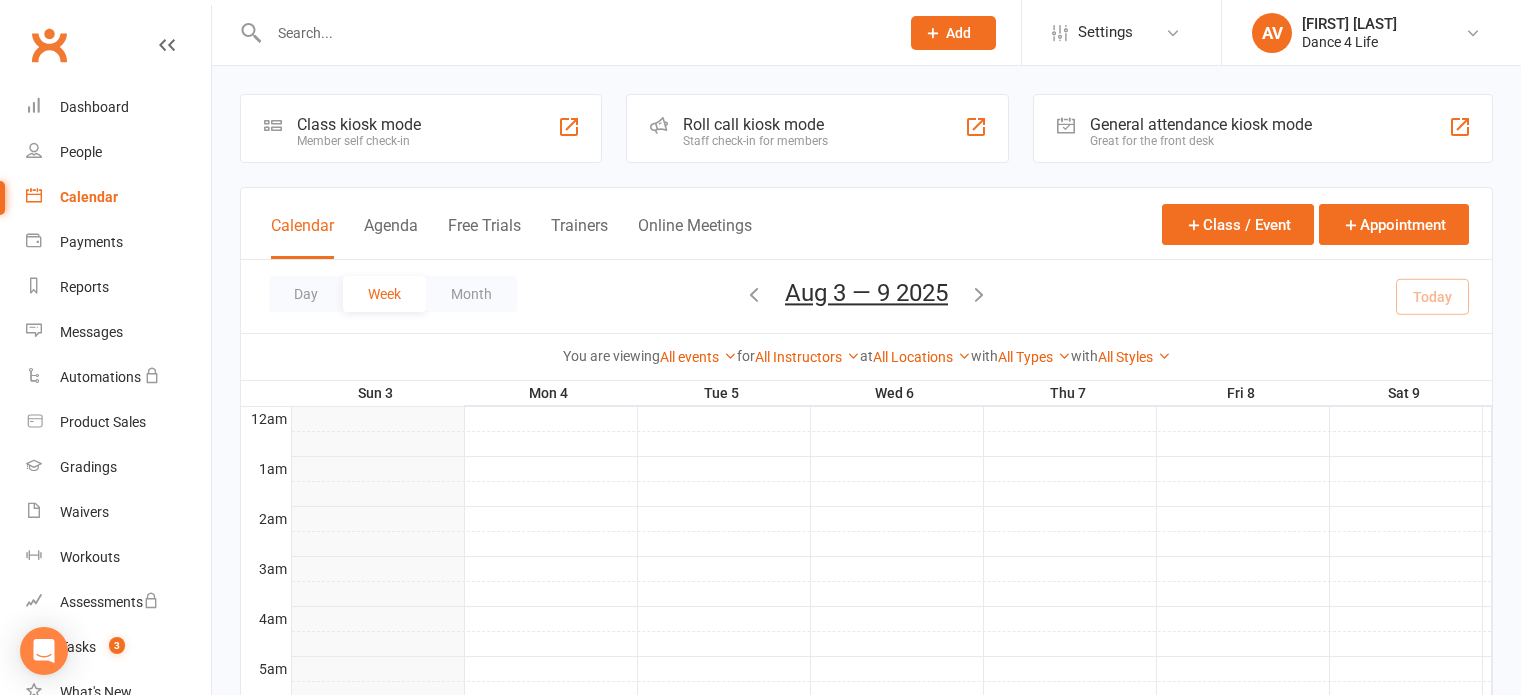 scroll, scrollTop: 0, scrollLeft: 0, axis: both 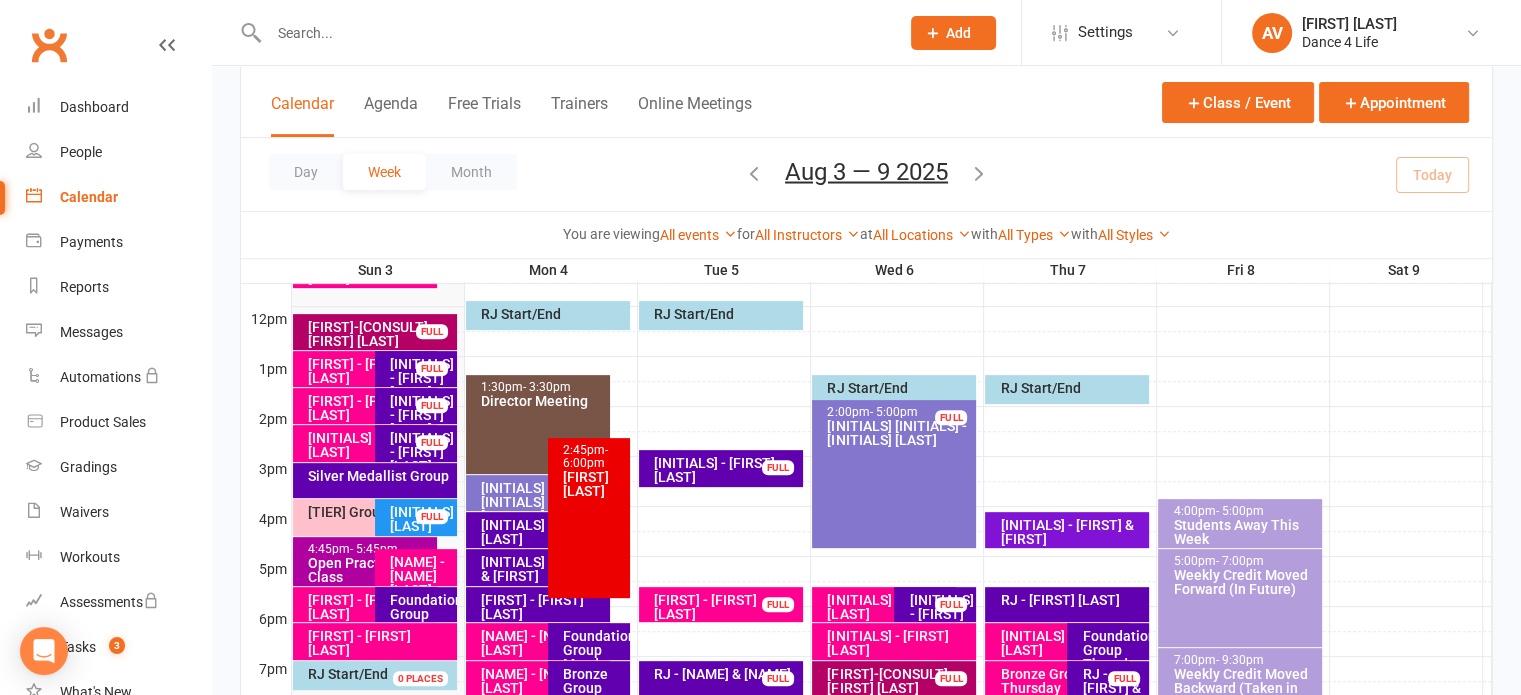 click on "FULL" at bounding box center [432, 368] 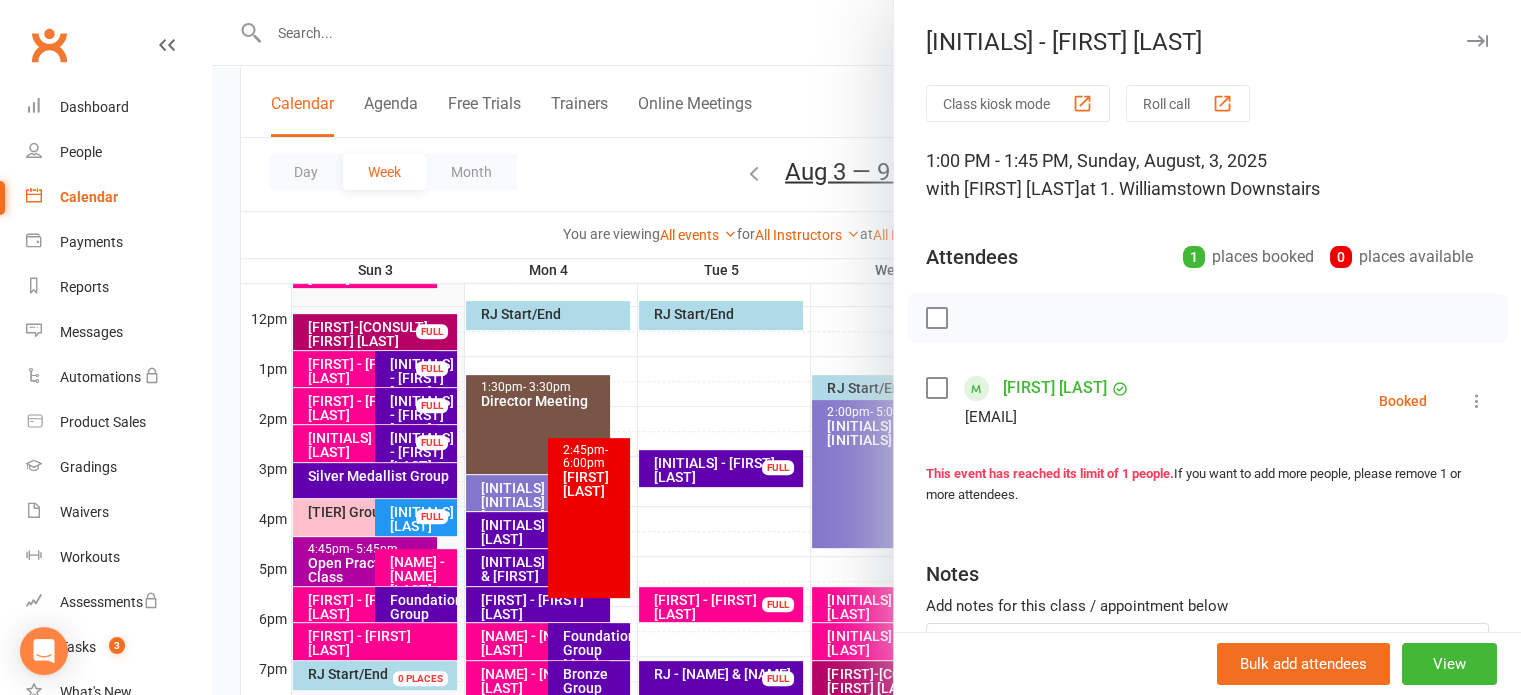 click at bounding box center [1477, 401] 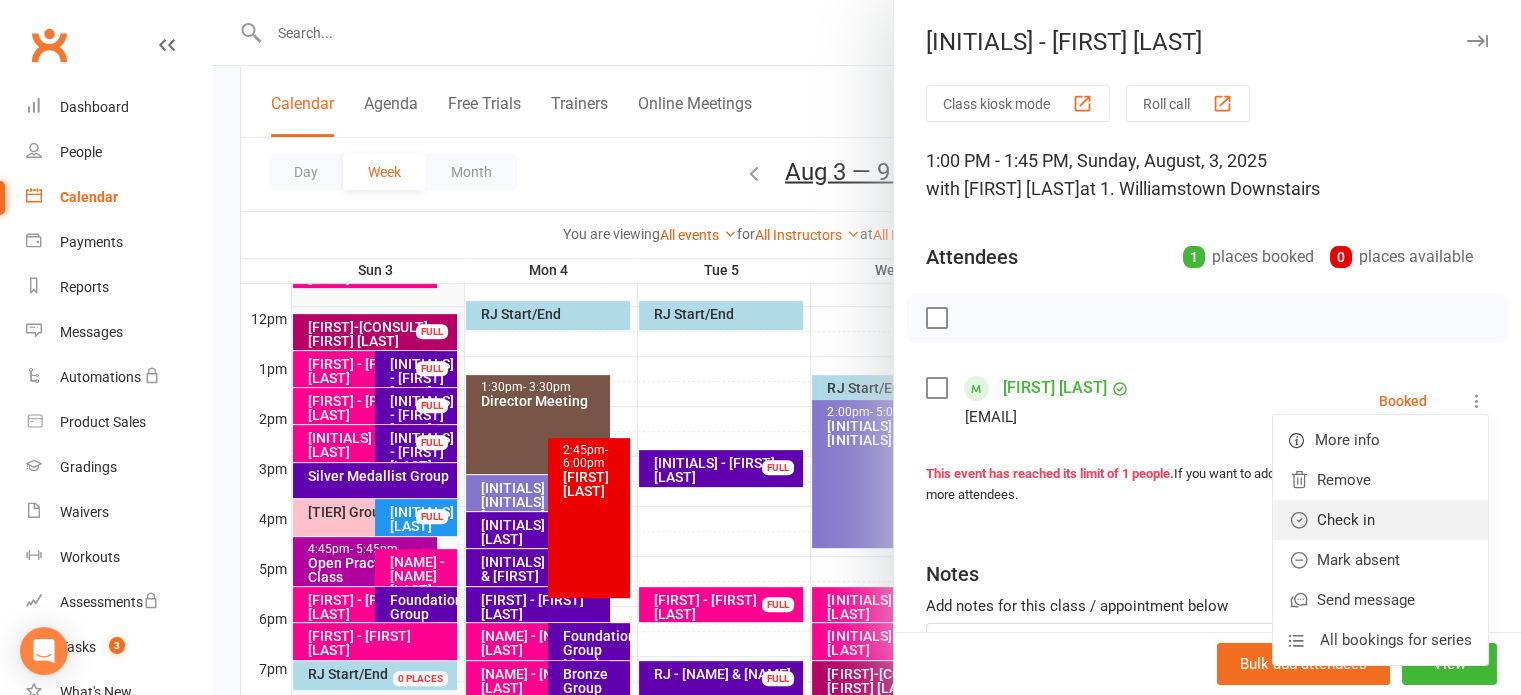 click on "Check in" at bounding box center [1380, 520] 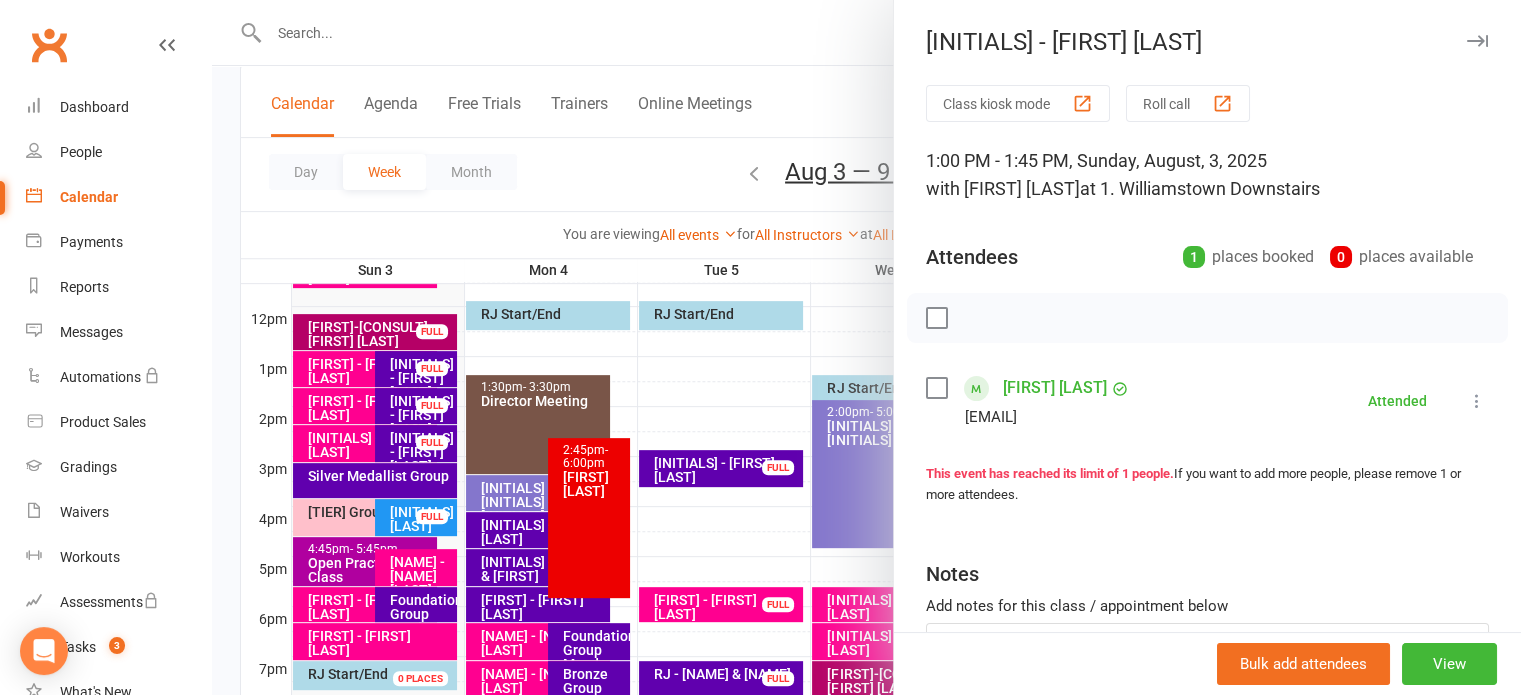 click at bounding box center [866, 347] 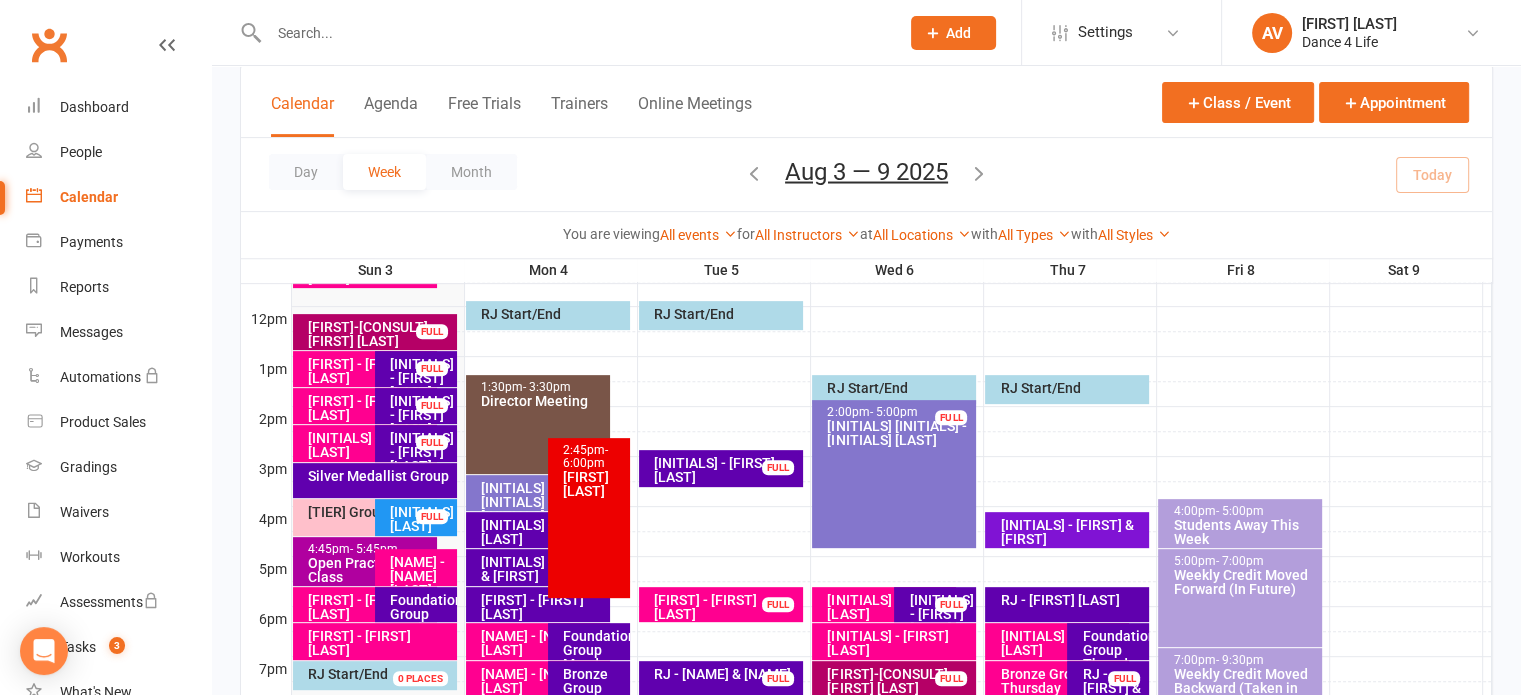 click on "[INITIALS] - [FIRST] [LAST]" at bounding box center [421, 415] 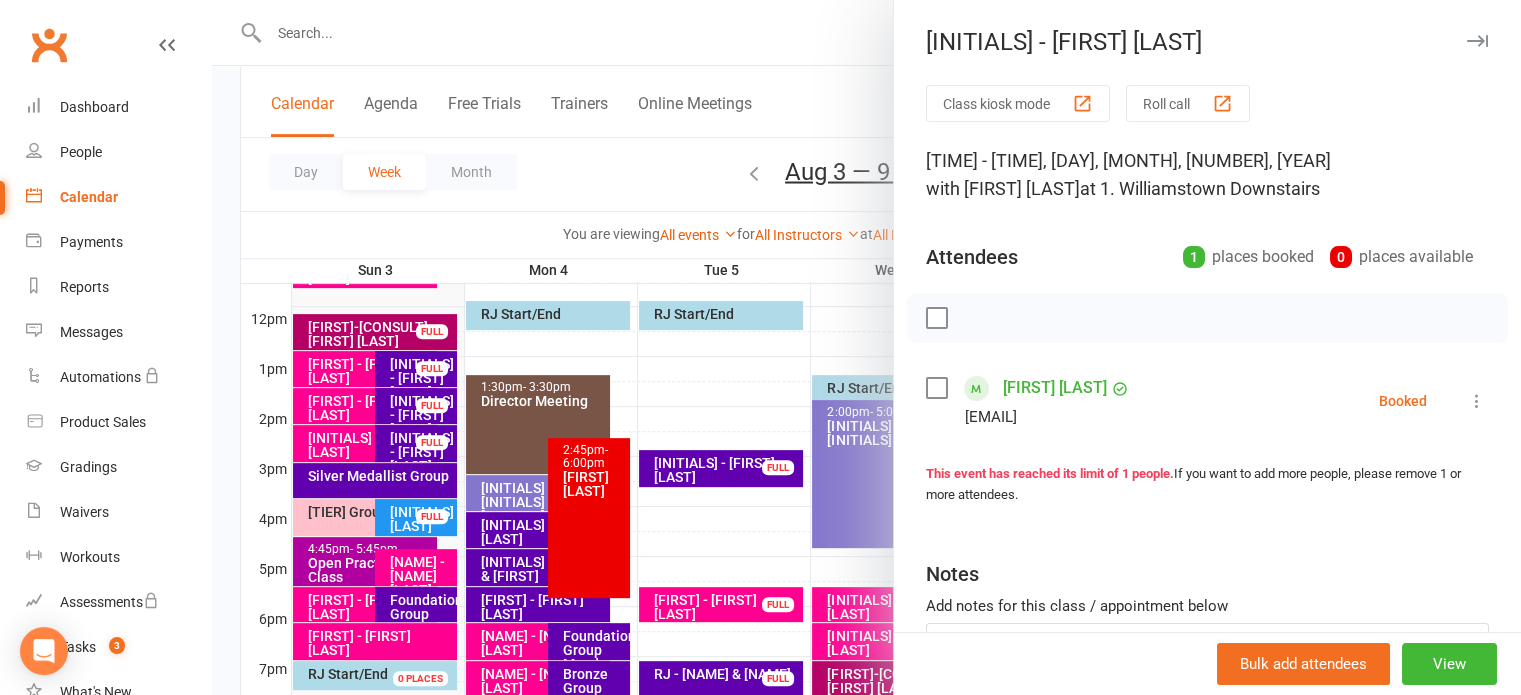 click at bounding box center (1477, 401) 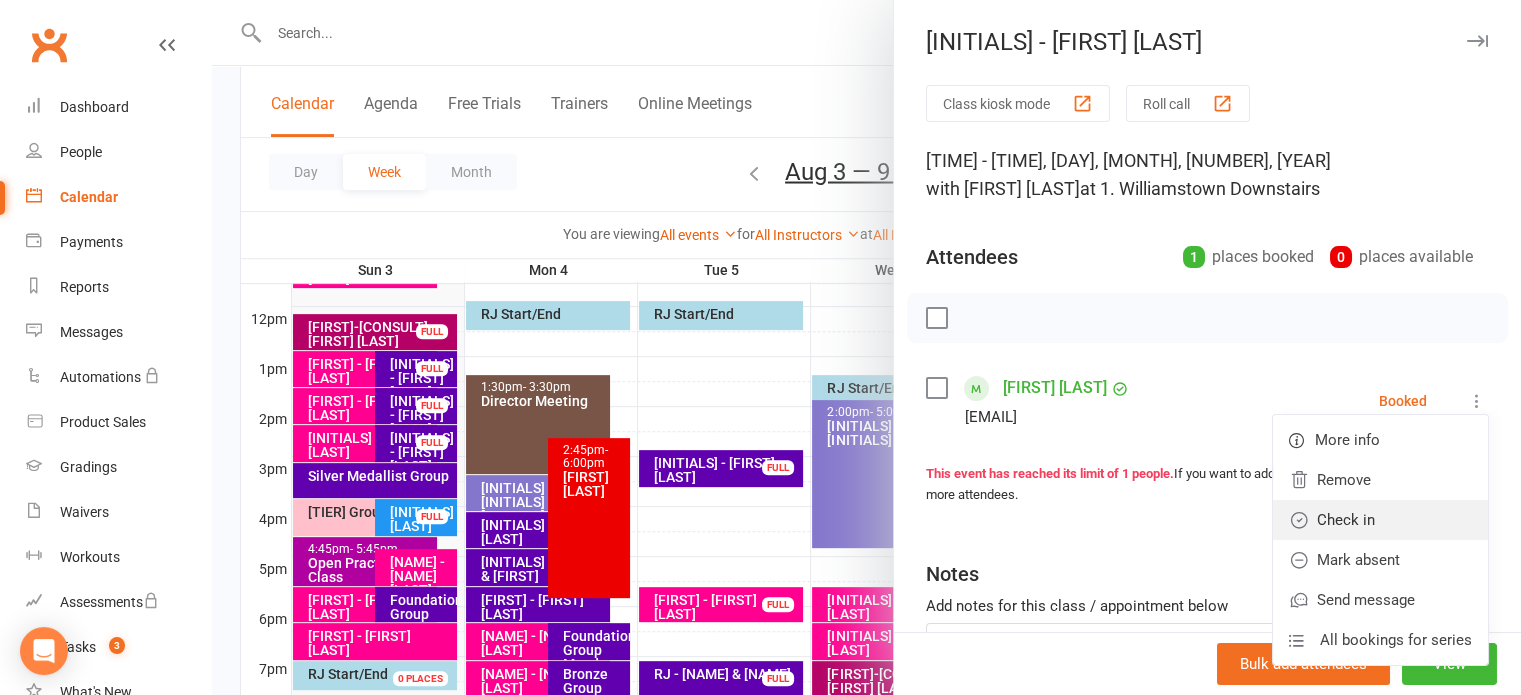 click on "Check in" at bounding box center (1380, 520) 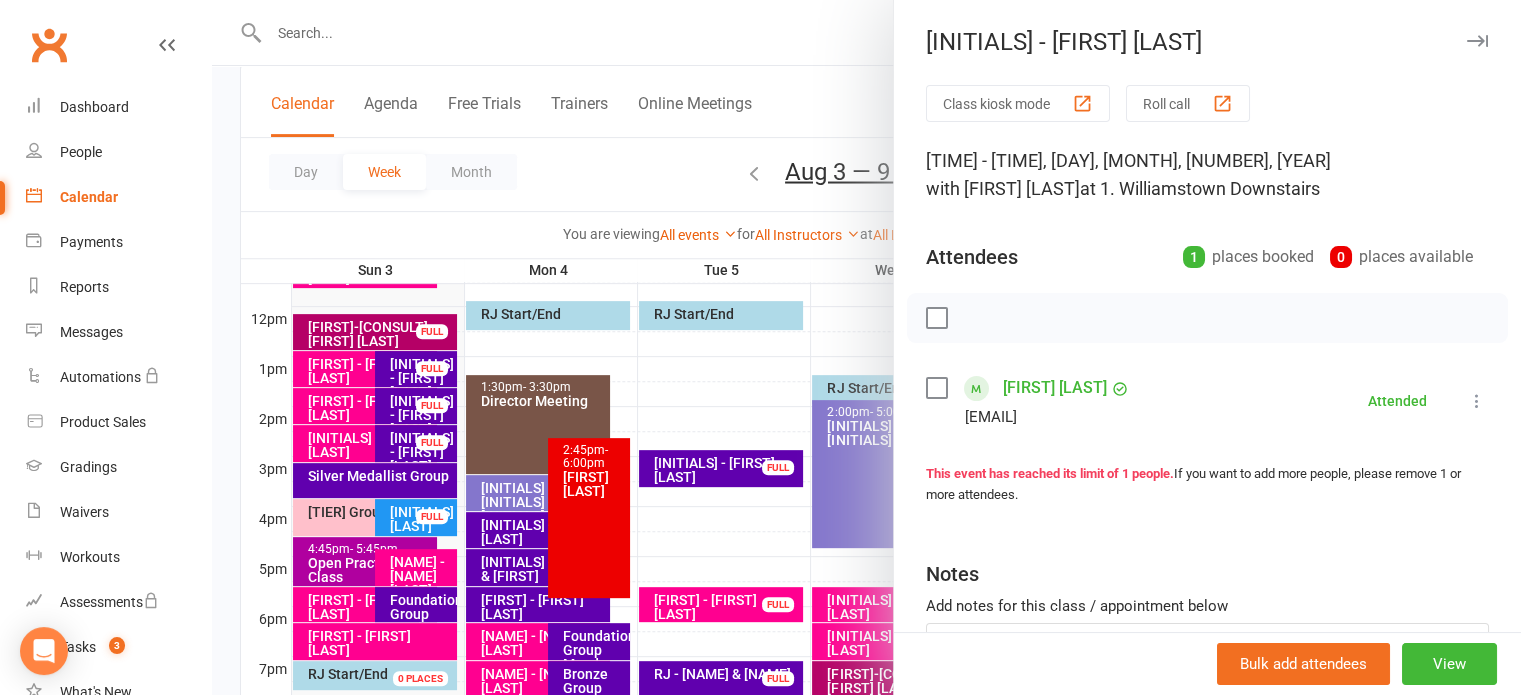 click at bounding box center [866, 347] 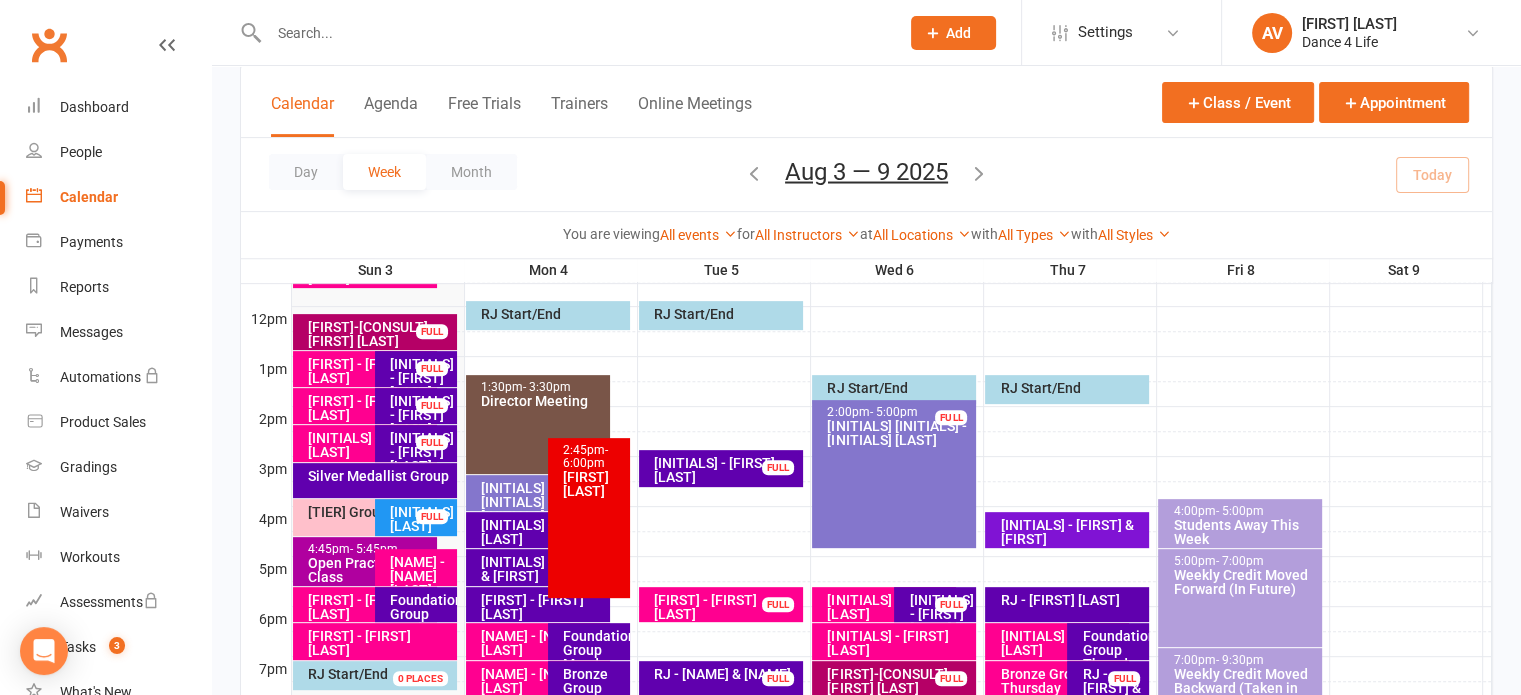 click on "FULL" at bounding box center (432, 405) 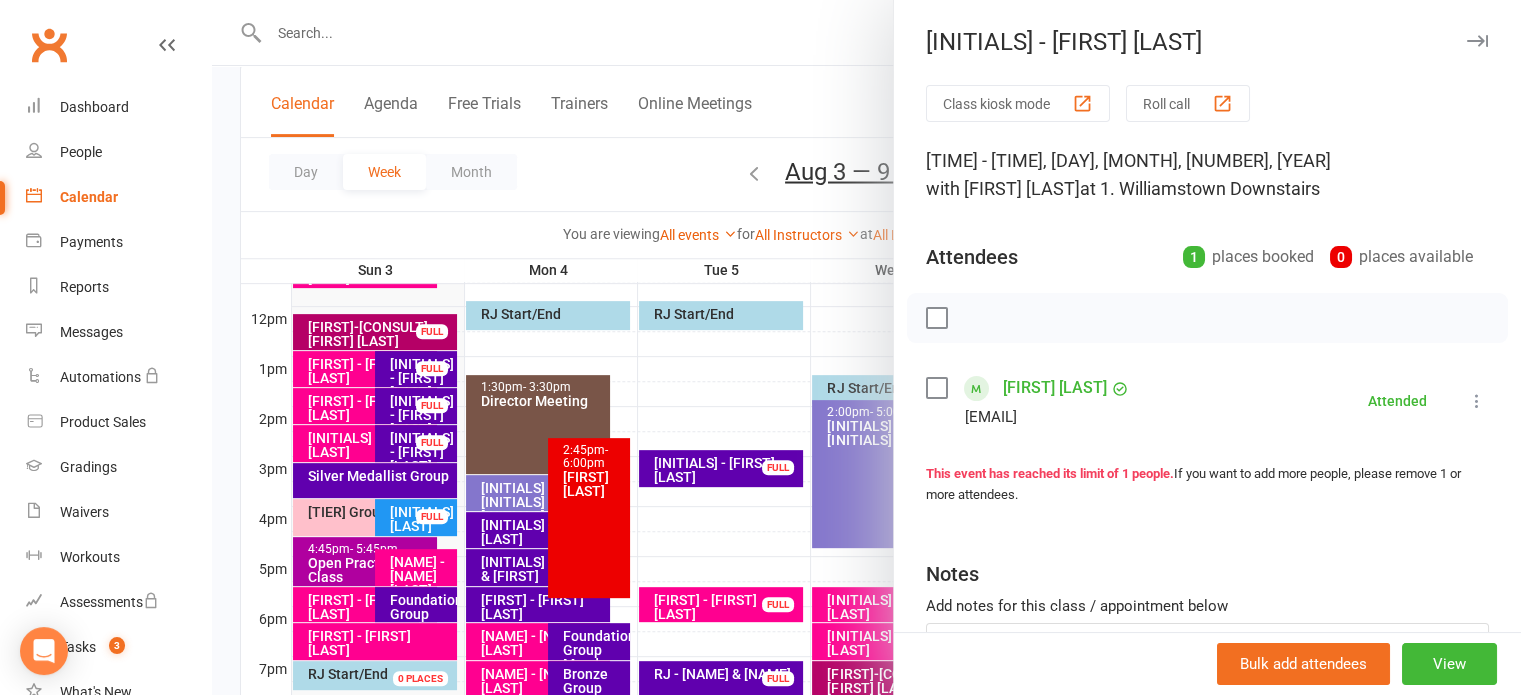 click at bounding box center (866, 347) 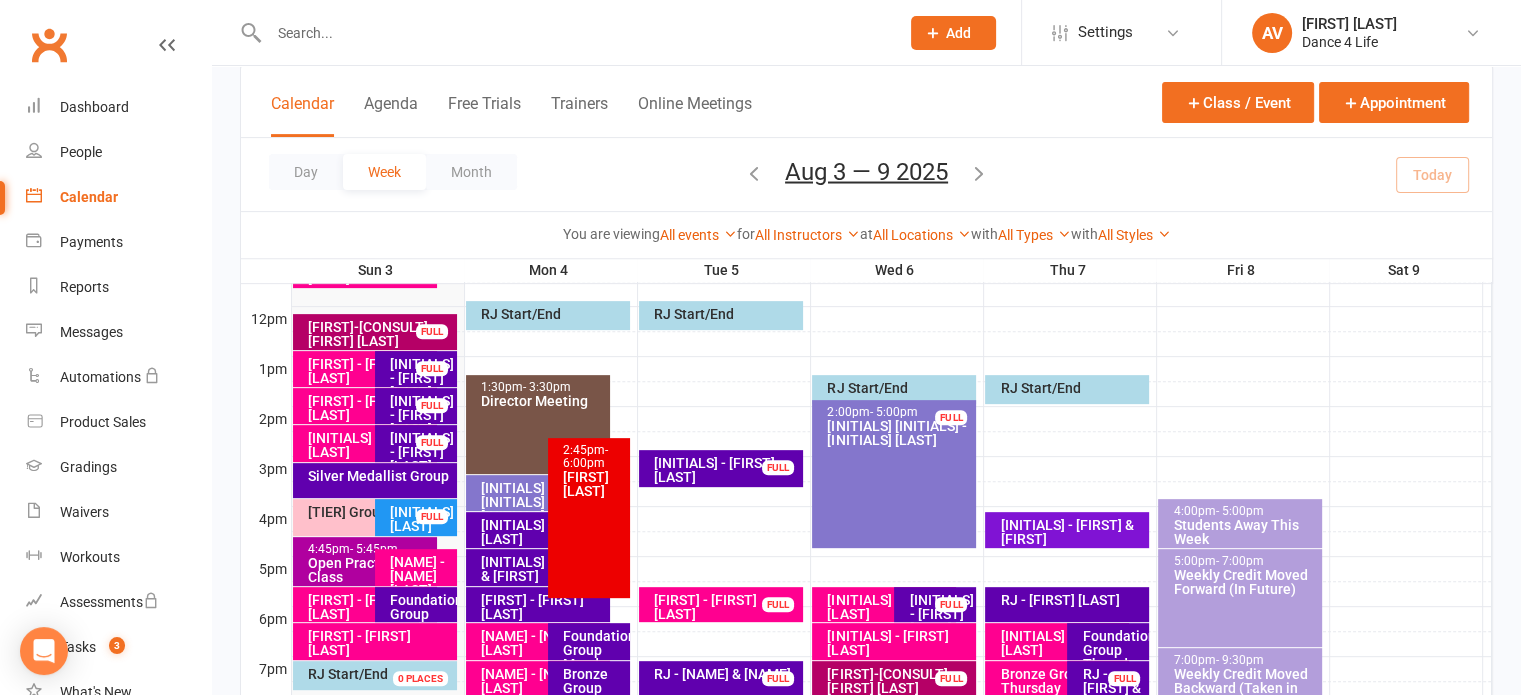 click on "[INITIALS] - [FIRST] [LAST]" at bounding box center (421, 452) 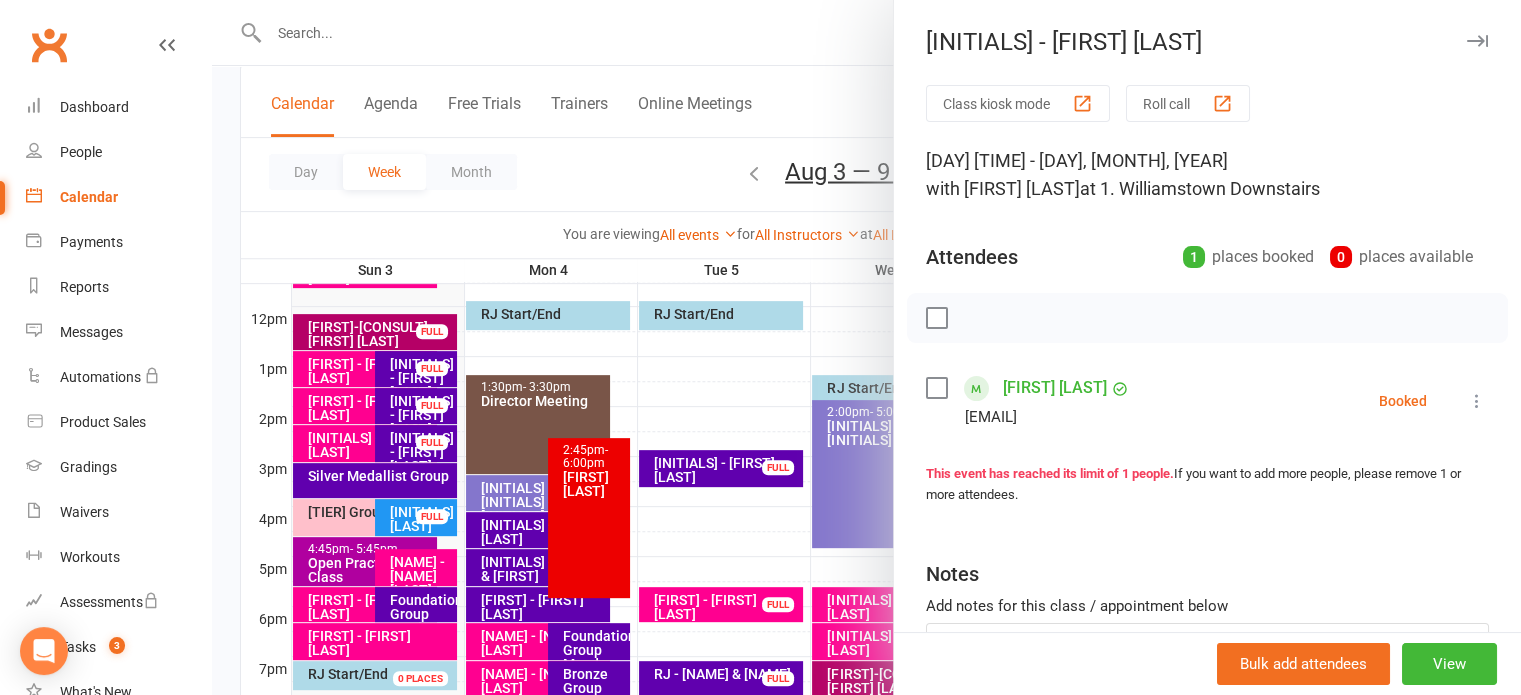 click at bounding box center [1477, 401] 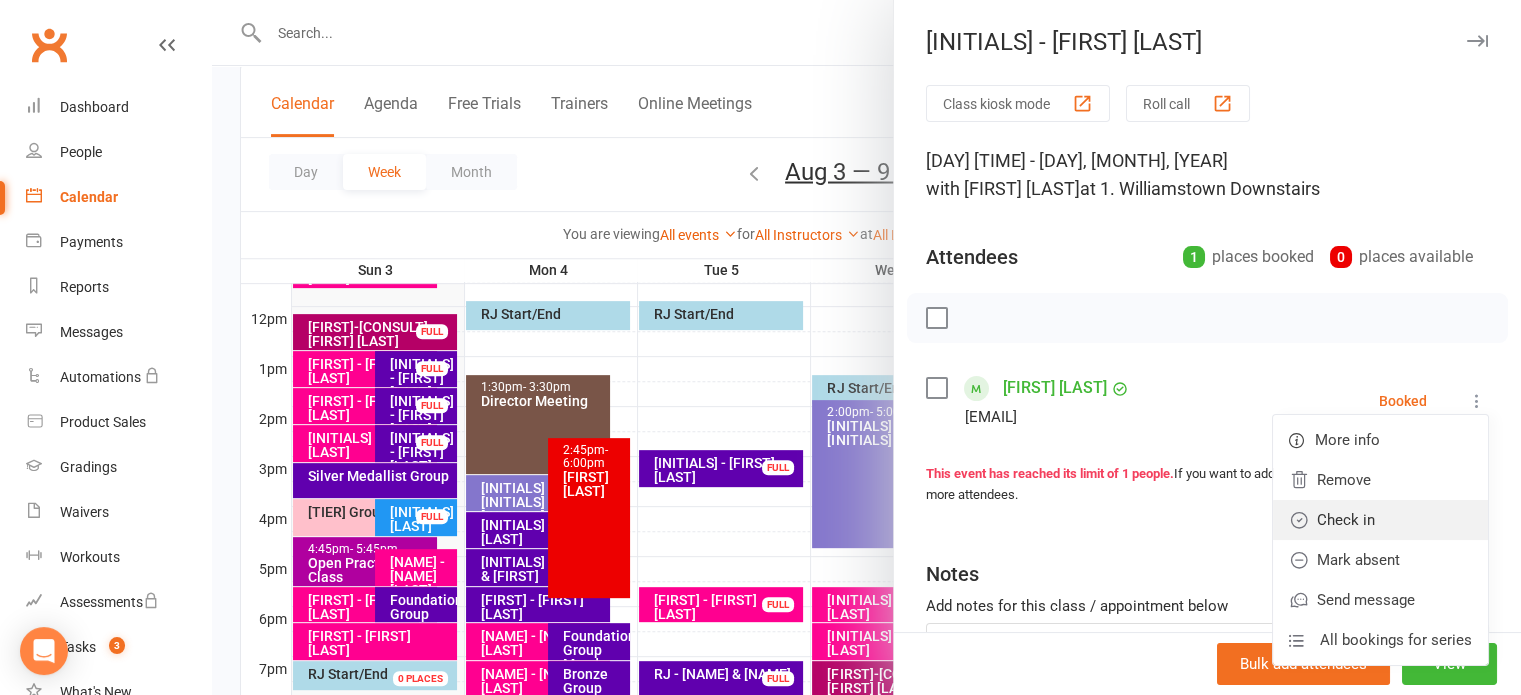 click on "Check in" at bounding box center (1380, 520) 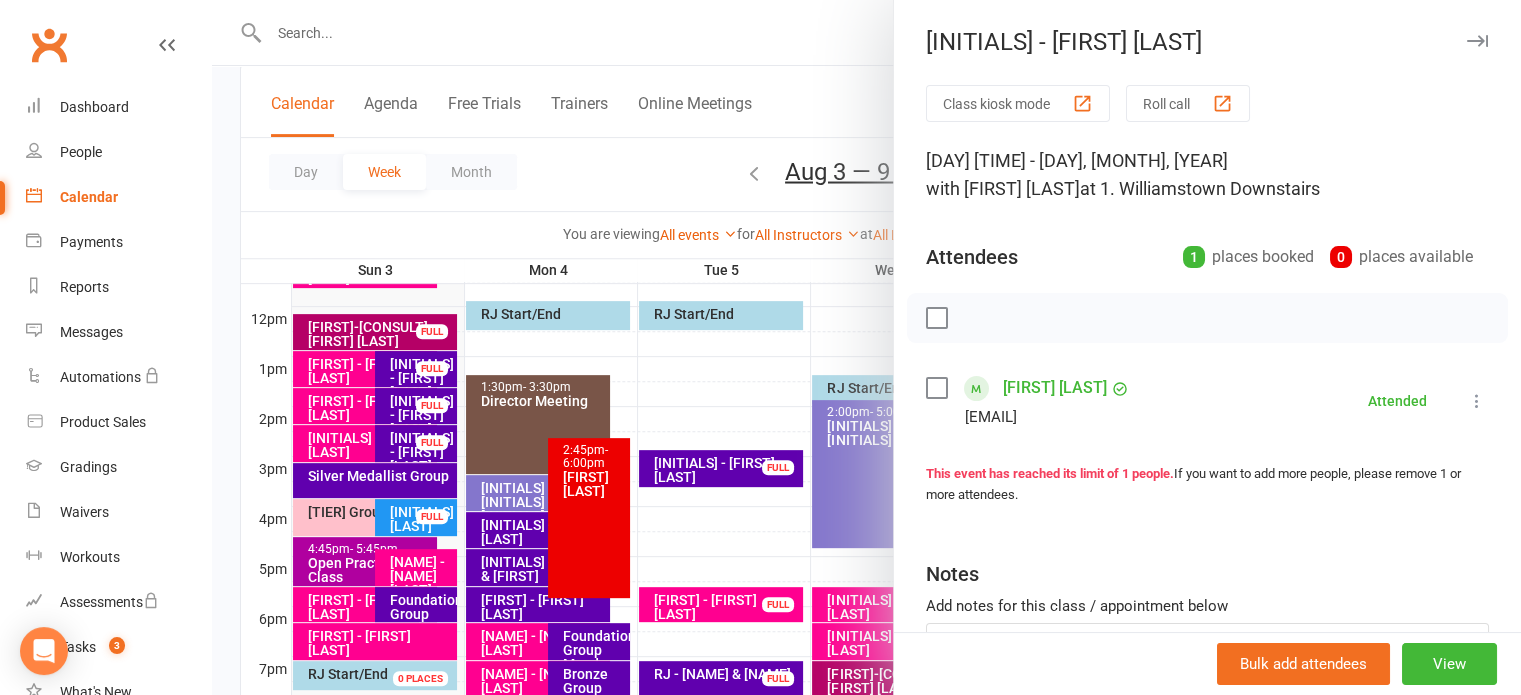 click at bounding box center [866, 347] 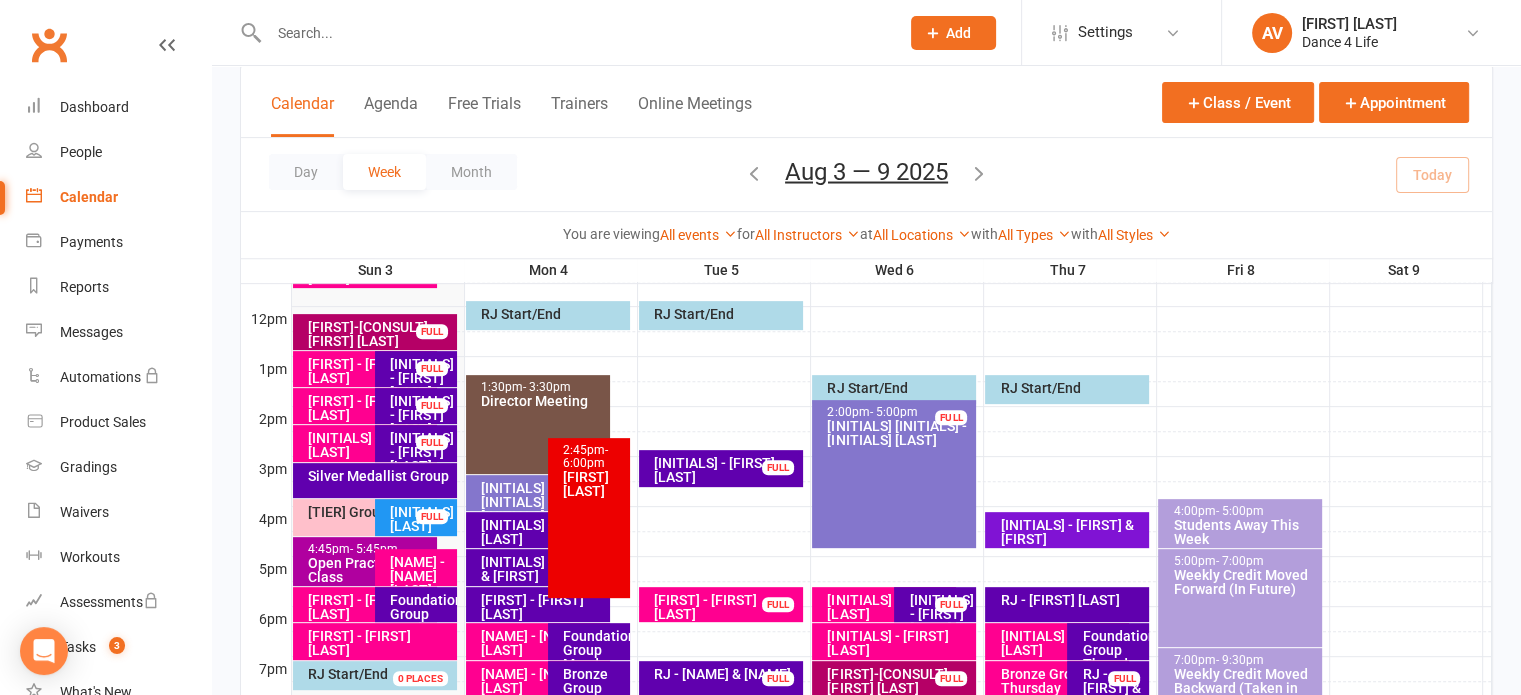 click on "Silver Medallist Group" at bounding box center (380, 476) 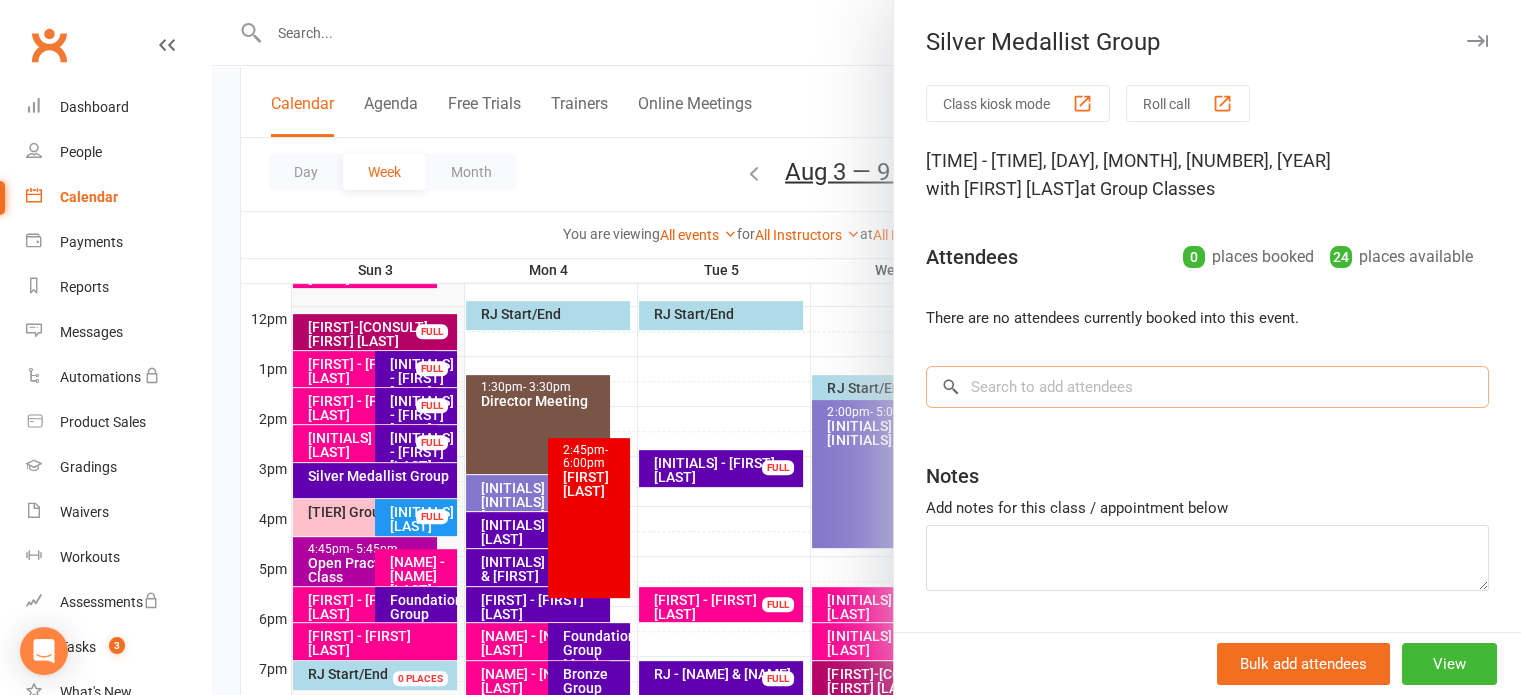 click at bounding box center (1207, 387) 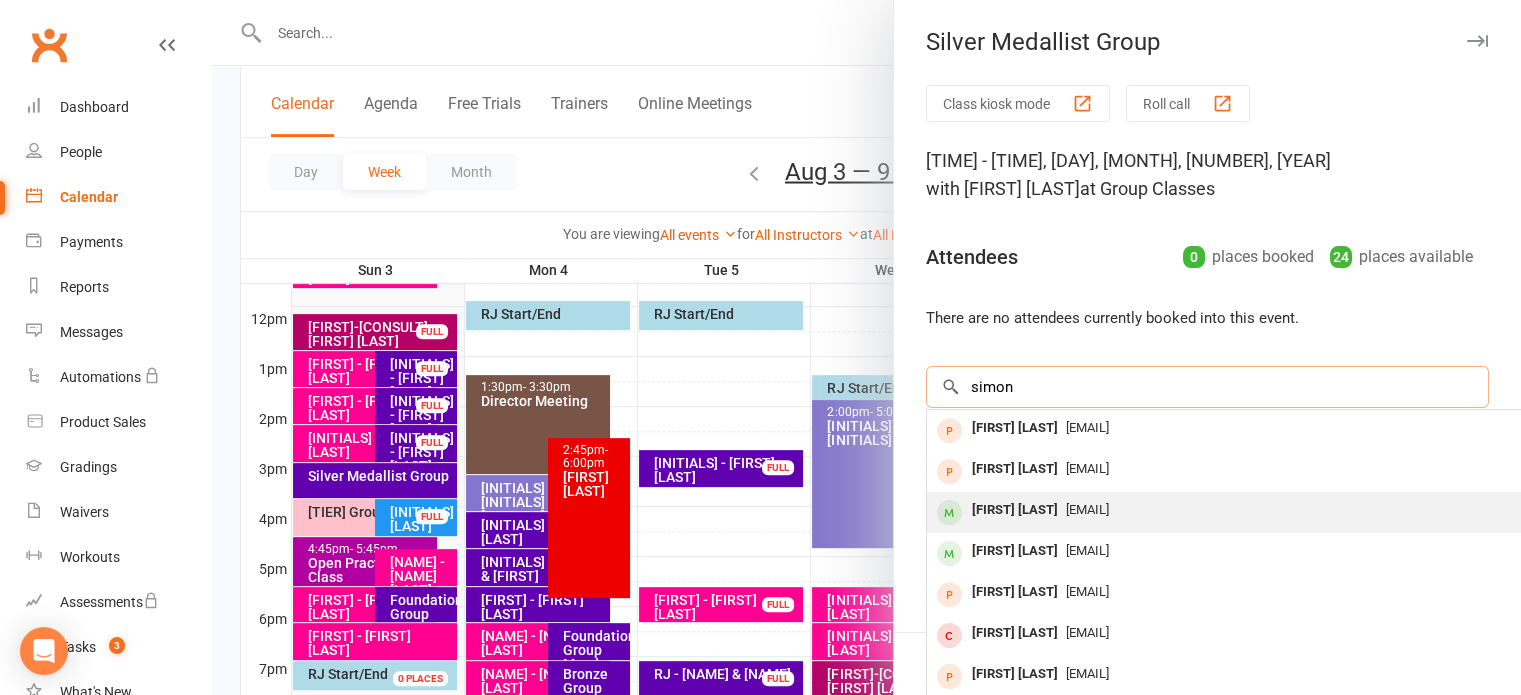 type on "simon" 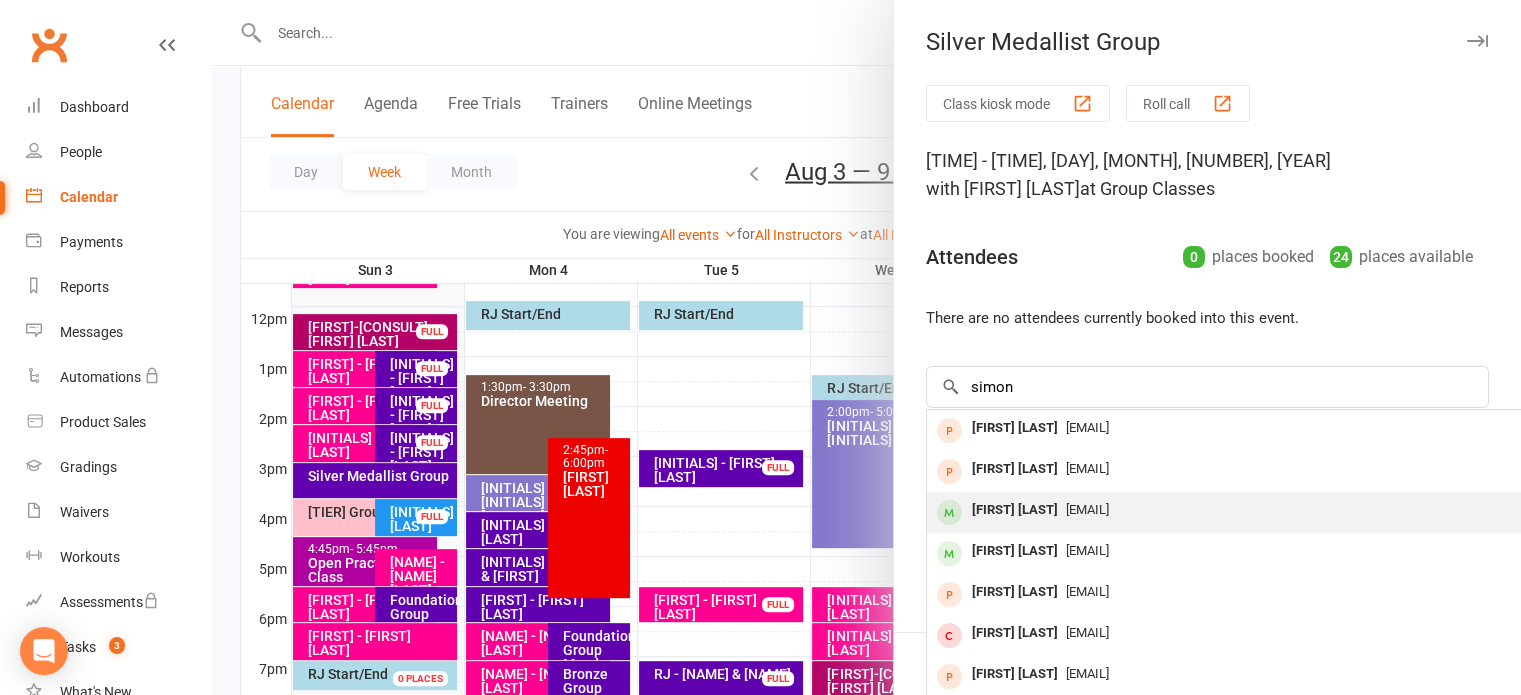 click on "[EMAIL]" at bounding box center [1087, 509] 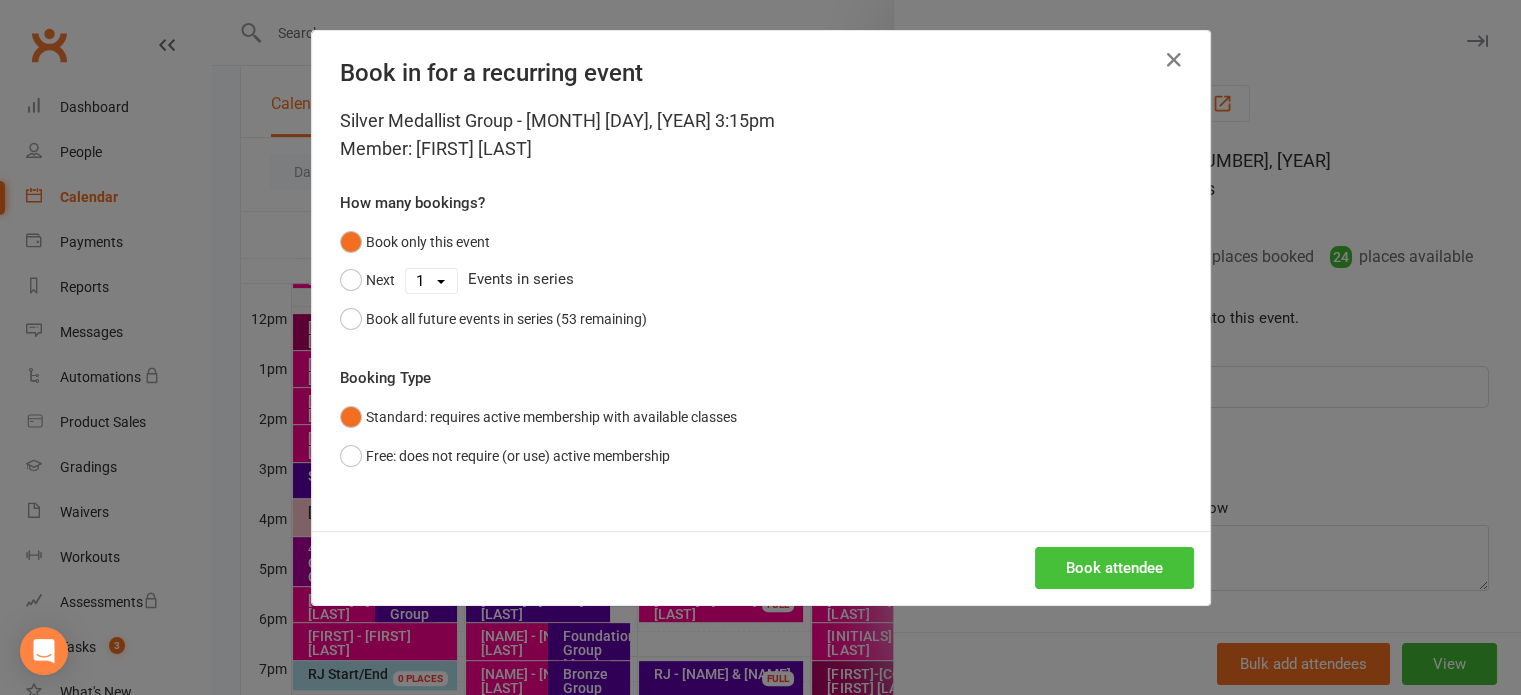 click on "Book attendee" at bounding box center [1114, 568] 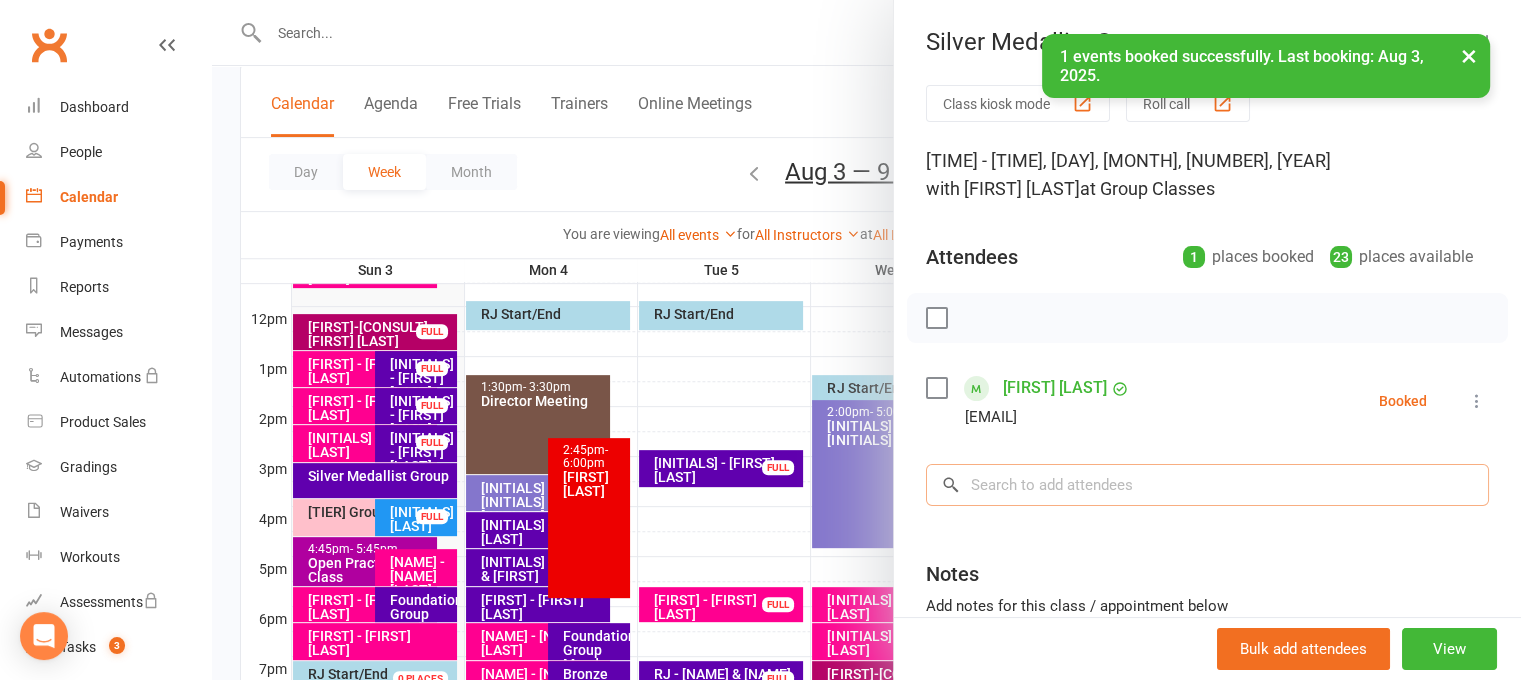 click at bounding box center [1207, 485] 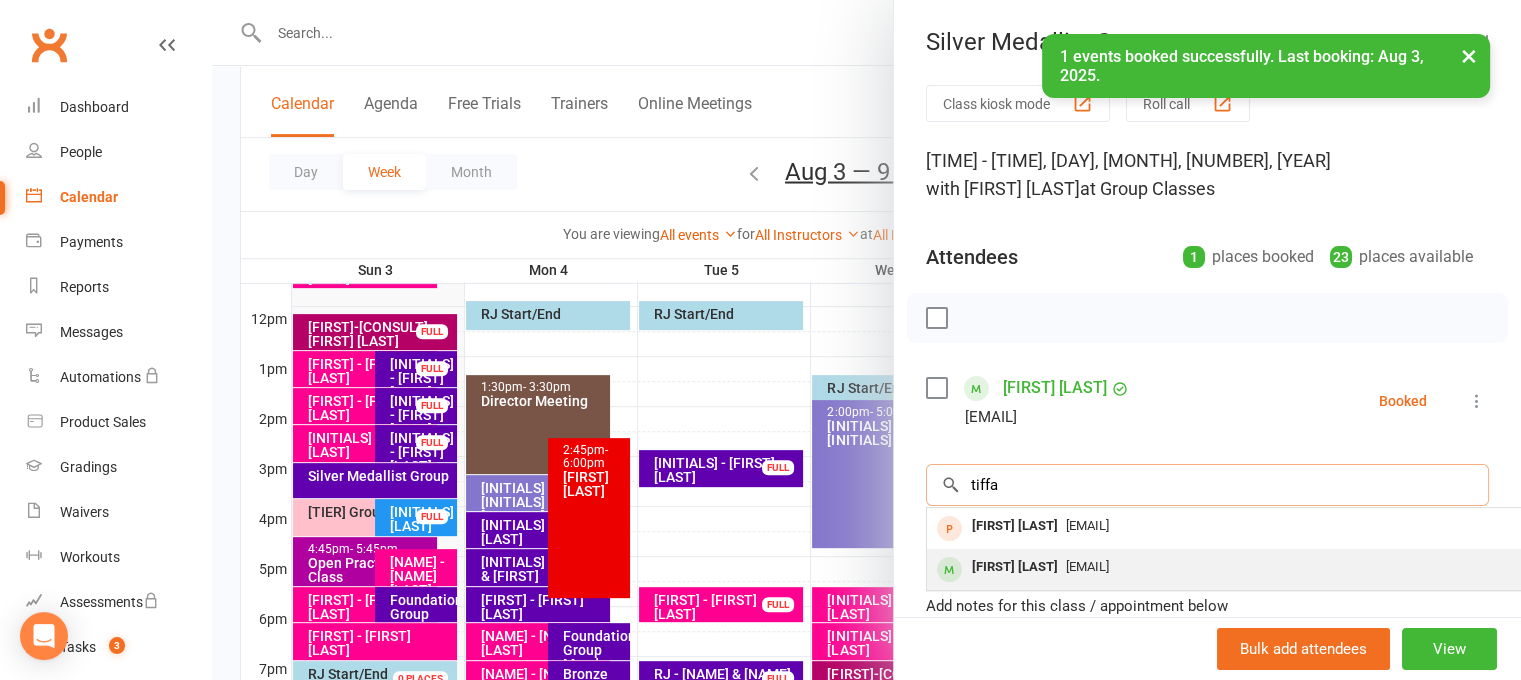 type on "tiffa" 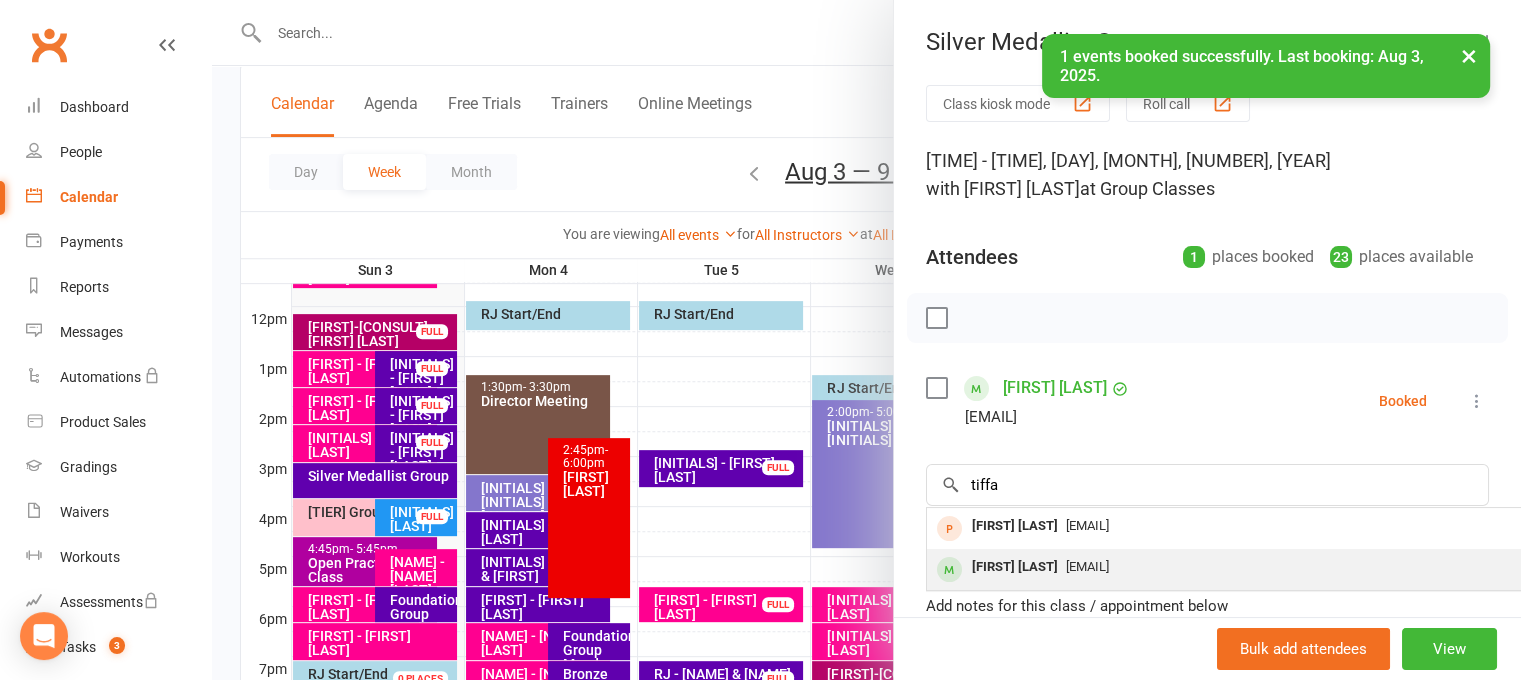 click on "[FIRST] [LAST]" at bounding box center [1015, 567] 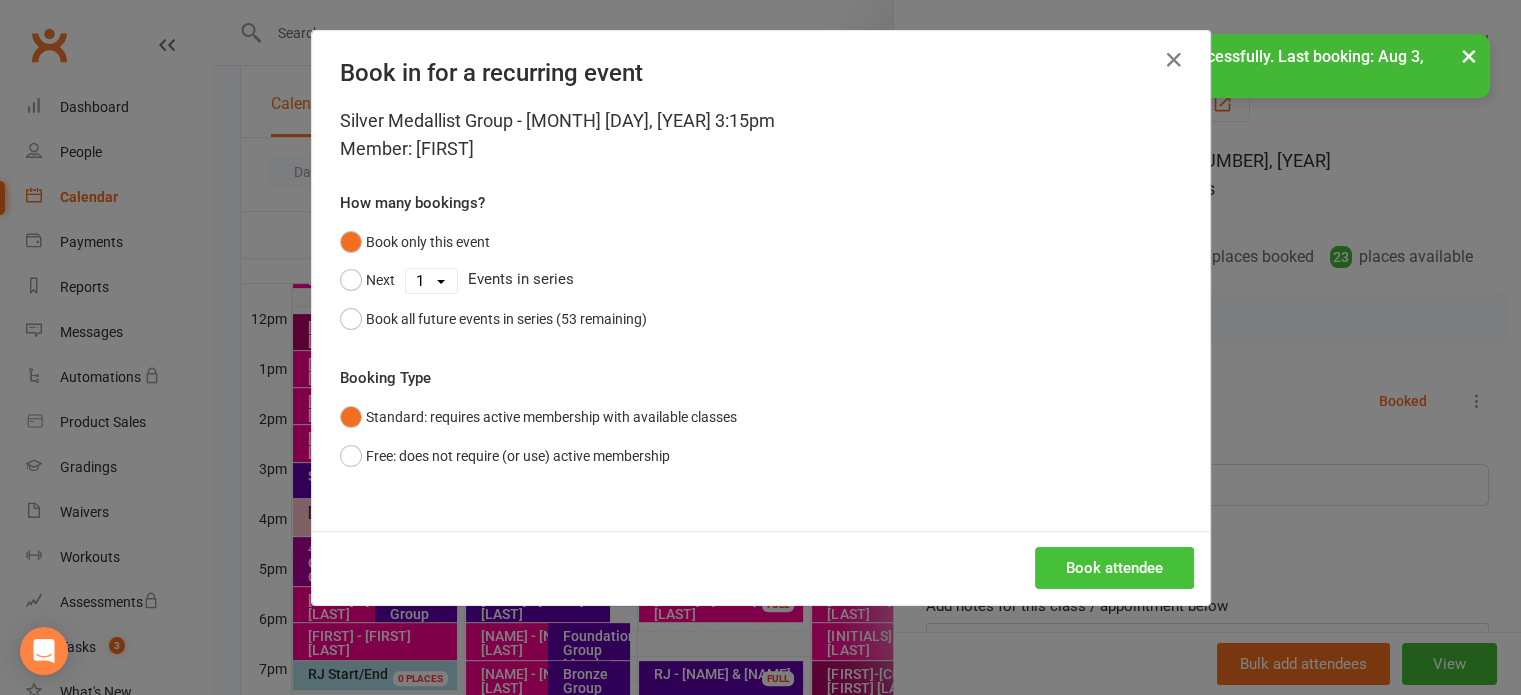 click on "Book attendee" at bounding box center (1114, 568) 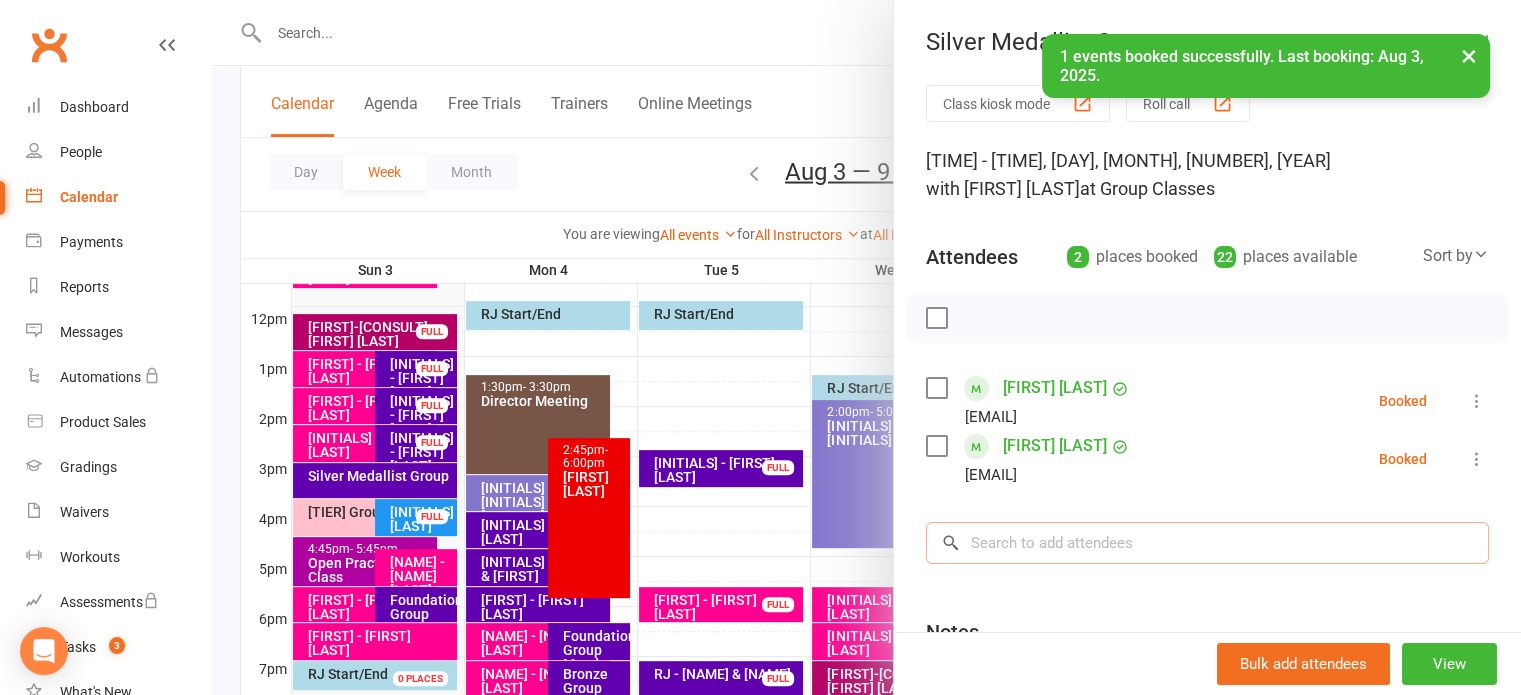 click at bounding box center (1207, 543) 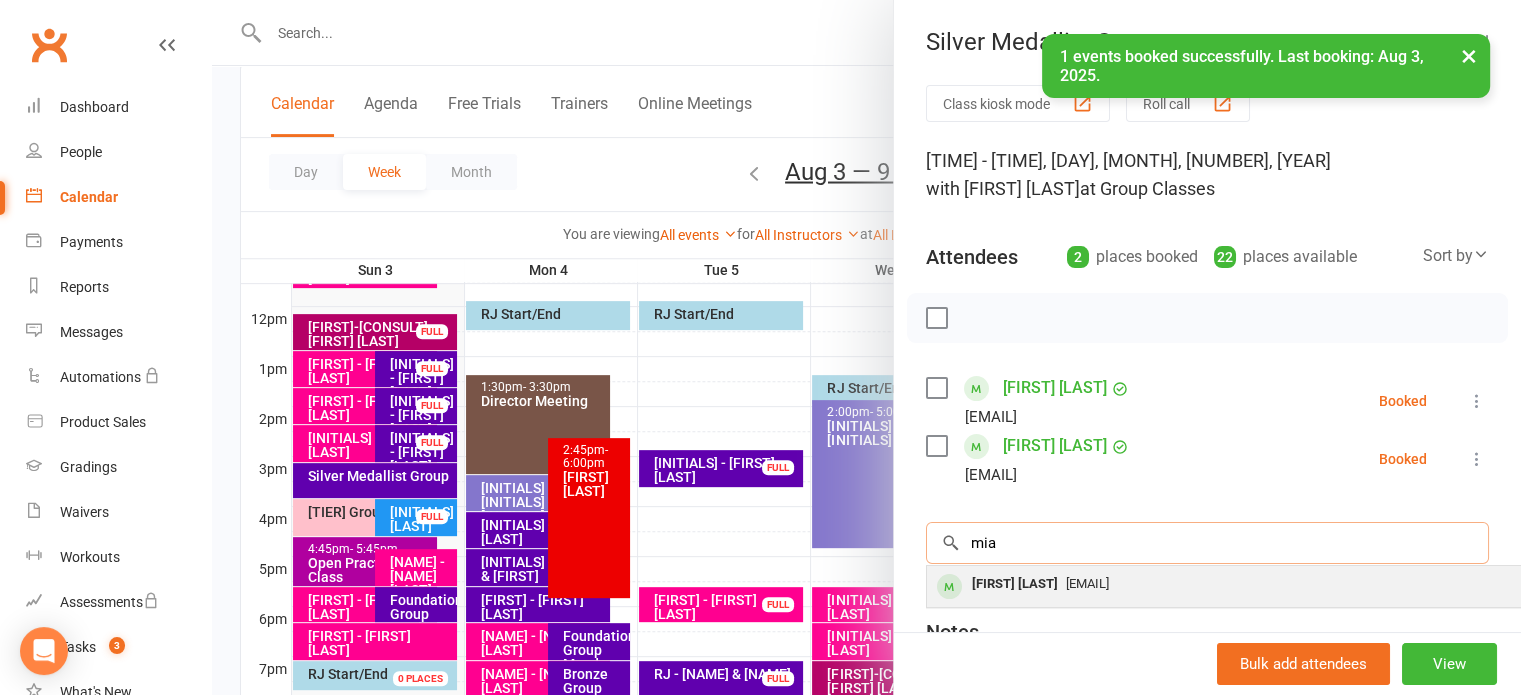 type on "mia" 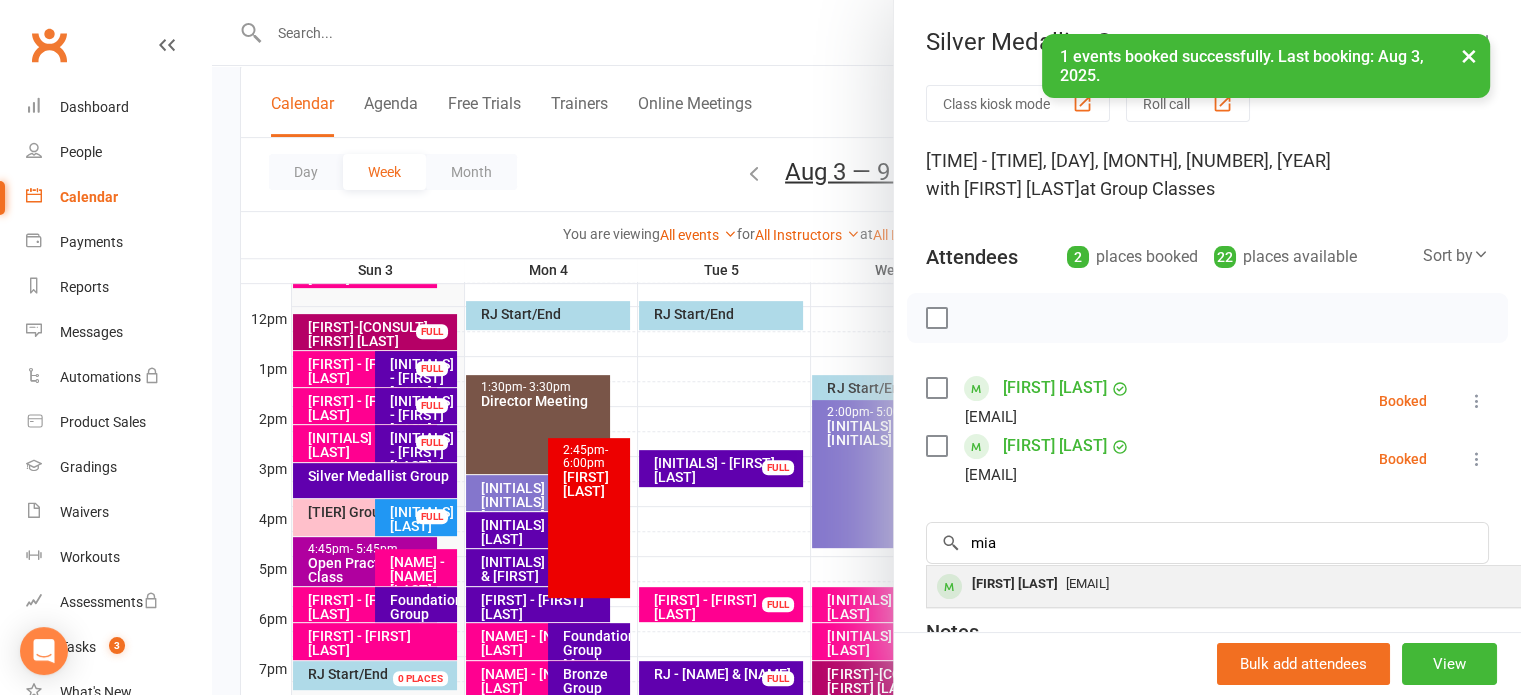 click on "[EMAIL]" at bounding box center [1087, 583] 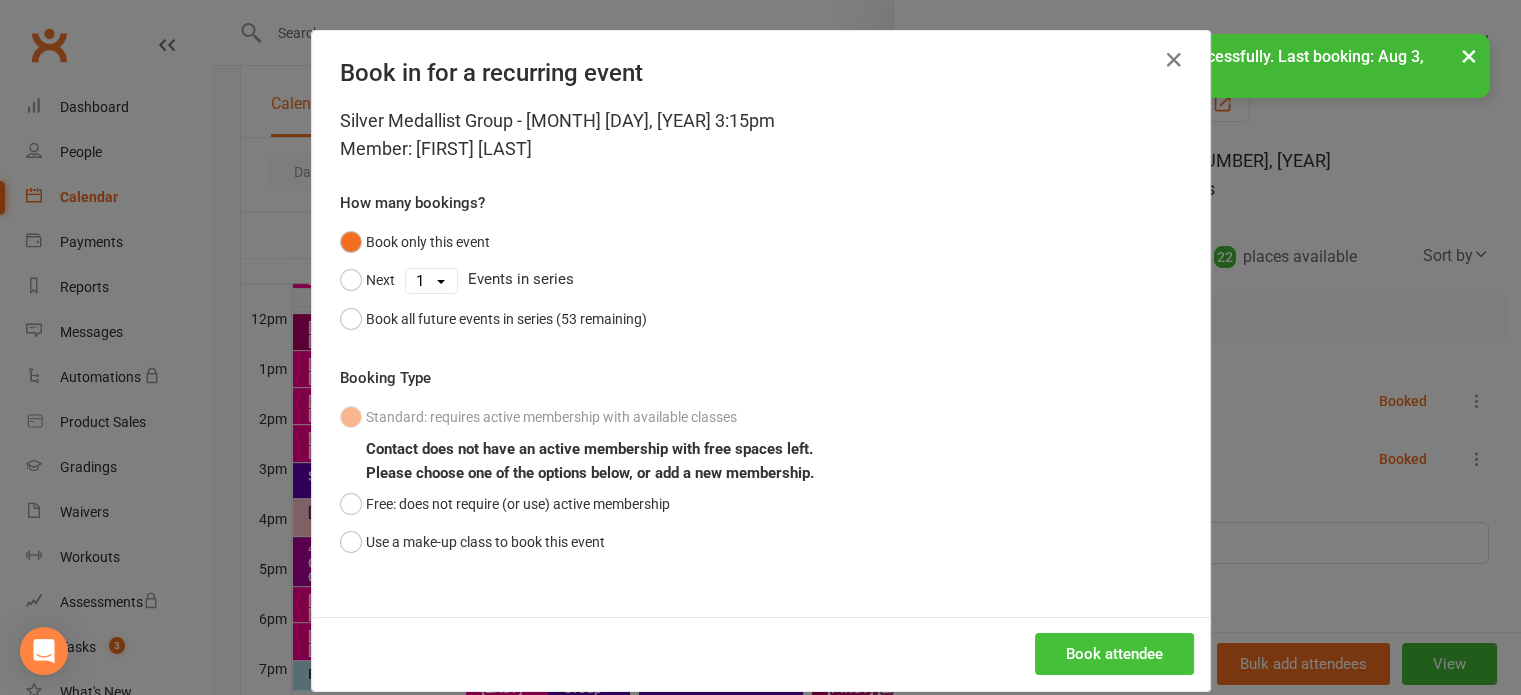 click on "Book attendee" at bounding box center [1114, 654] 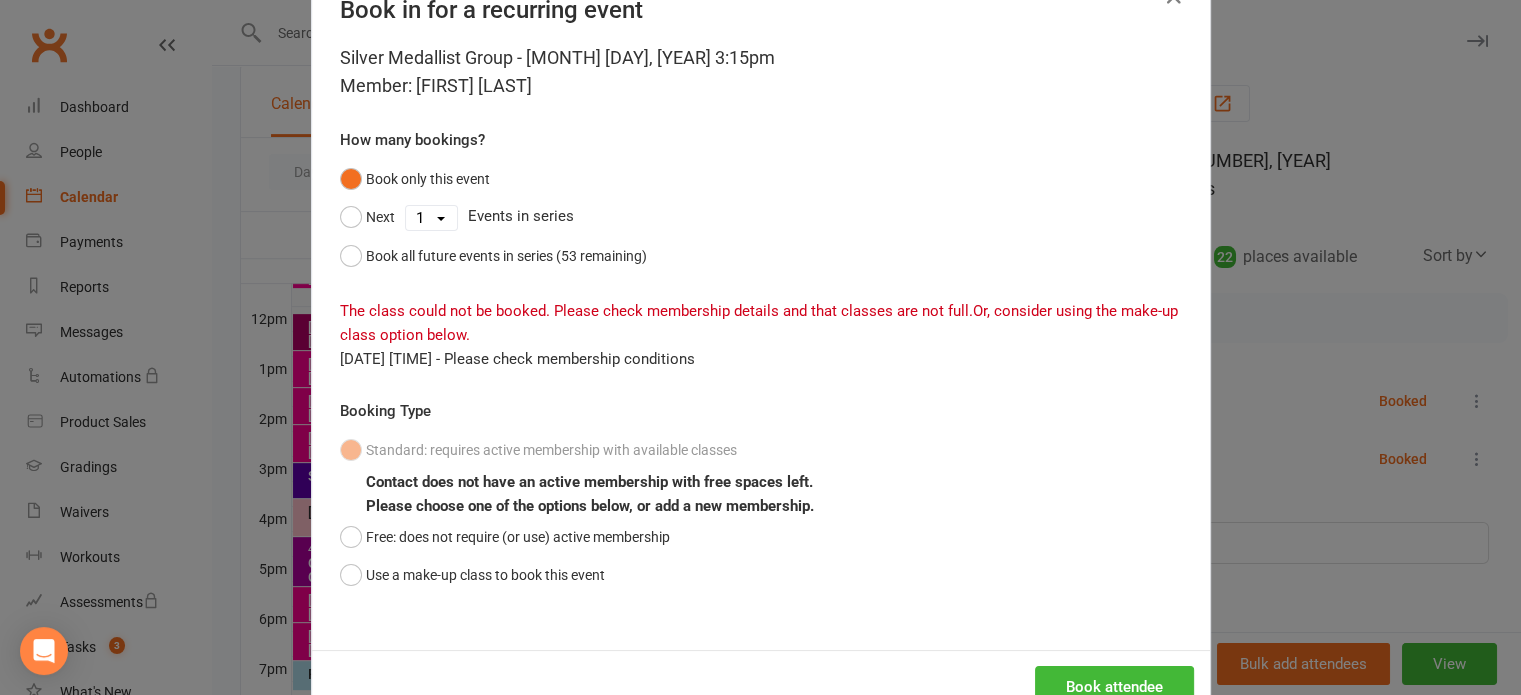 scroll, scrollTop: 122, scrollLeft: 0, axis: vertical 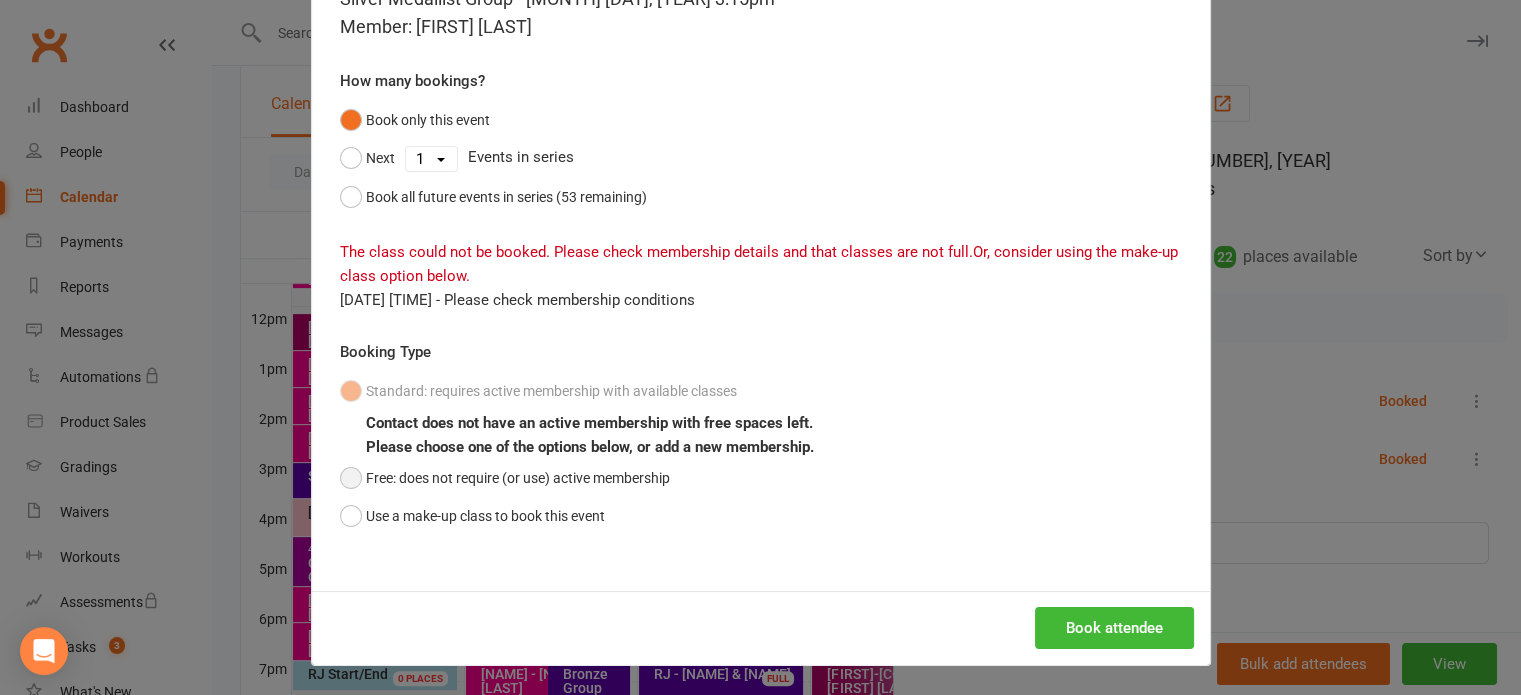 click on "Free: does not require (or use) active membership" at bounding box center [505, 478] 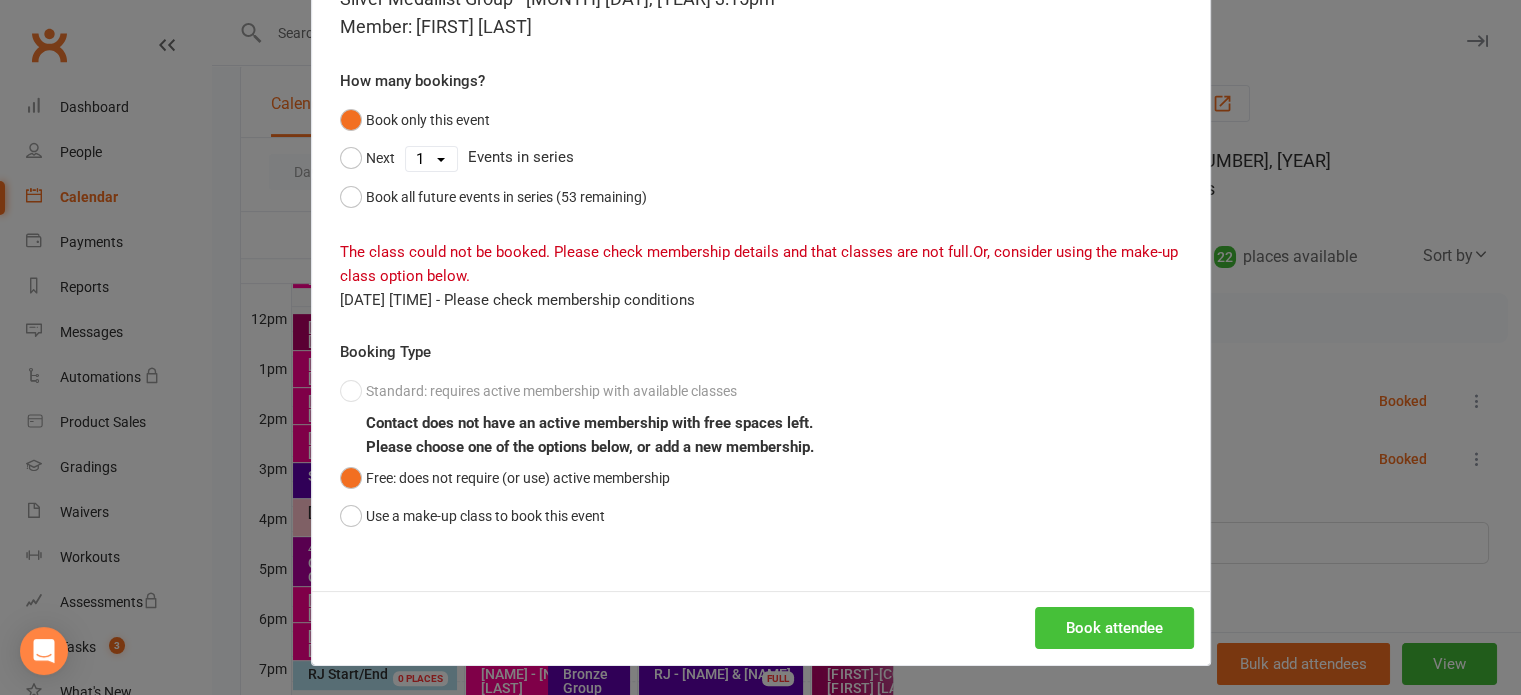 click on "Book attendee" at bounding box center (1114, 628) 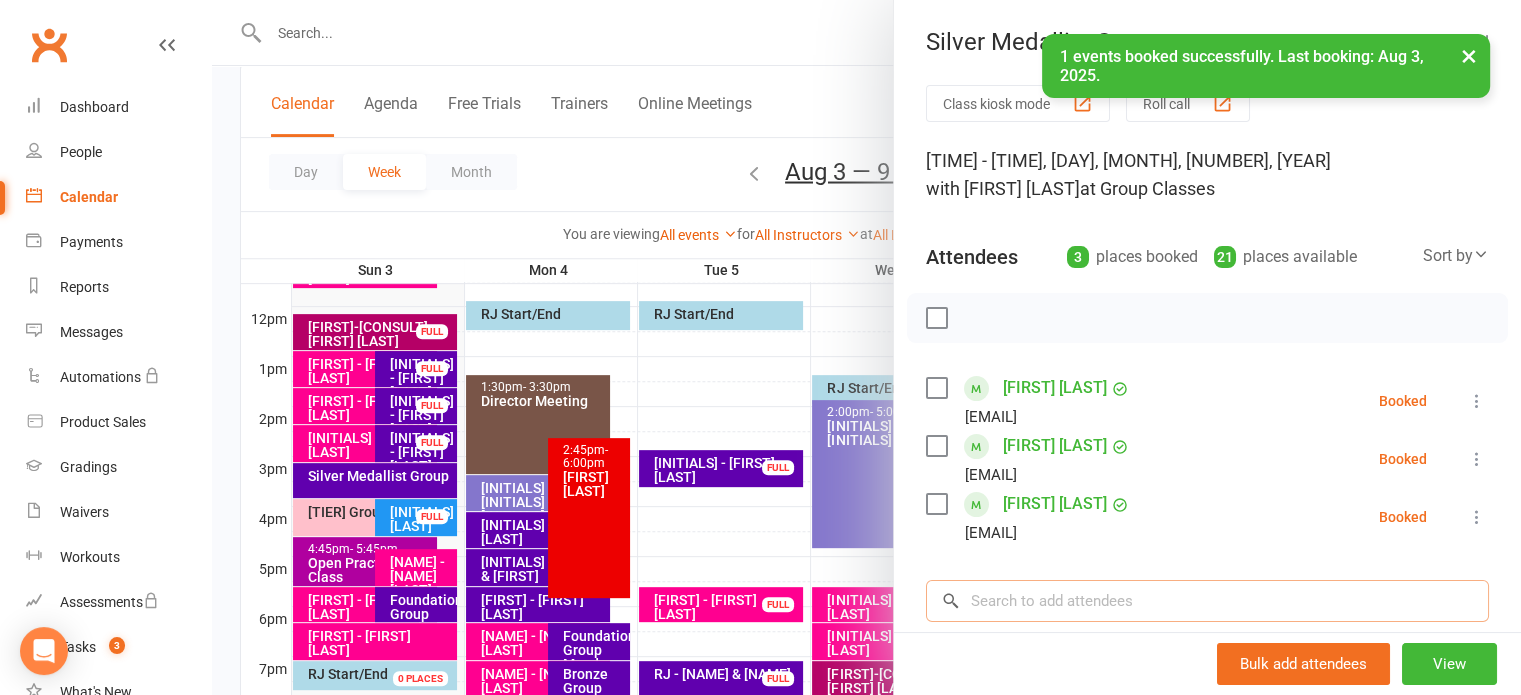 click at bounding box center [1207, 601] 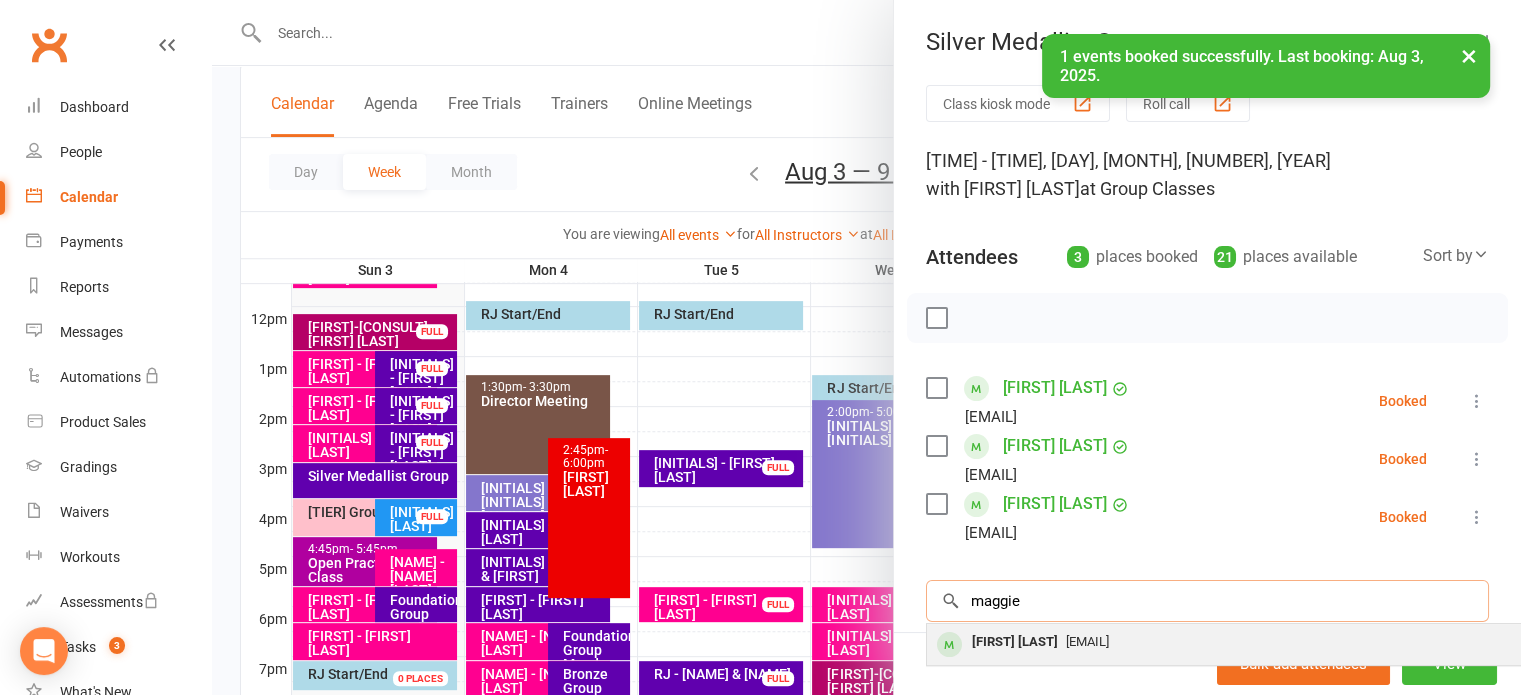 type on "maggie" 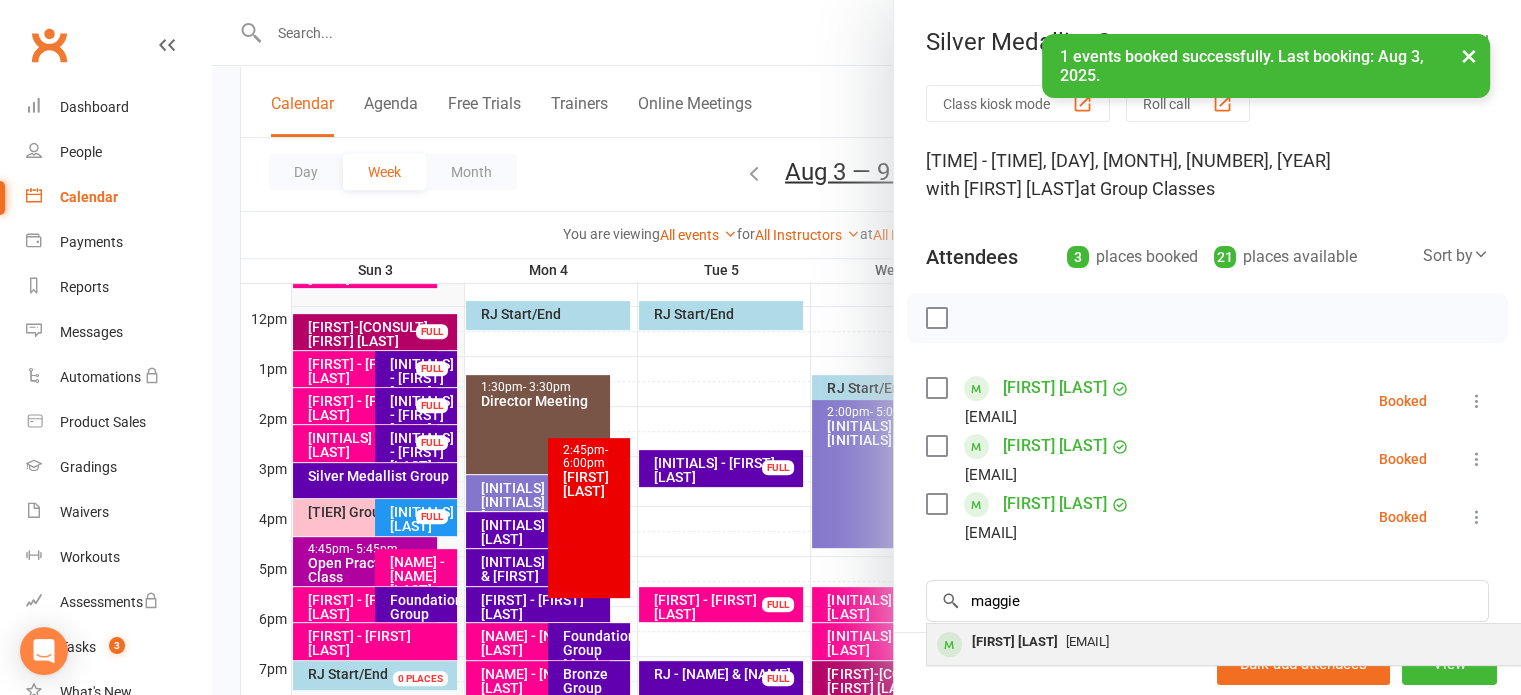 click on "[EMAIL]" at bounding box center (1087, 641) 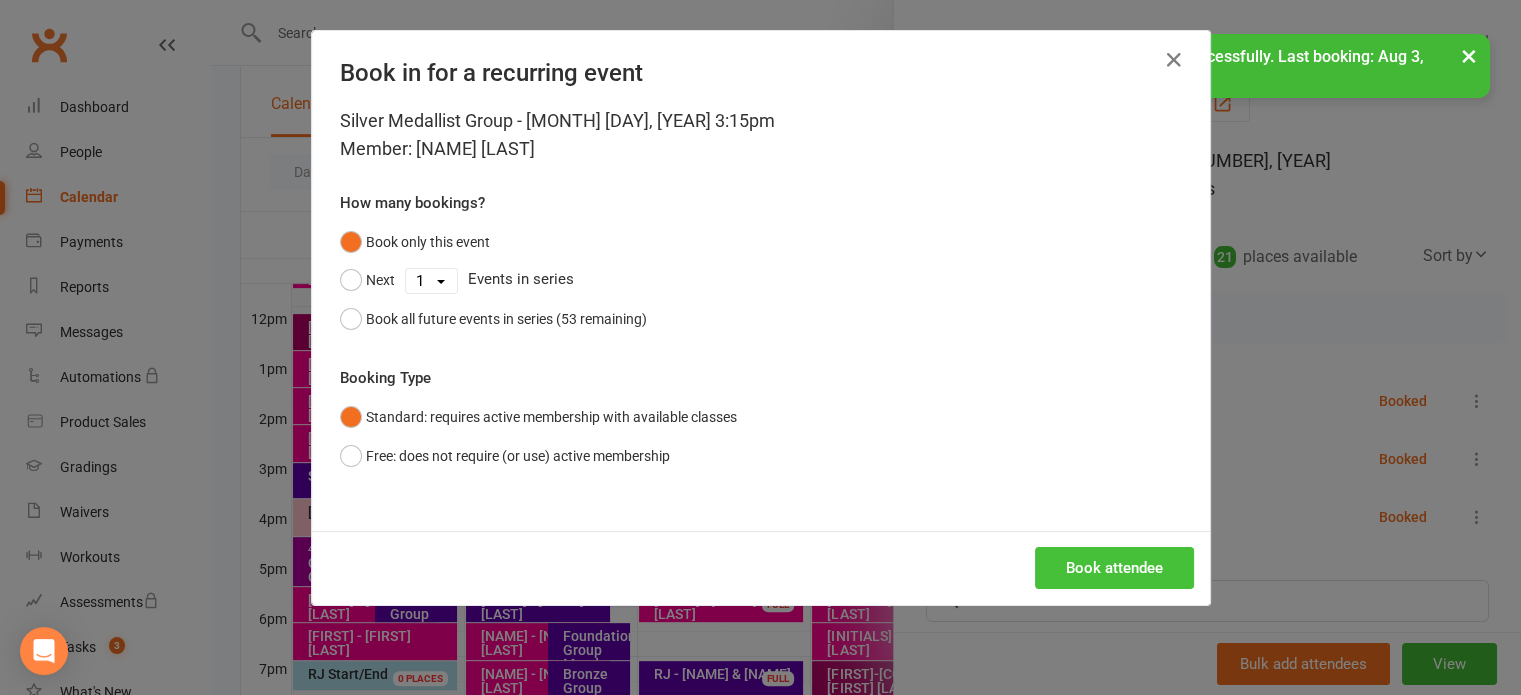 click on "Book attendee" at bounding box center [1114, 568] 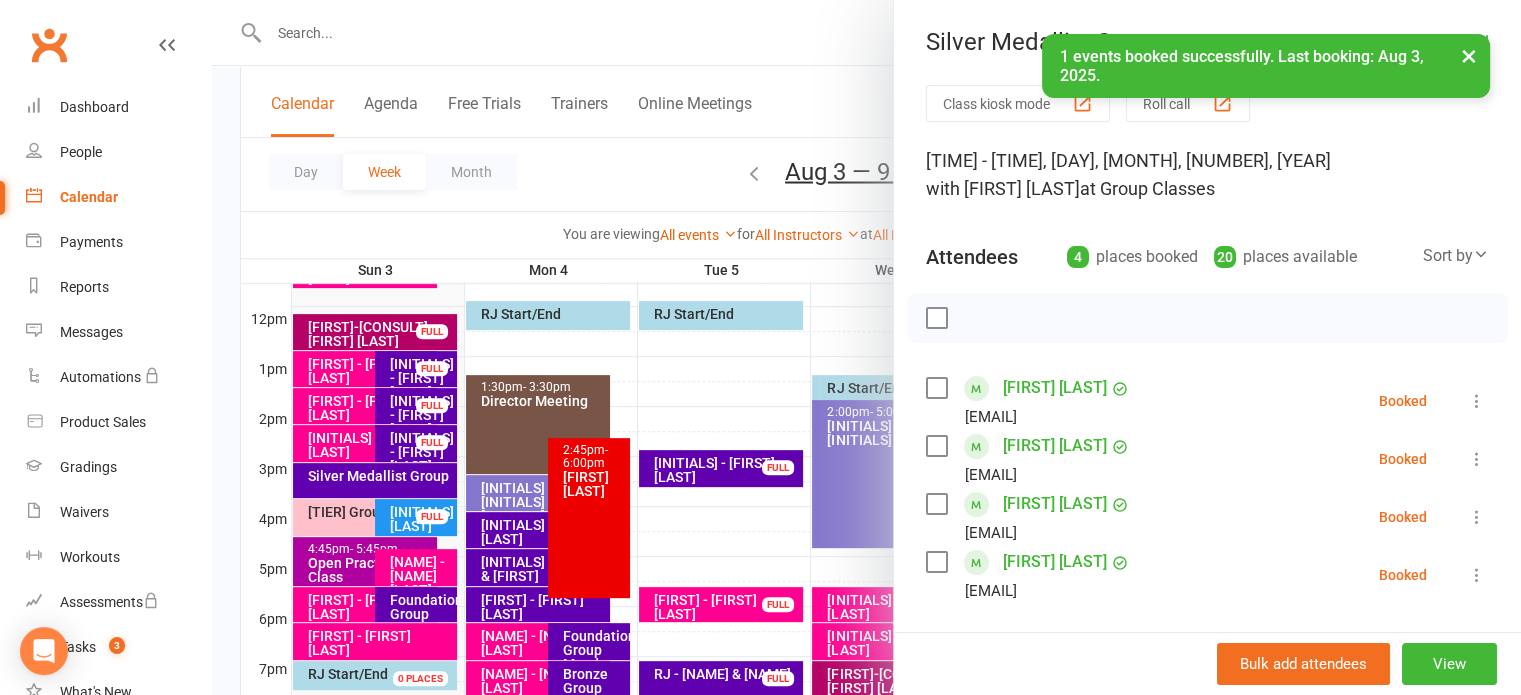 click at bounding box center [936, 318] 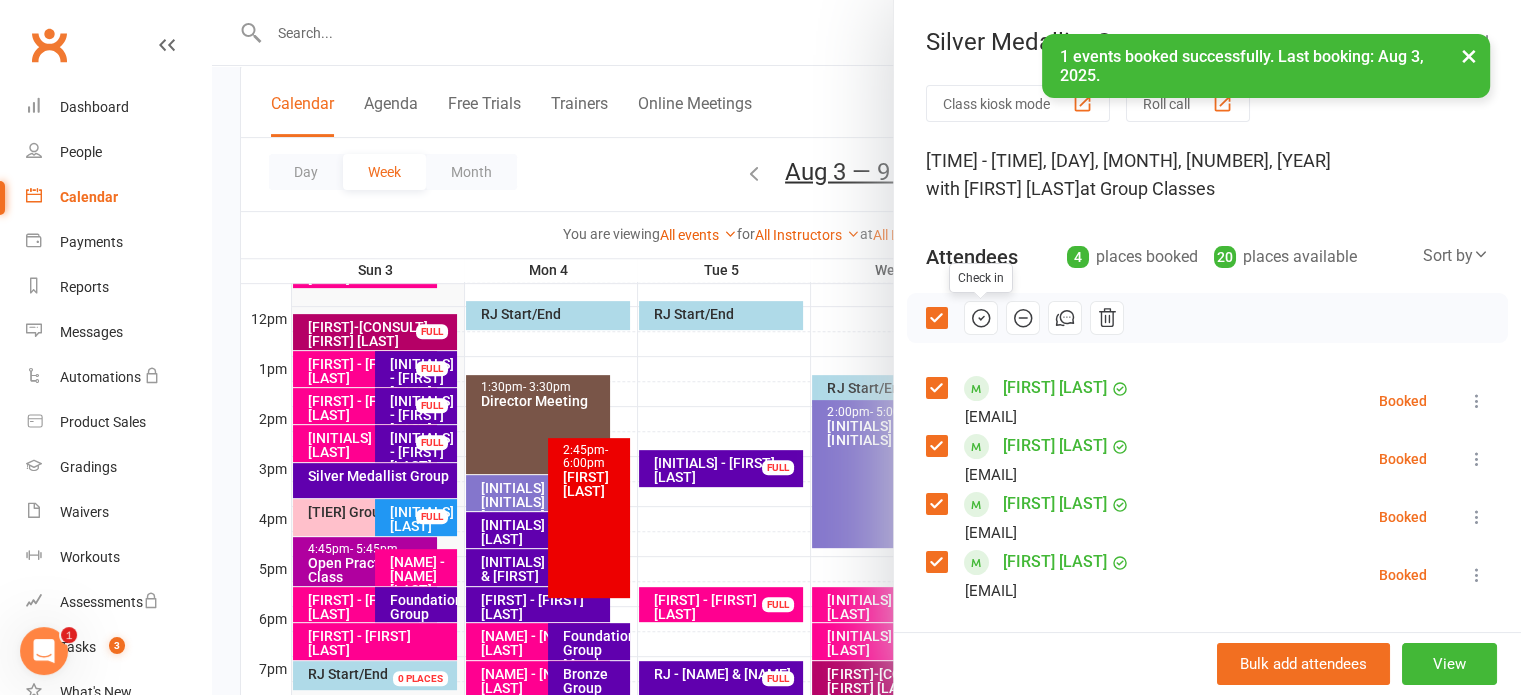 scroll, scrollTop: 0, scrollLeft: 0, axis: both 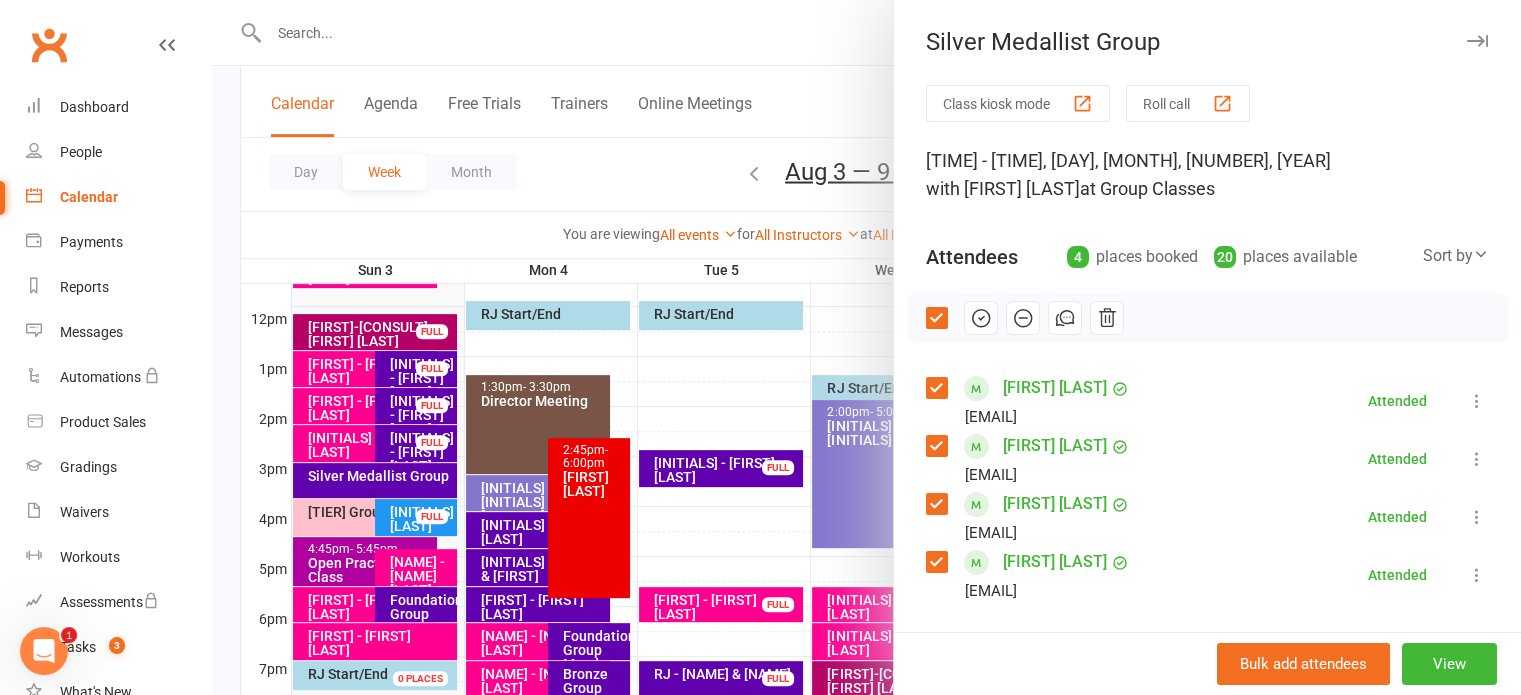 click at bounding box center [866, 347] 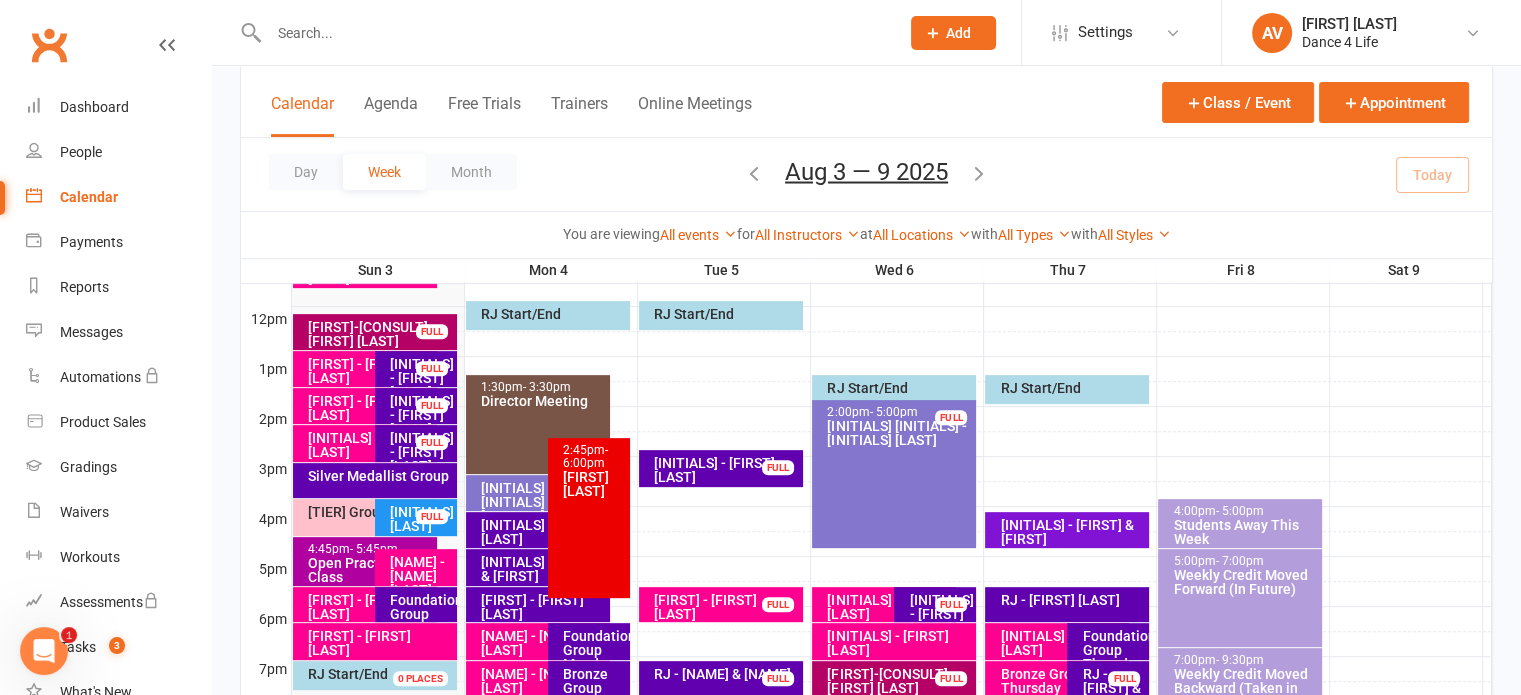 click on "[TIER] Group [DAY]" at bounding box center (370, 512) 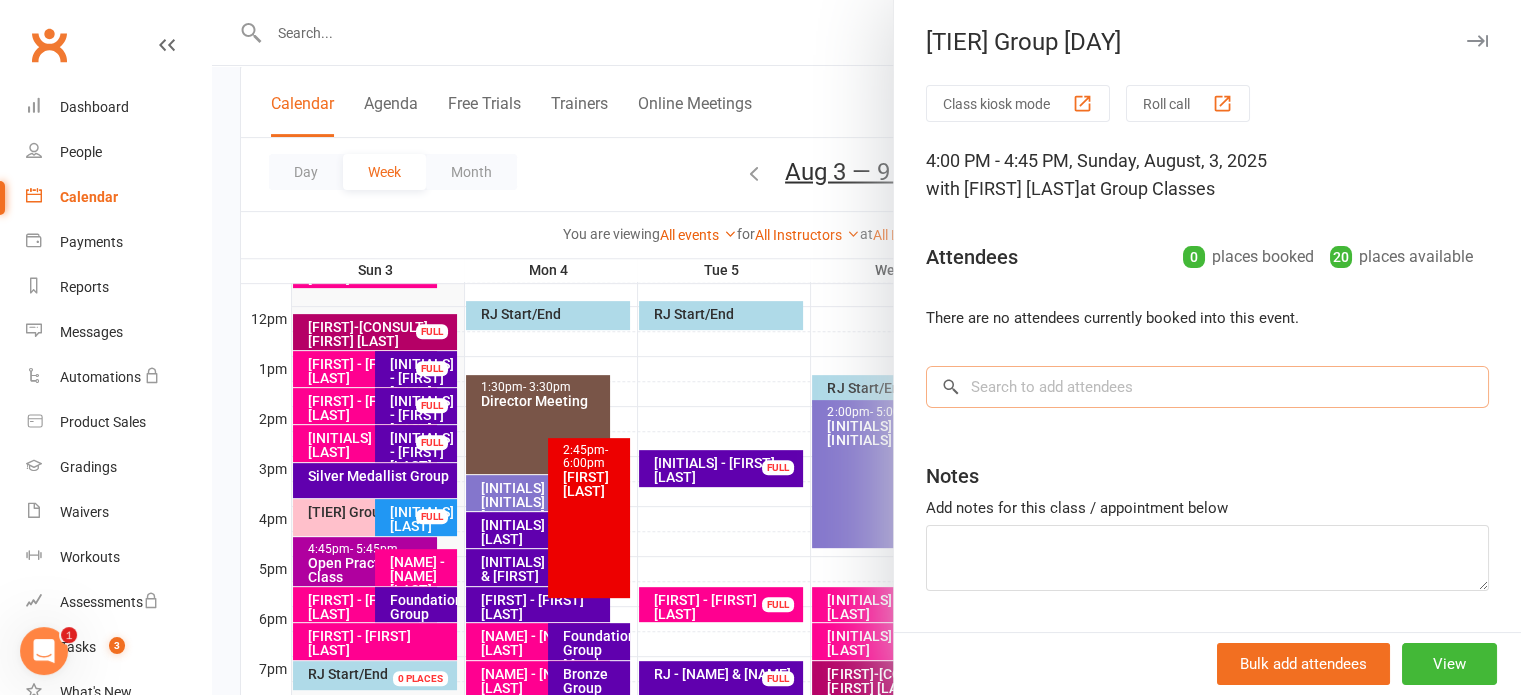 click at bounding box center (1207, 387) 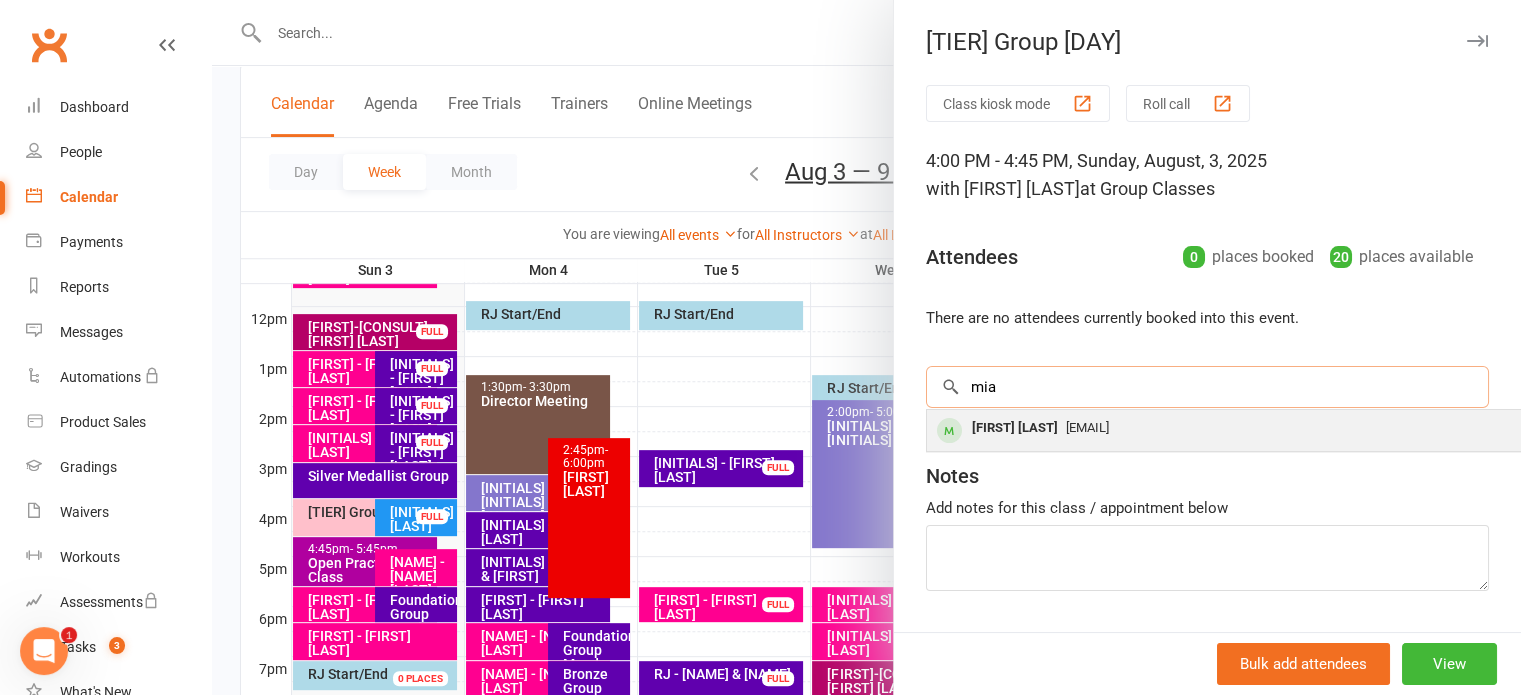 type on "mia" 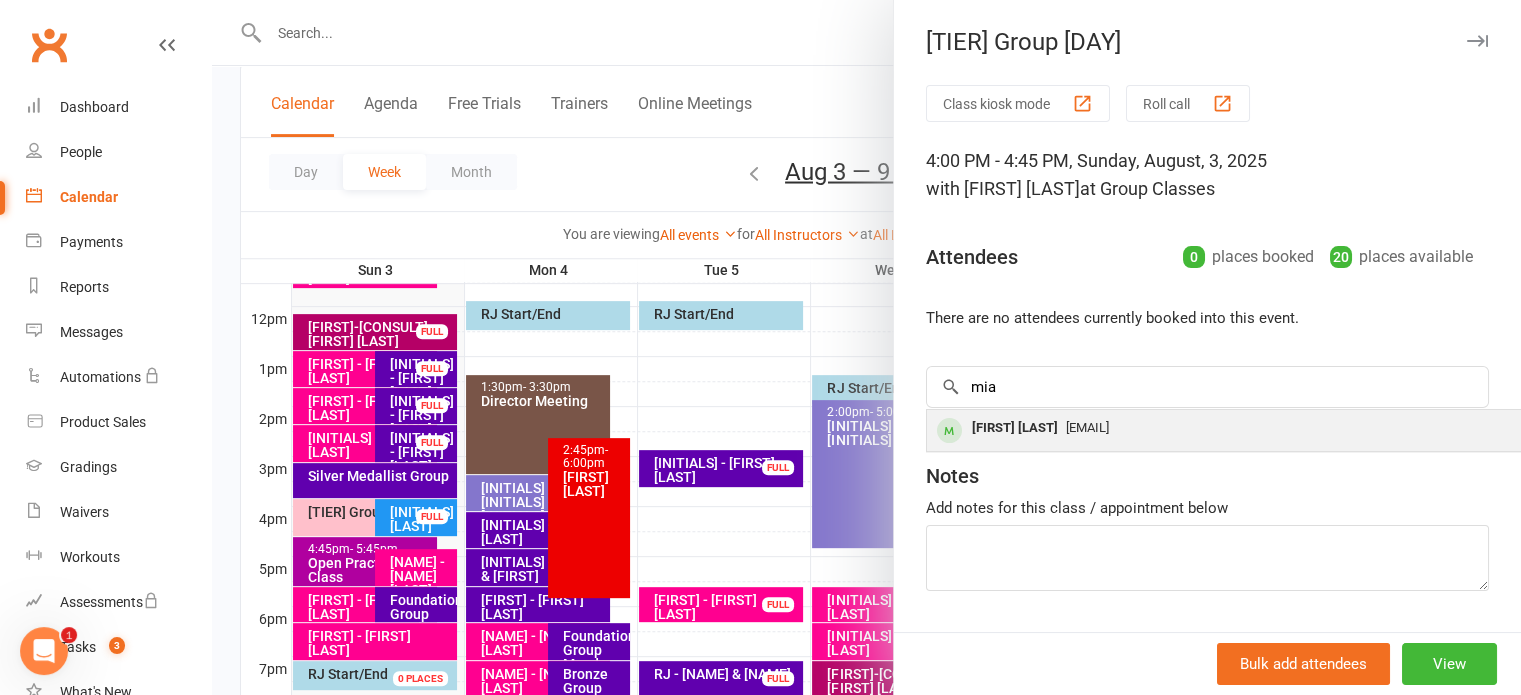 click on "[EMAIL]" at bounding box center (1087, 427) 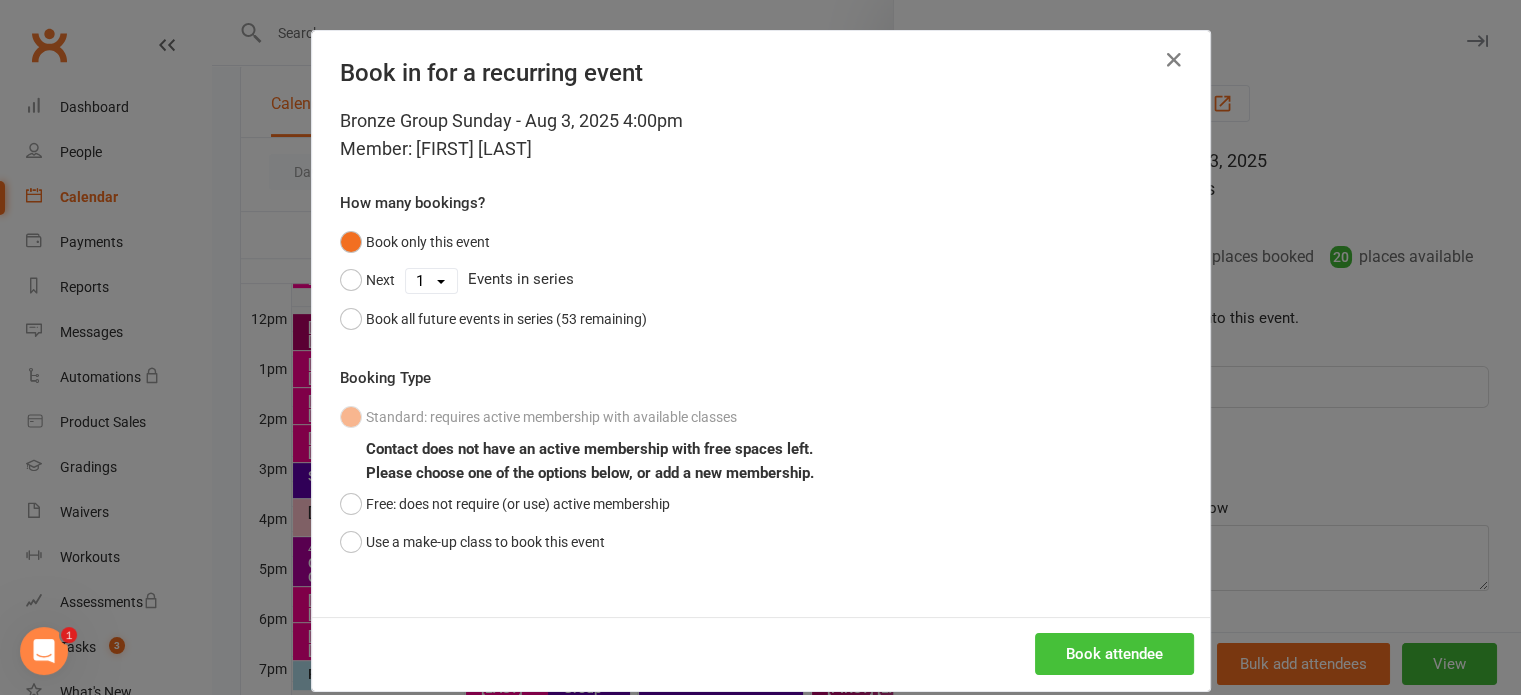 click on "Book attendee" at bounding box center [1114, 654] 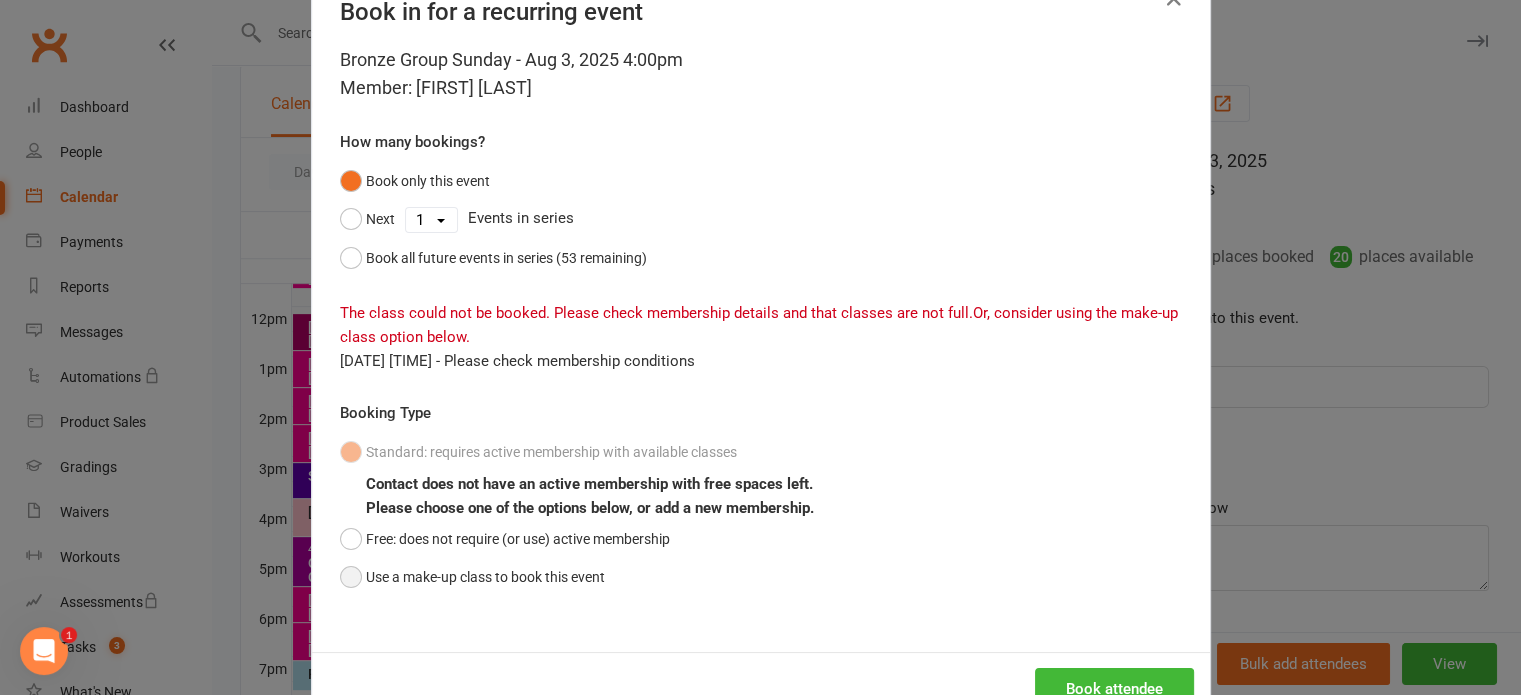 scroll, scrollTop: 122, scrollLeft: 0, axis: vertical 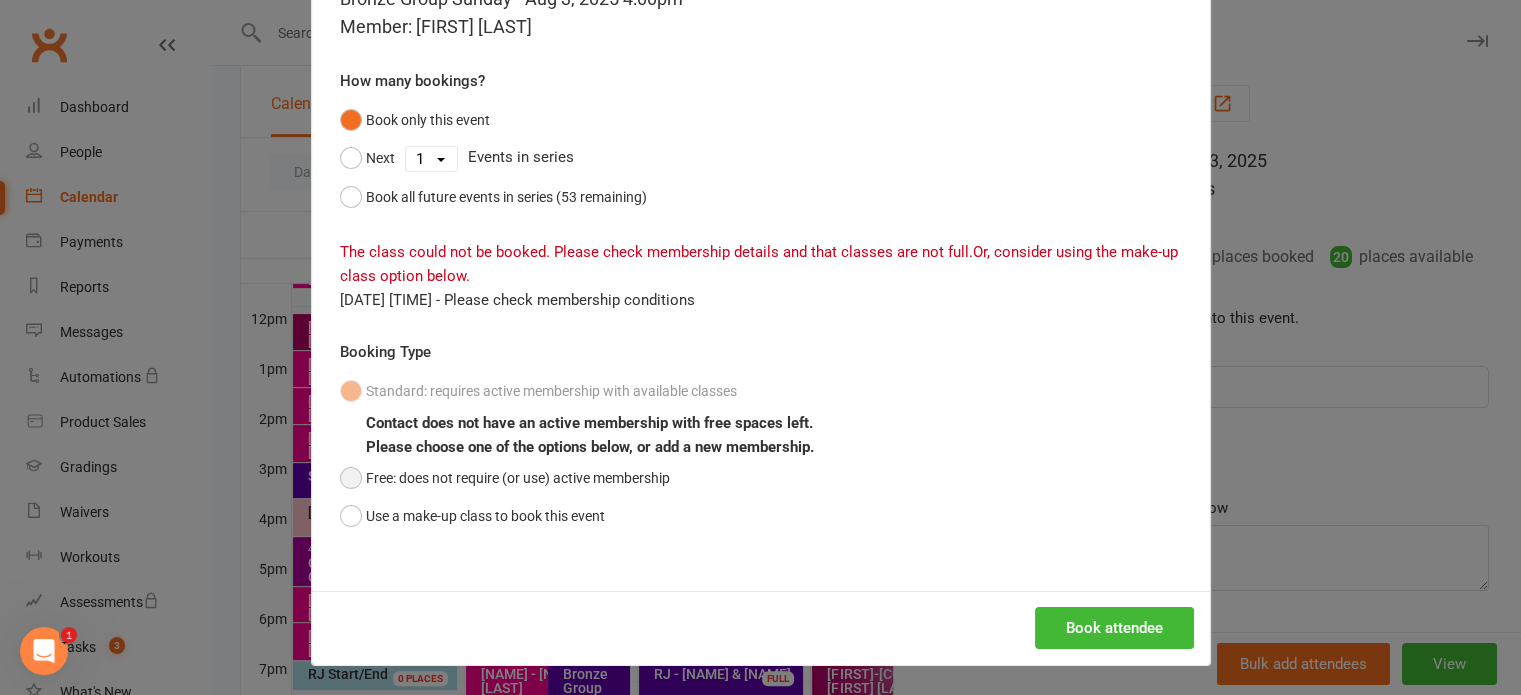 click on "Free: does not require (or use) active membership" at bounding box center [505, 478] 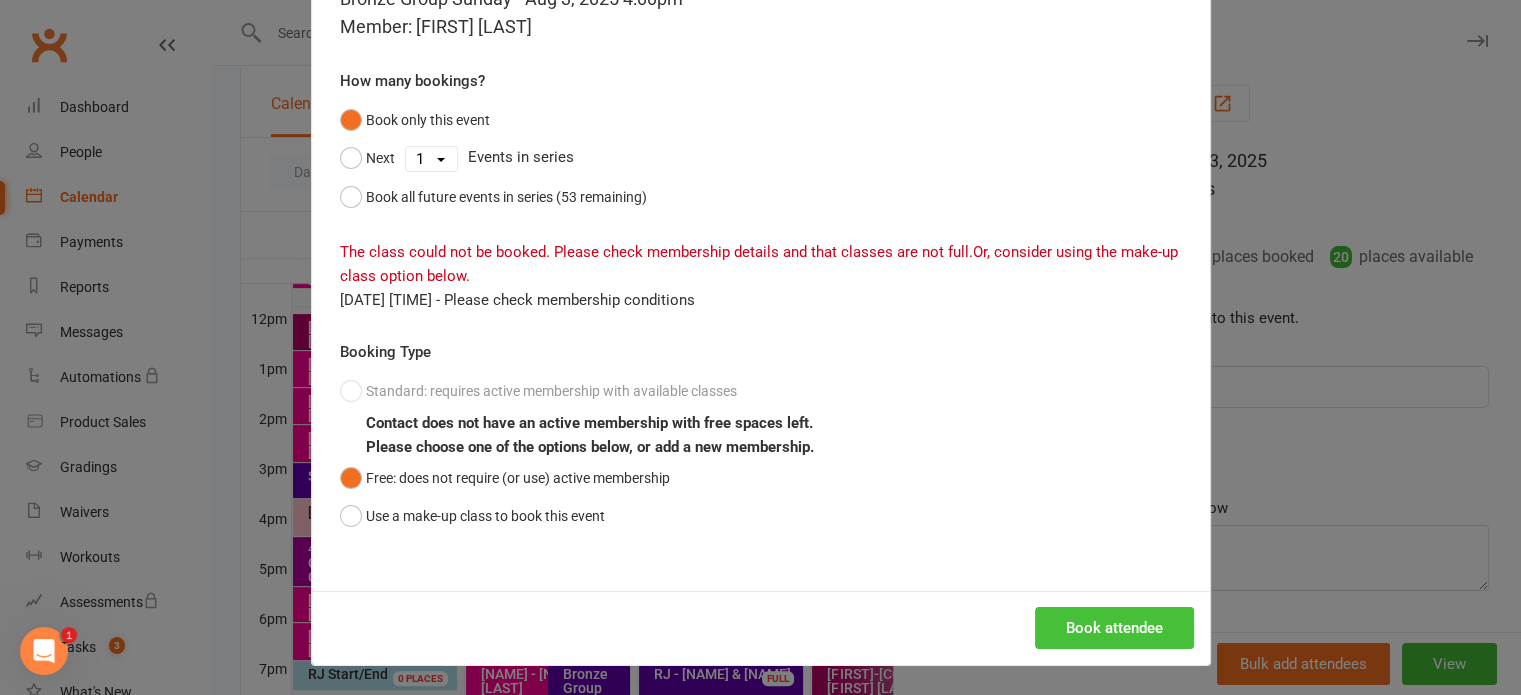 click on "Book attendee" at bounding box center [1114, 628] 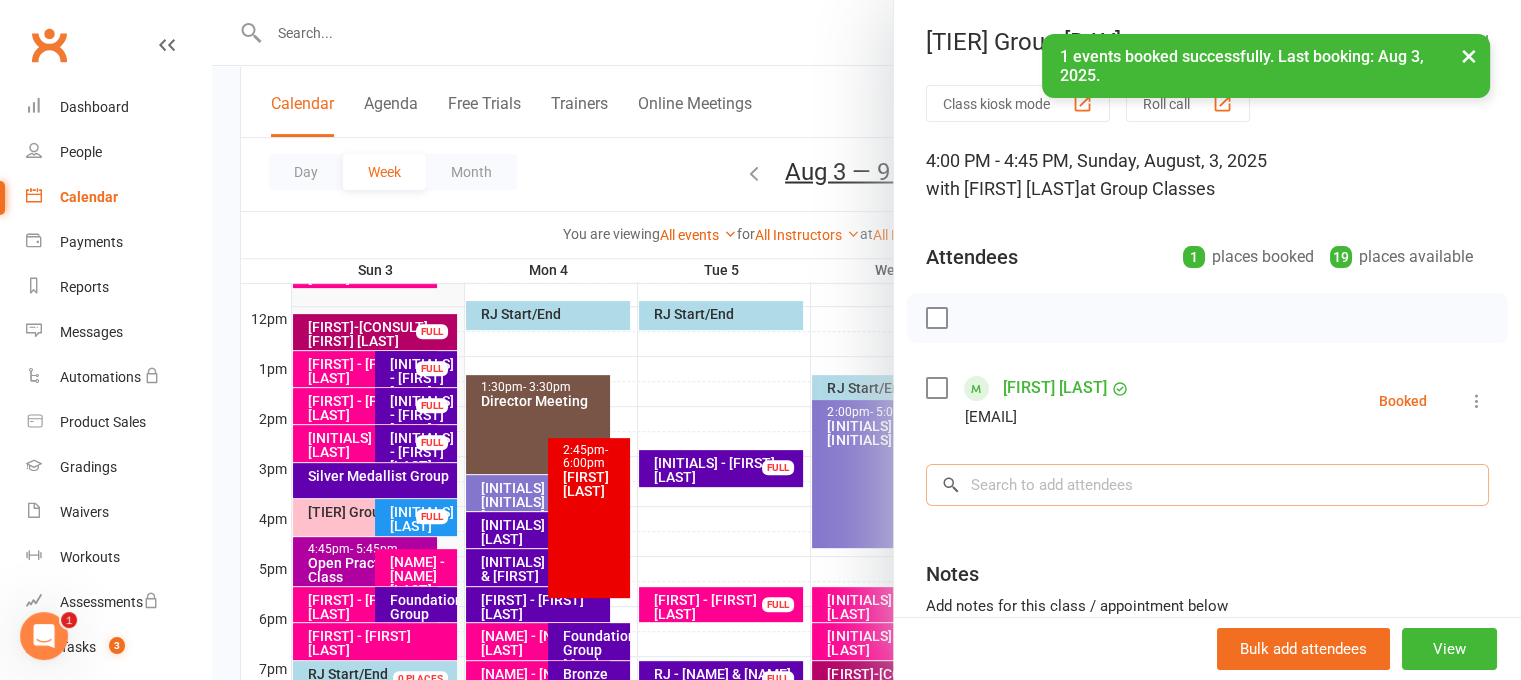 click at bounding box center (1207, 485) 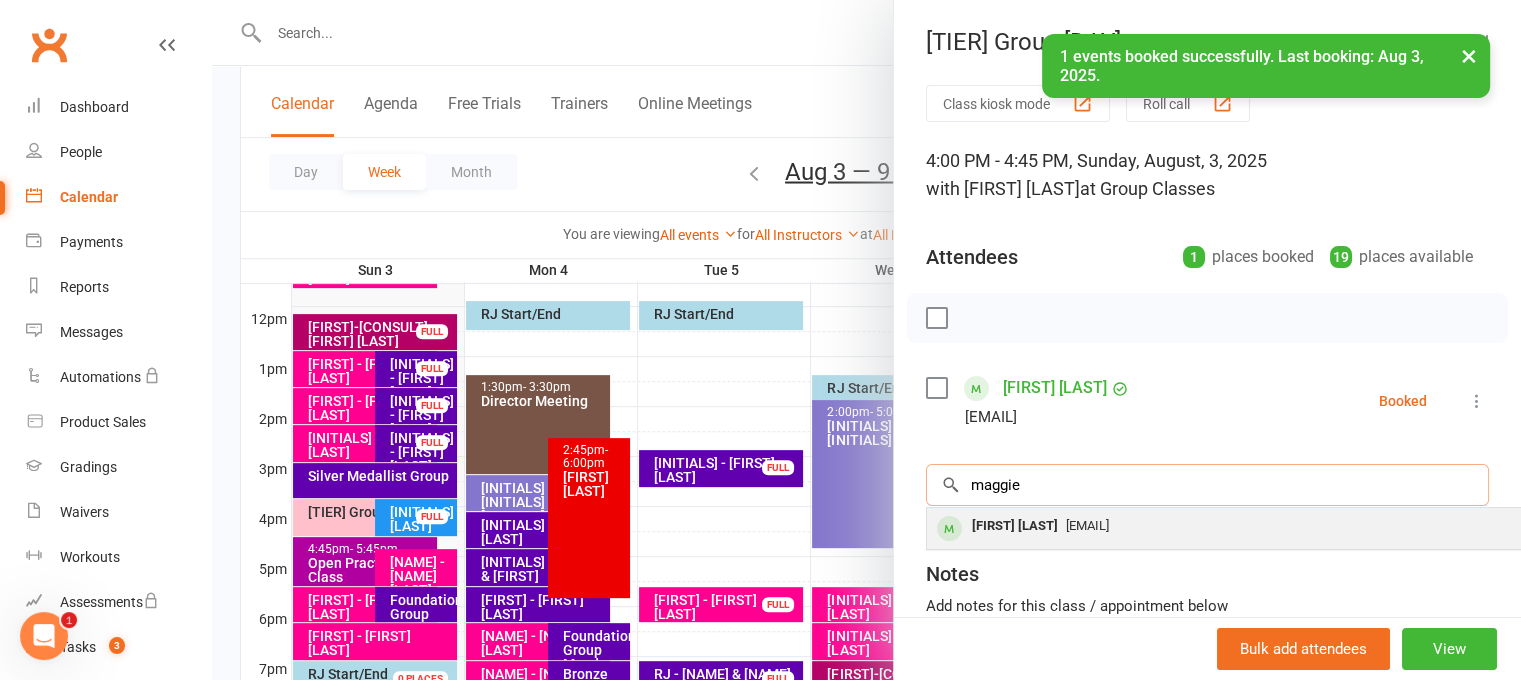 type on "maggie" 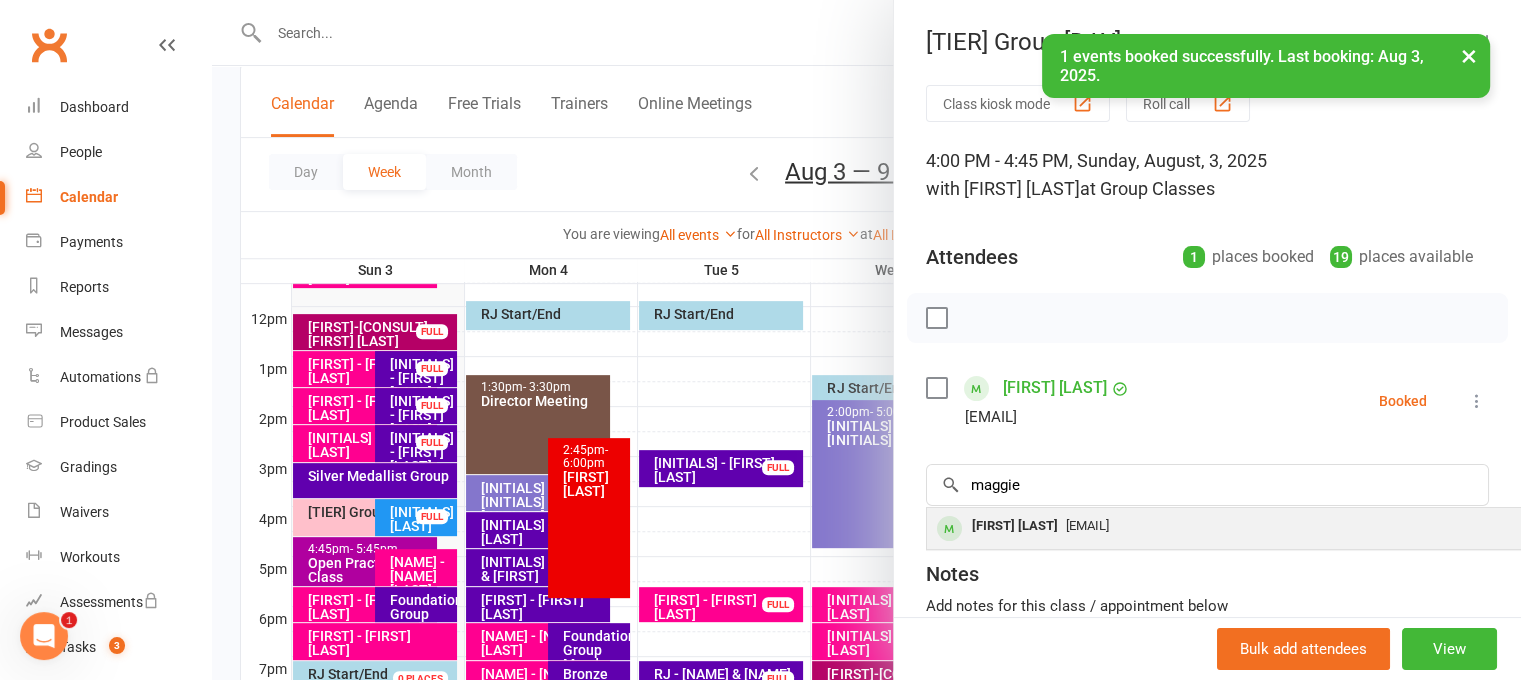 click on "[EMAIL]" at bounding box center (1087, 525) 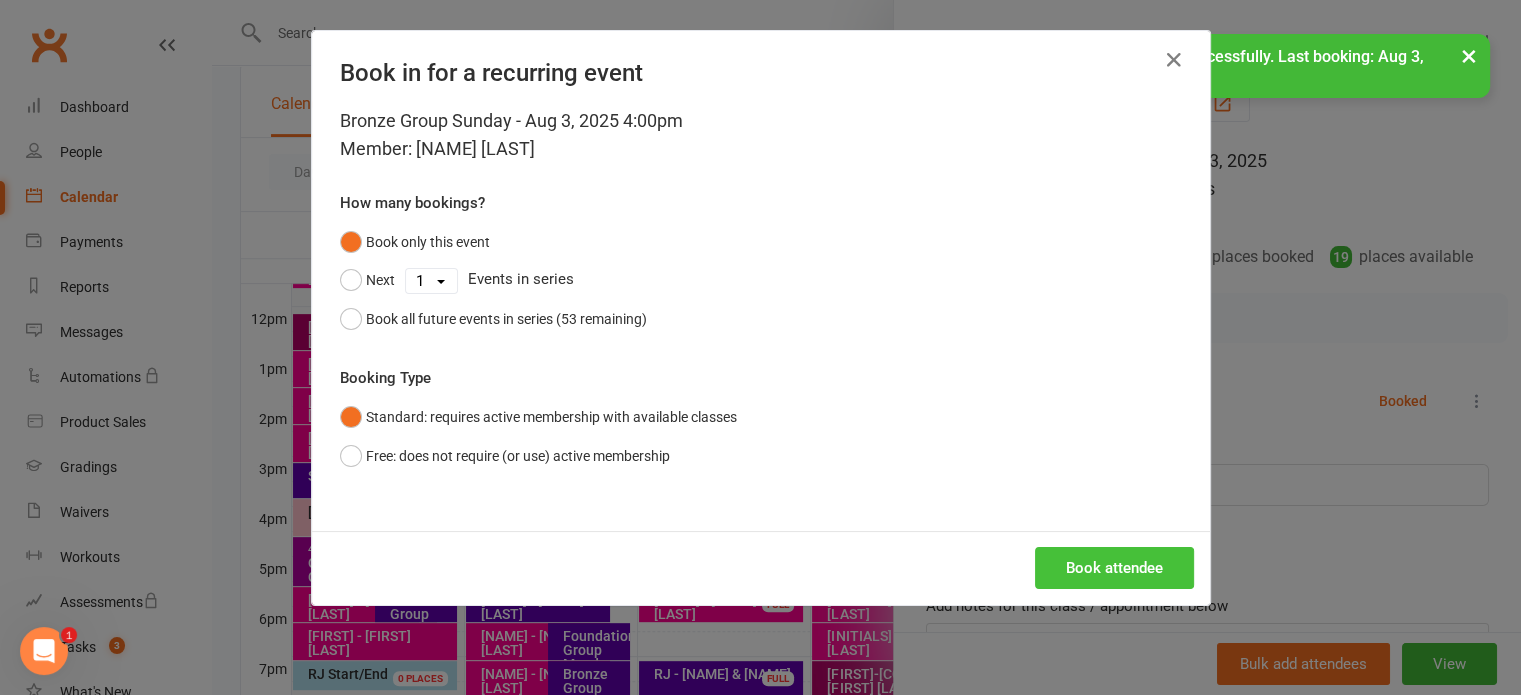 click on "Book attendee" at bounding box center (1114, 568) 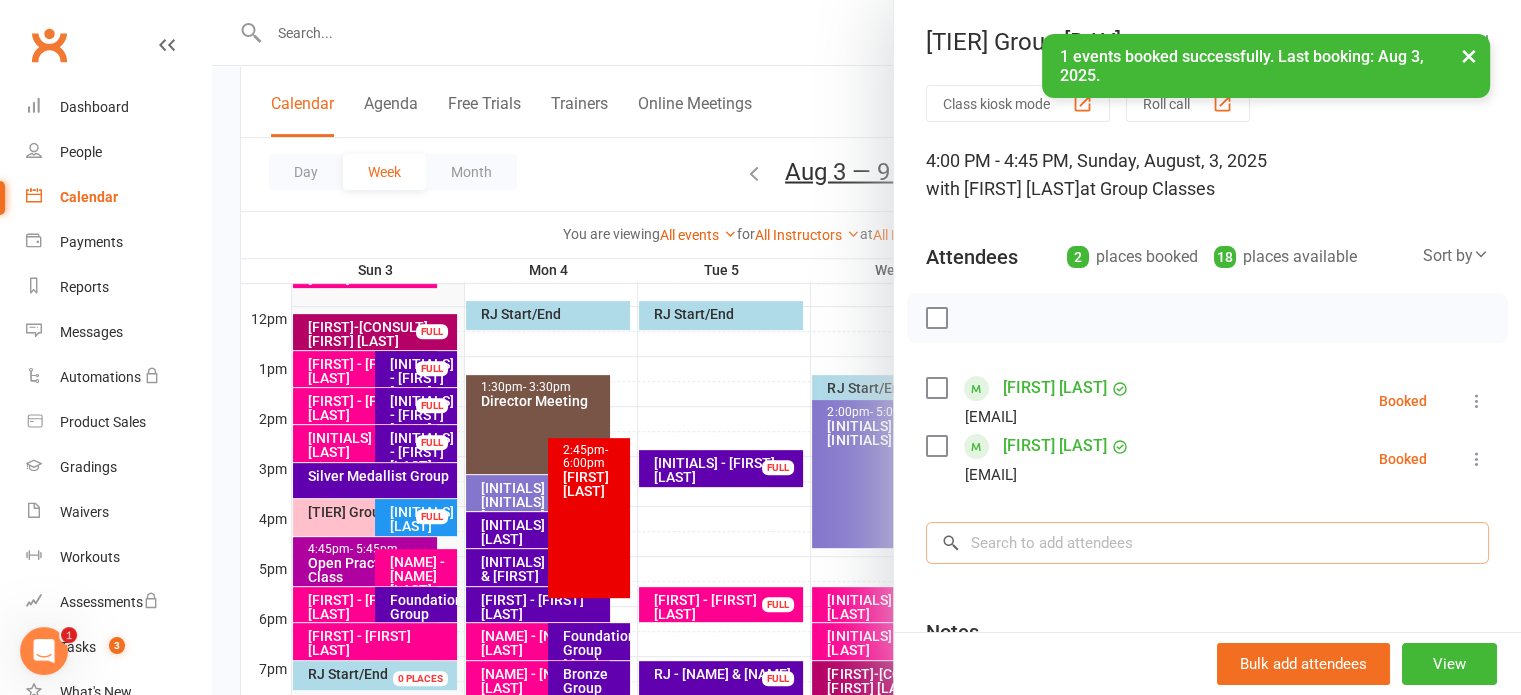 click at bounding box center (1207, 543) 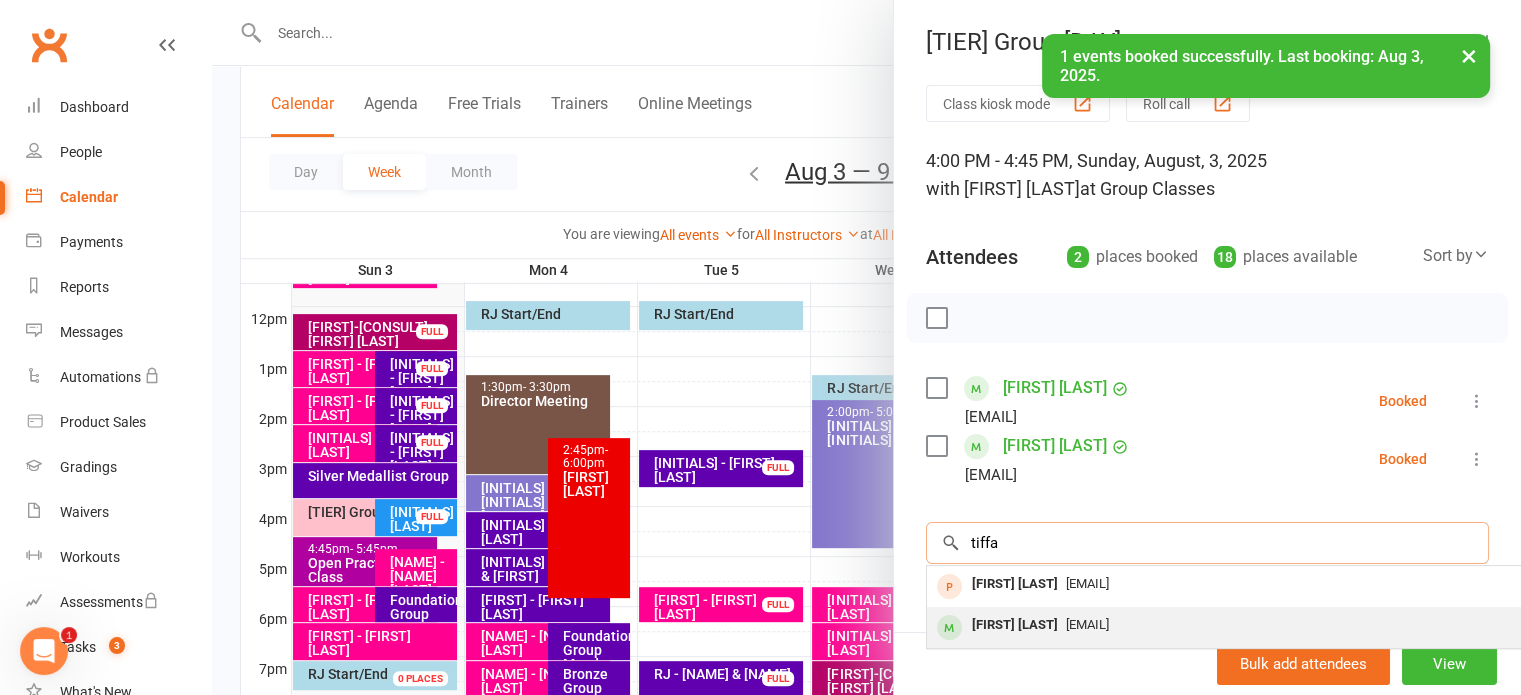 type on "tiffa" 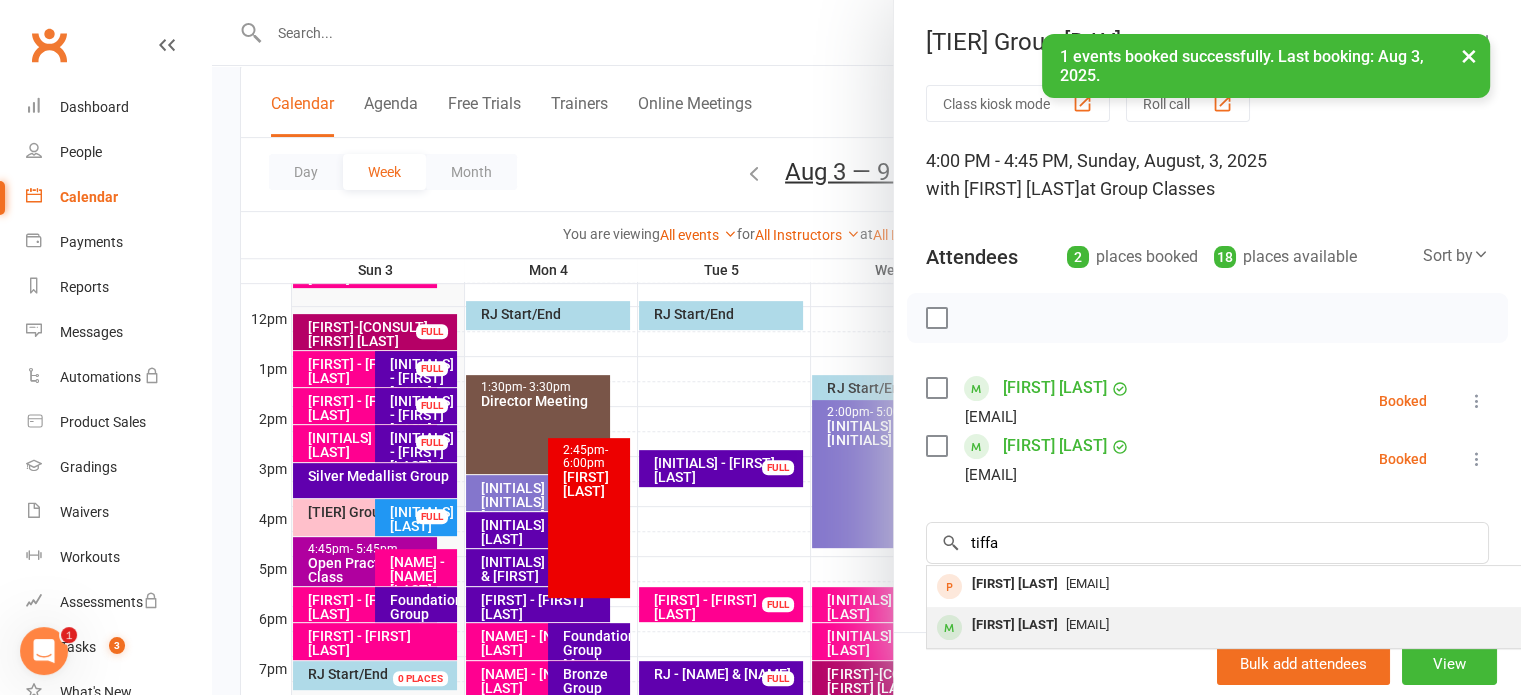 click on "[FIRST] [LAST]" at bounding box center (1015, 625) 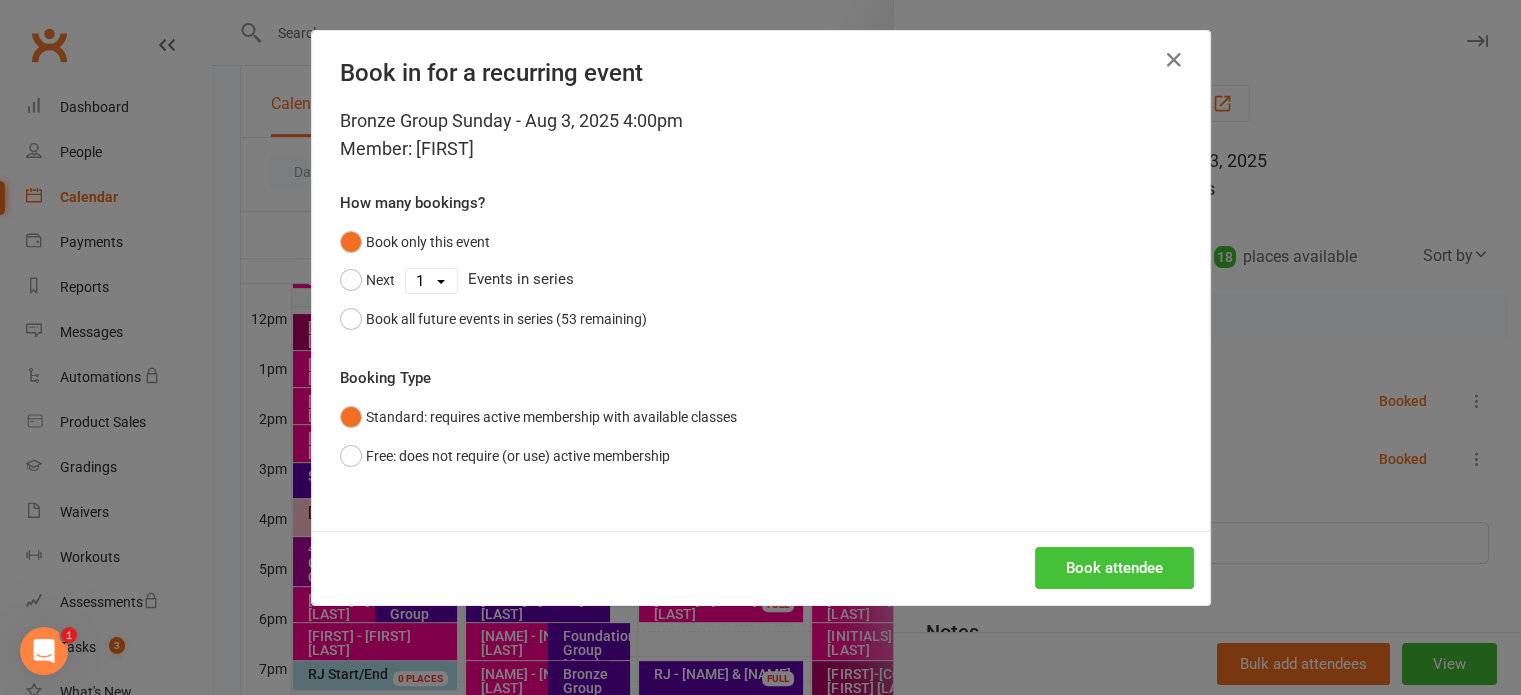 click on "Book attendee" at bounding box center (1114, 568) 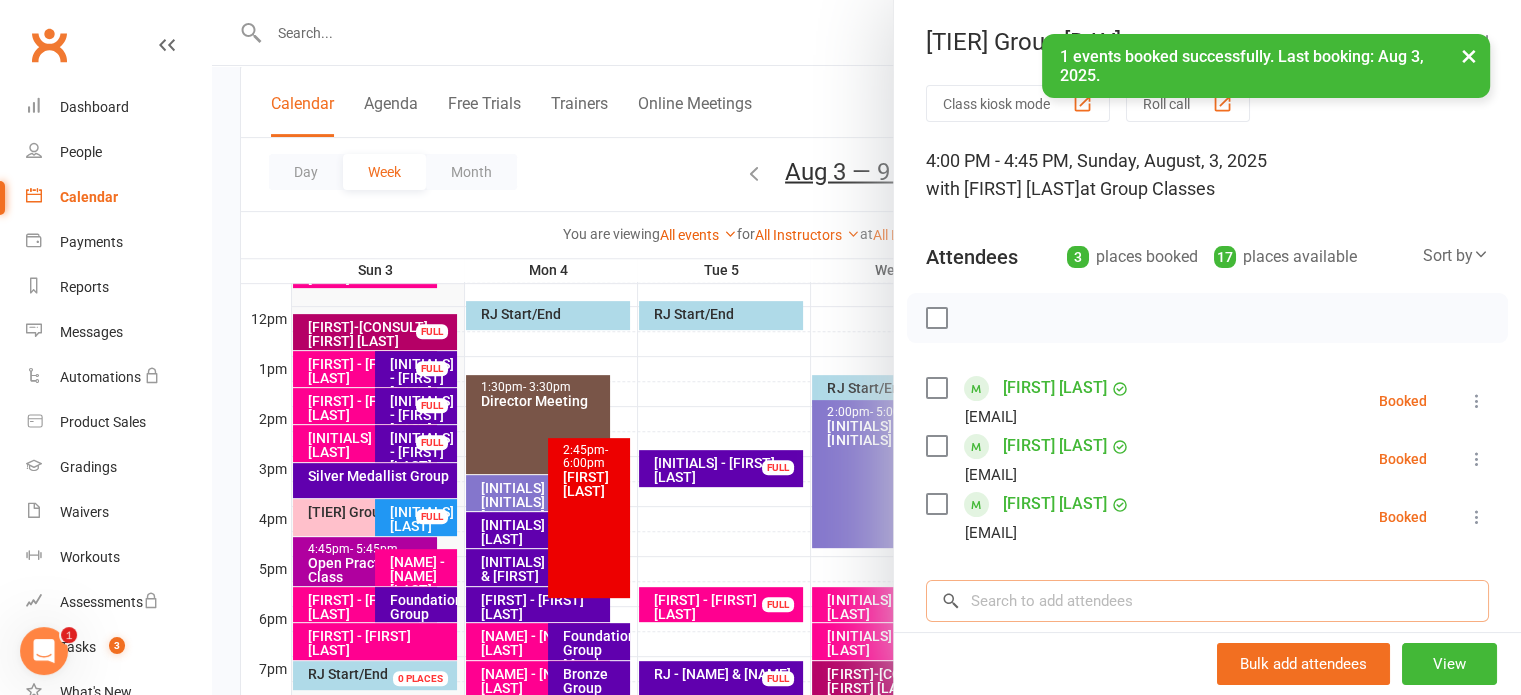 click at bounding box center [1207, 601] 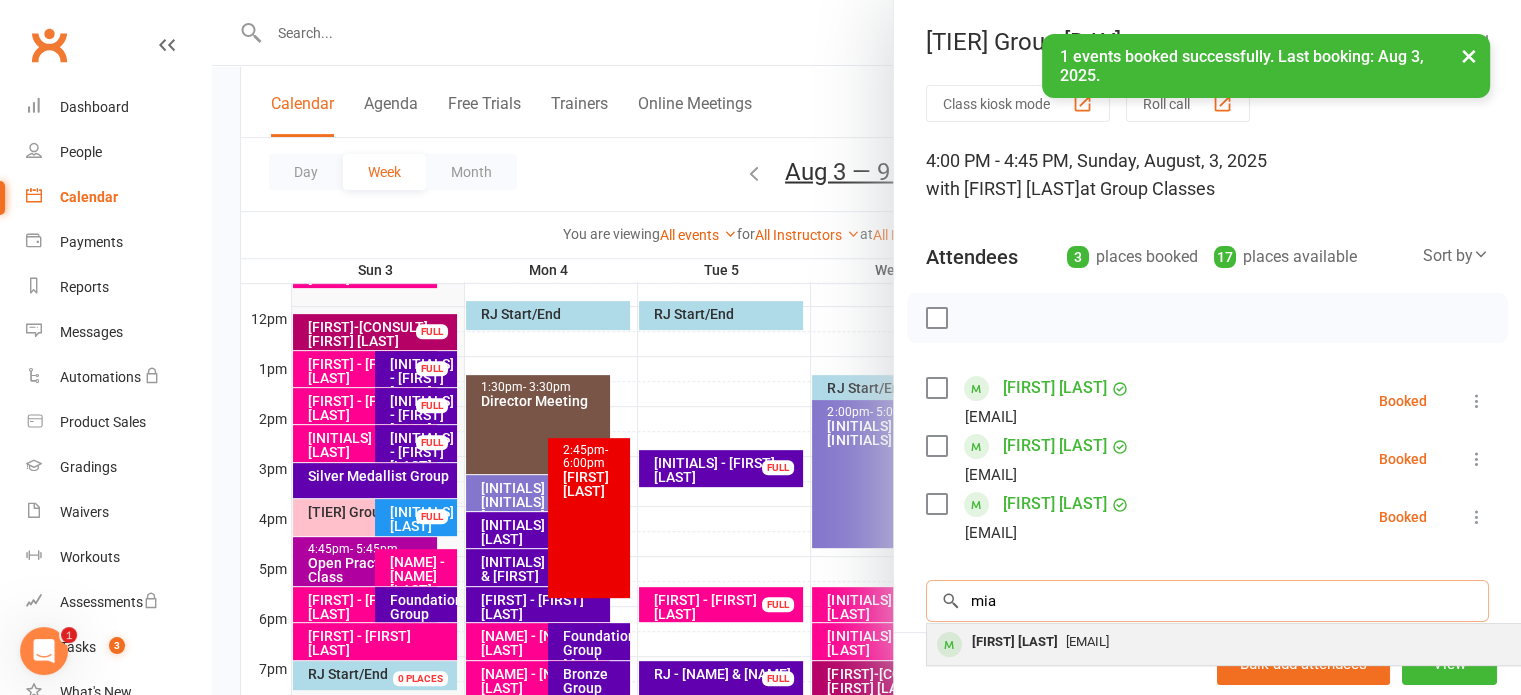 type on "mia" 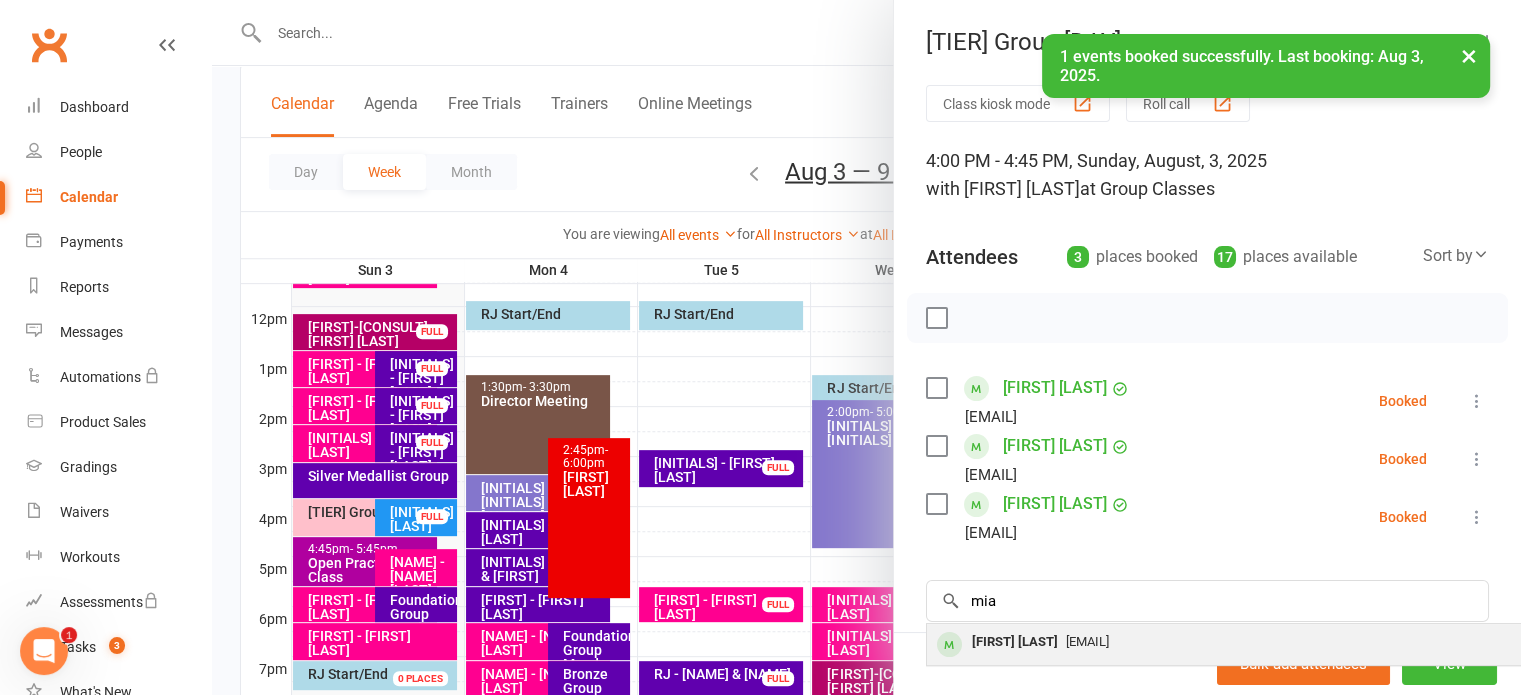 click on "[EMAIL]" at bounding box center (1226, 642) 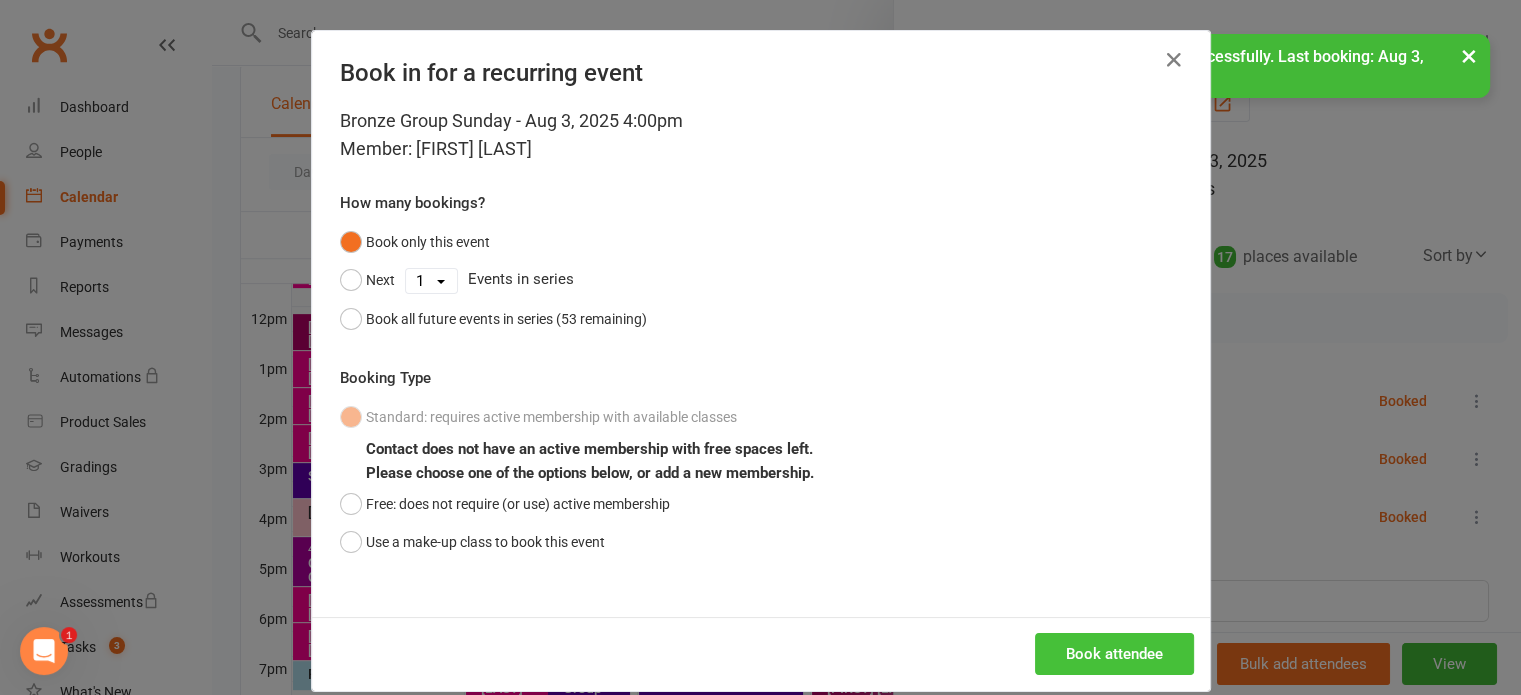 drag, startPoint x: 1113, startPoint y: 649, endPoint x: 1124, endPoint y: 645, distance: 11.7046995 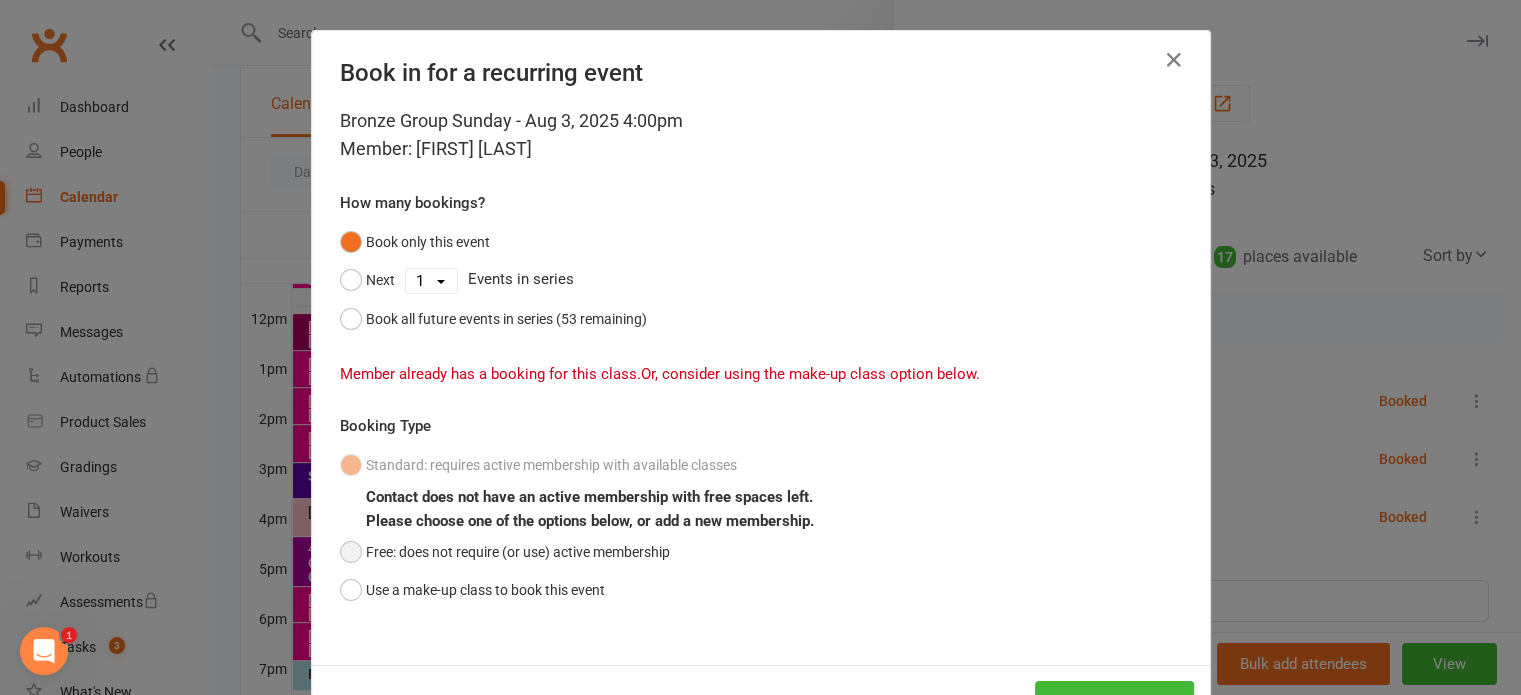 click on "Free: does not require (or use) active membership" at bounding box center [505, 552] 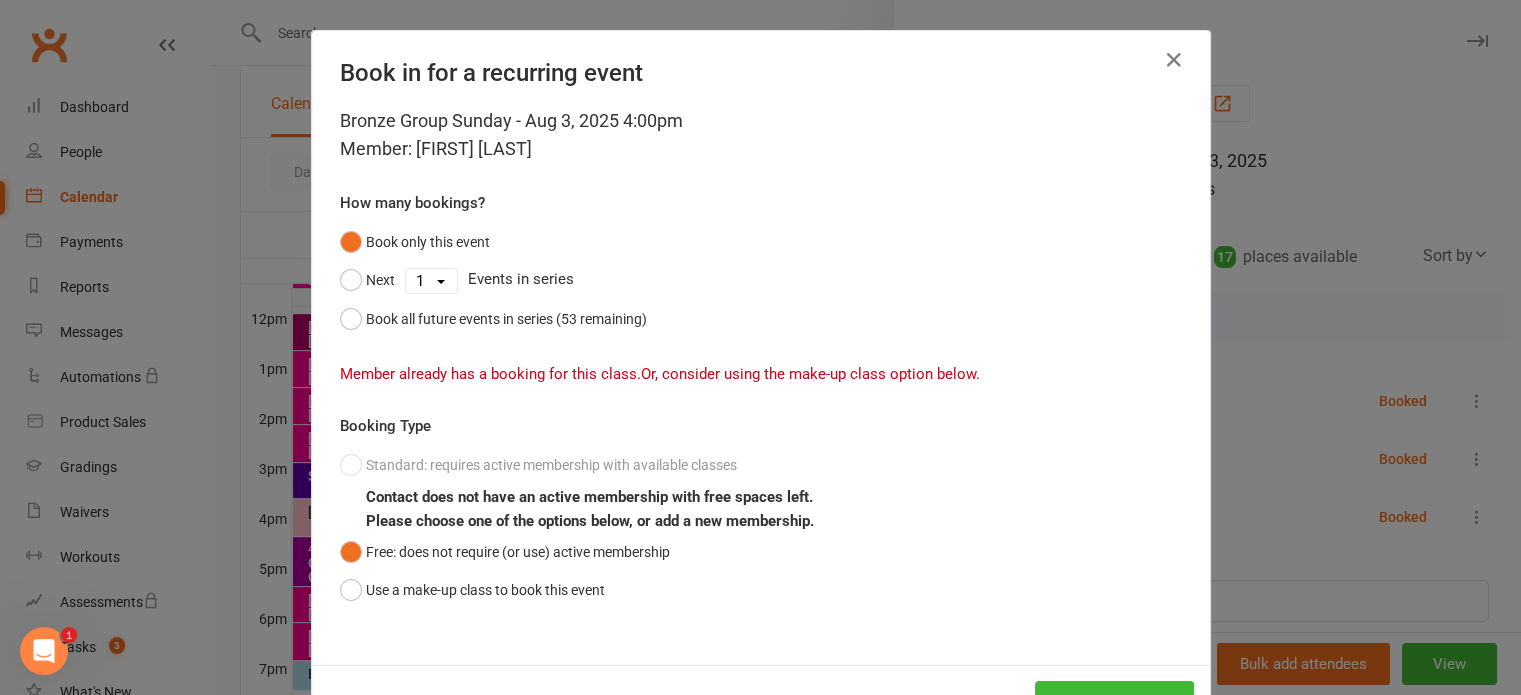 scroll, scrollTop: 74, scrollLeft: 0, axis: vertical 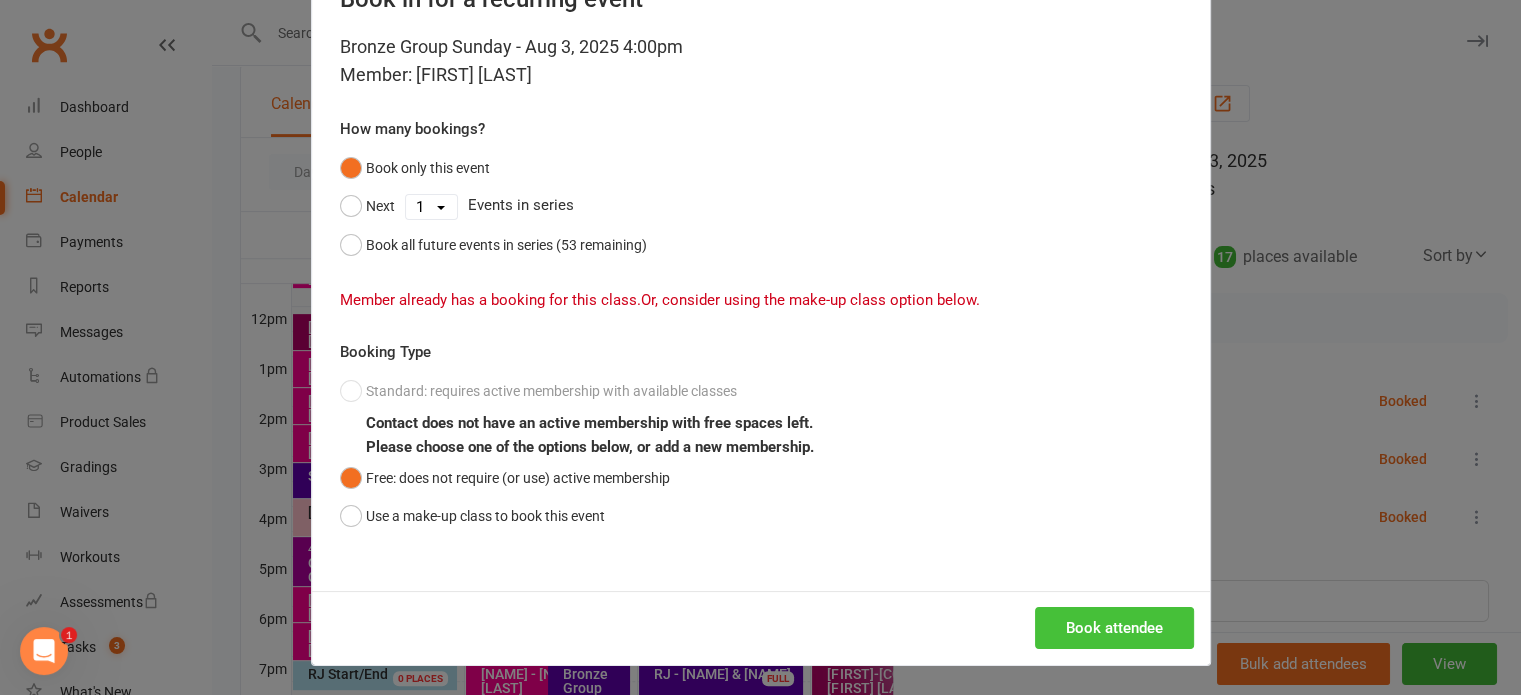 click on "Book attendee" at bounding box center (1114, 628) 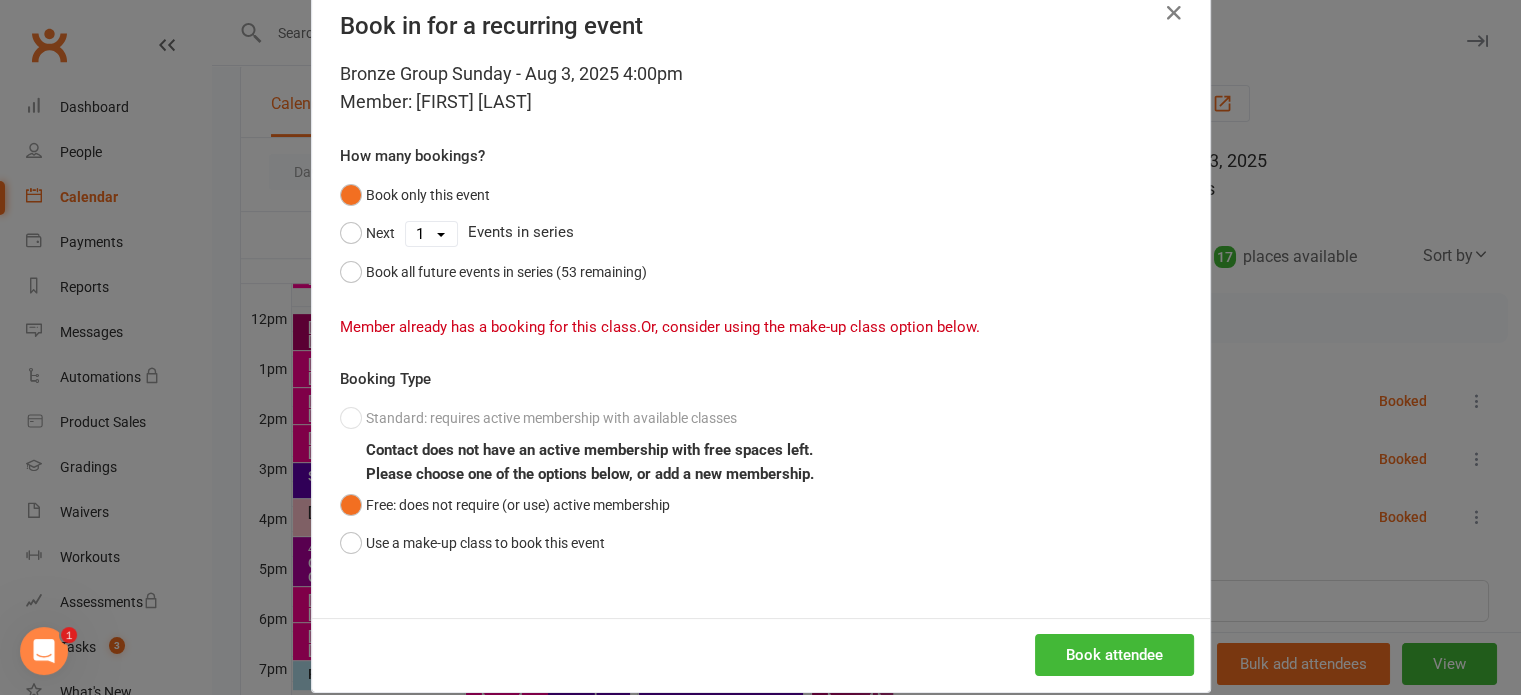 scroll, scrollTop: 74, scrollLeft: 0, axis: vertical 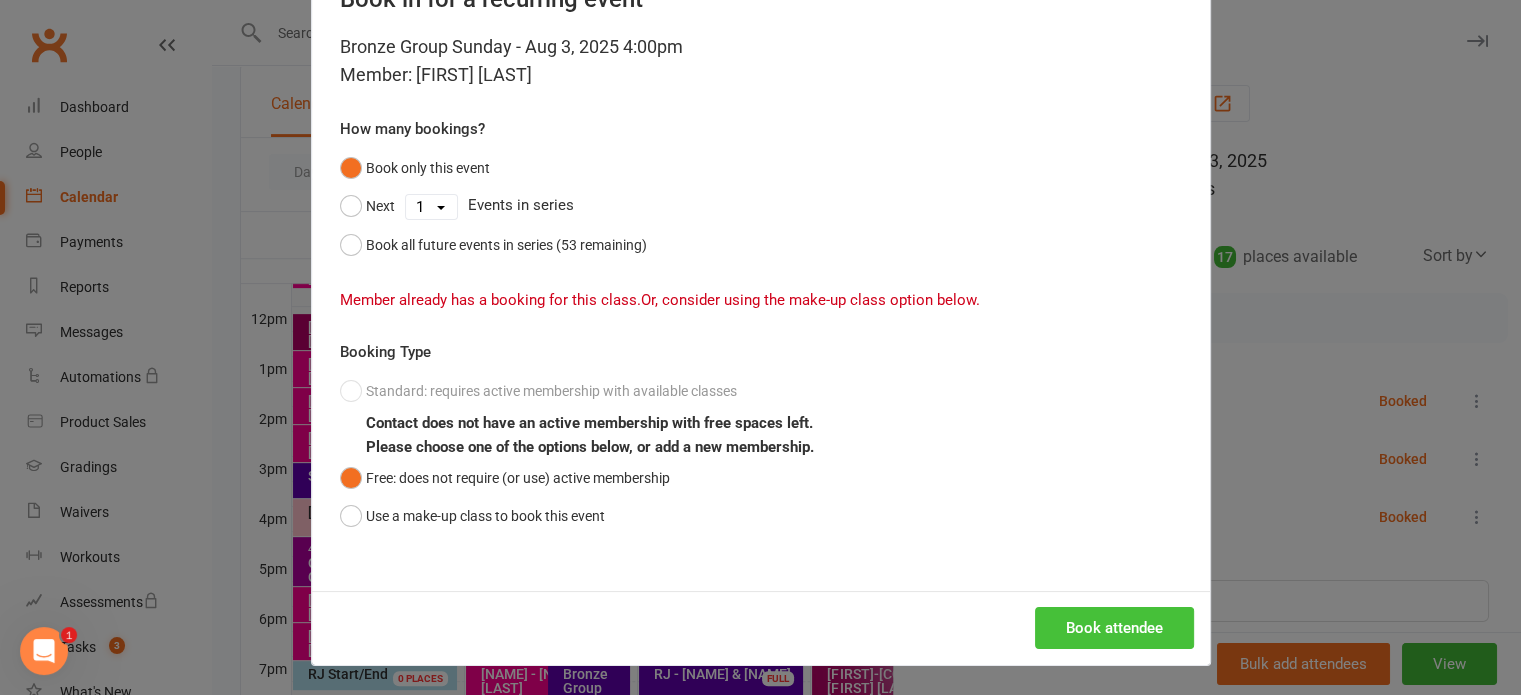 click on "Book attendee" at bounding box center (1114, 628) 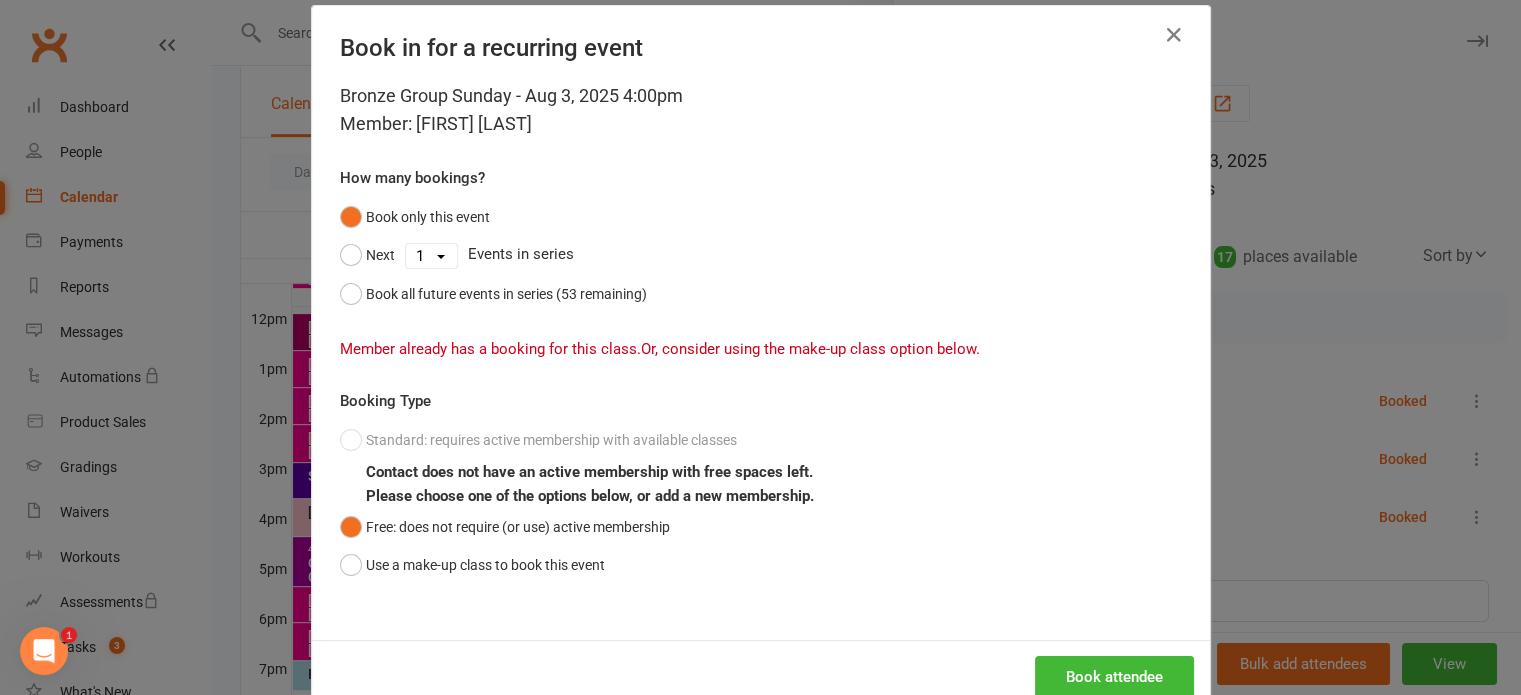 scroll, scrollTop: 0, scrollLeft: 0, axis: both 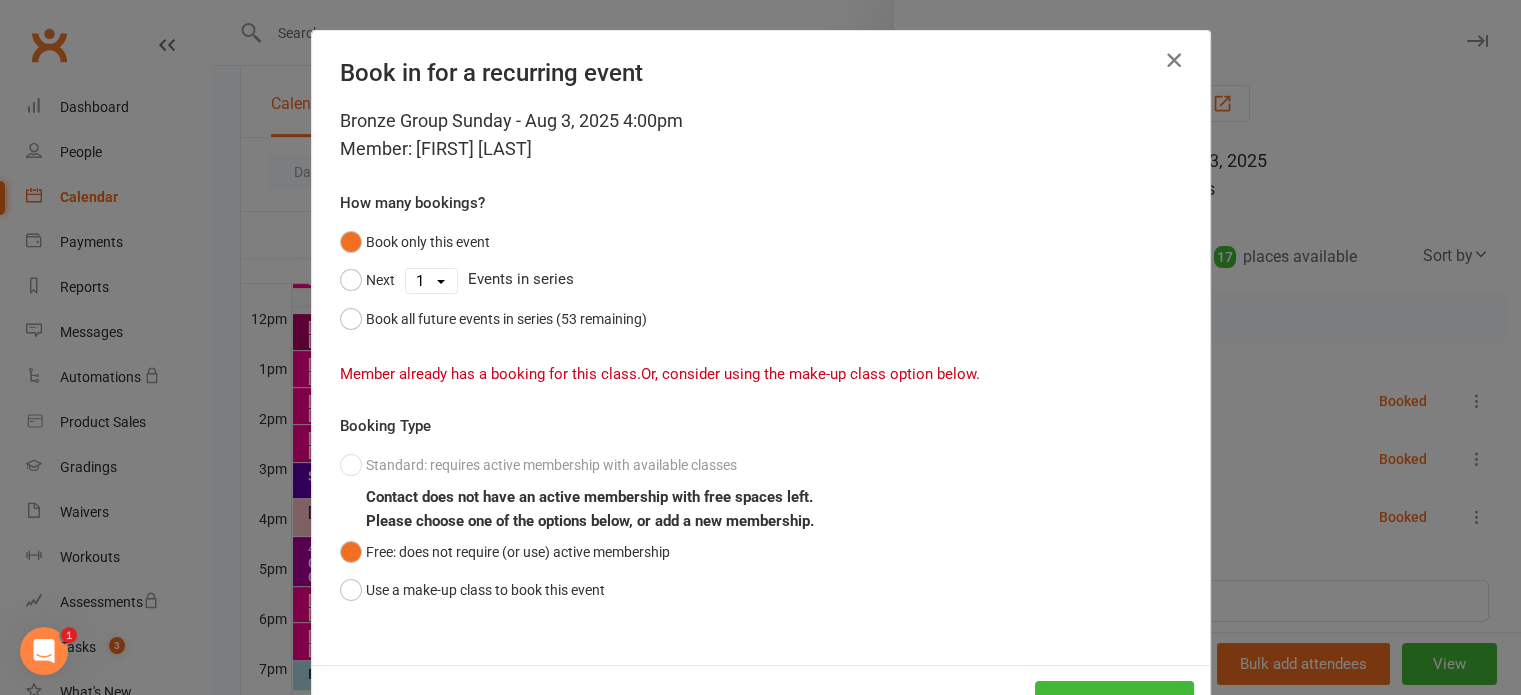 click at bounding box center (1174, 60) 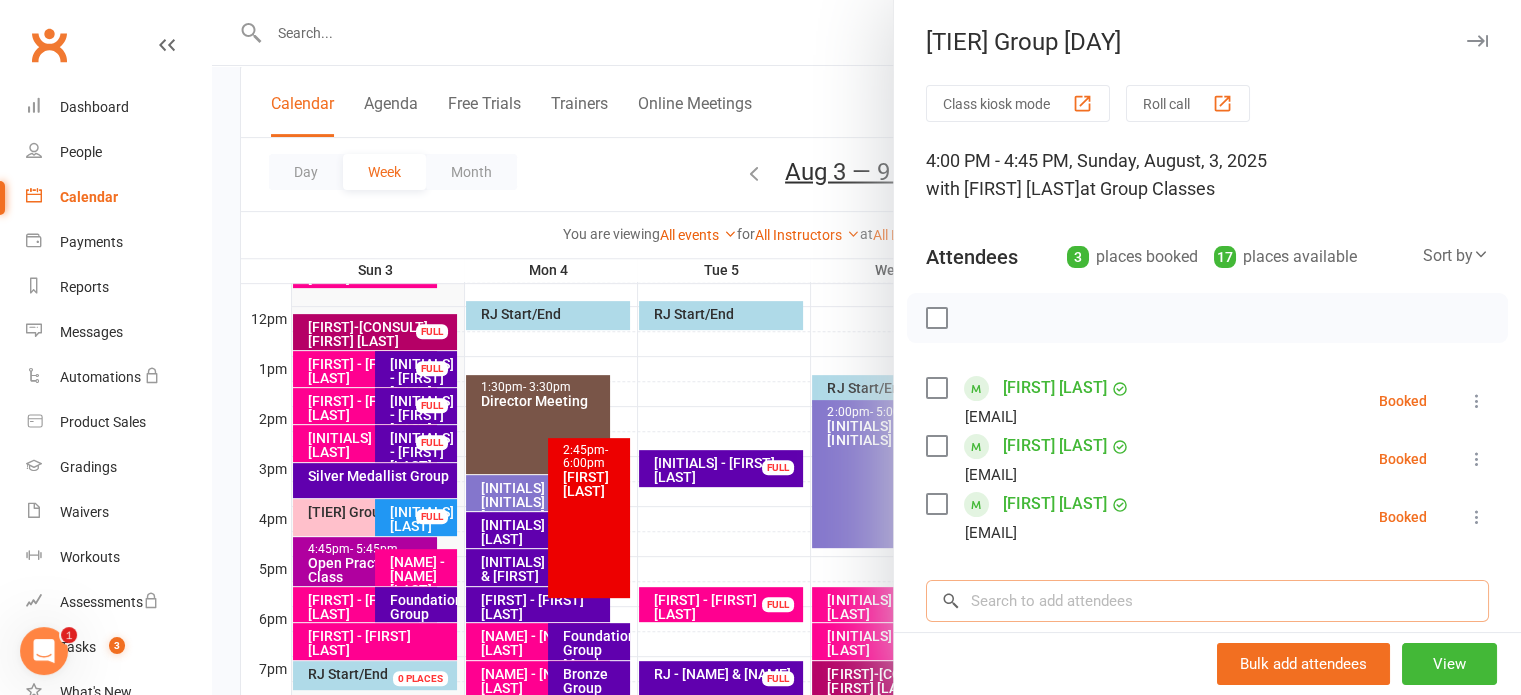 click at bounding box center [1207, 601] 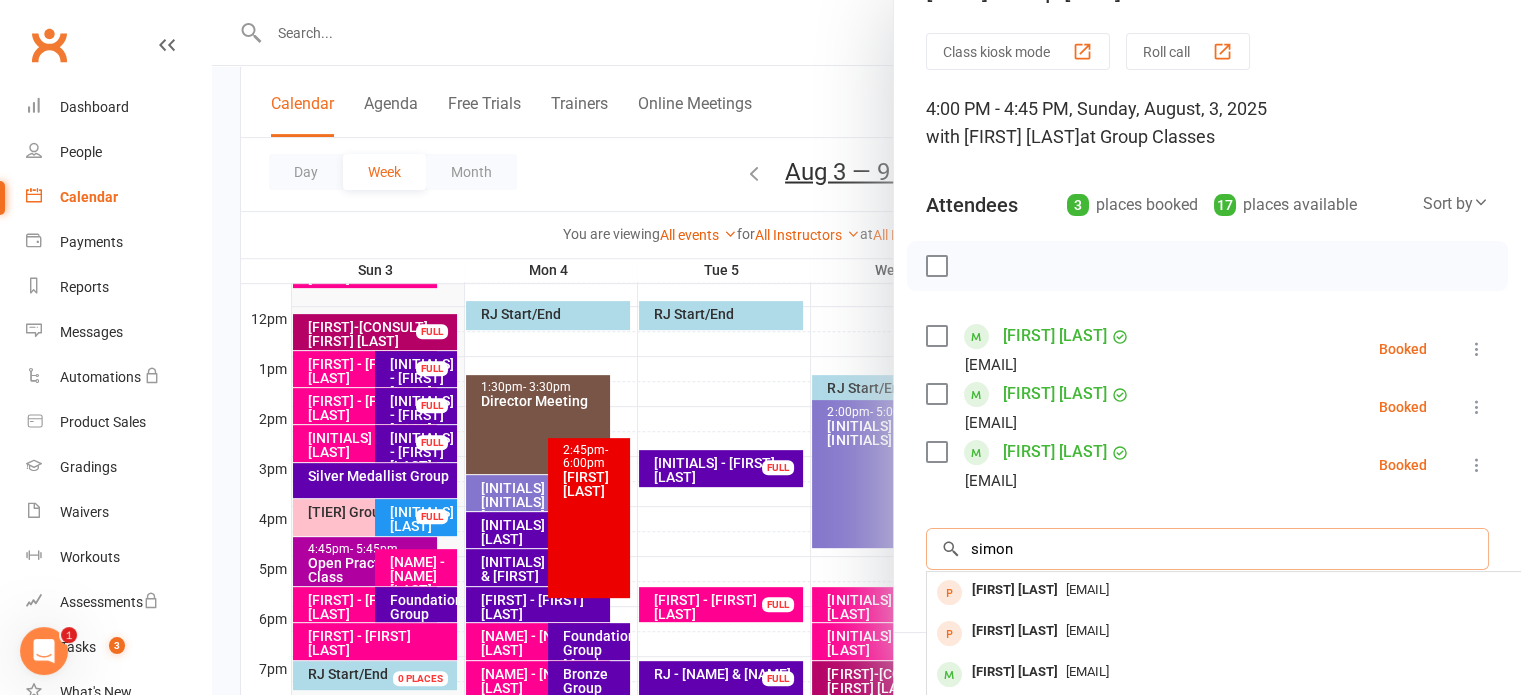 scroll, scrollTop: 100, scrollLeft: 0, axis: vertical 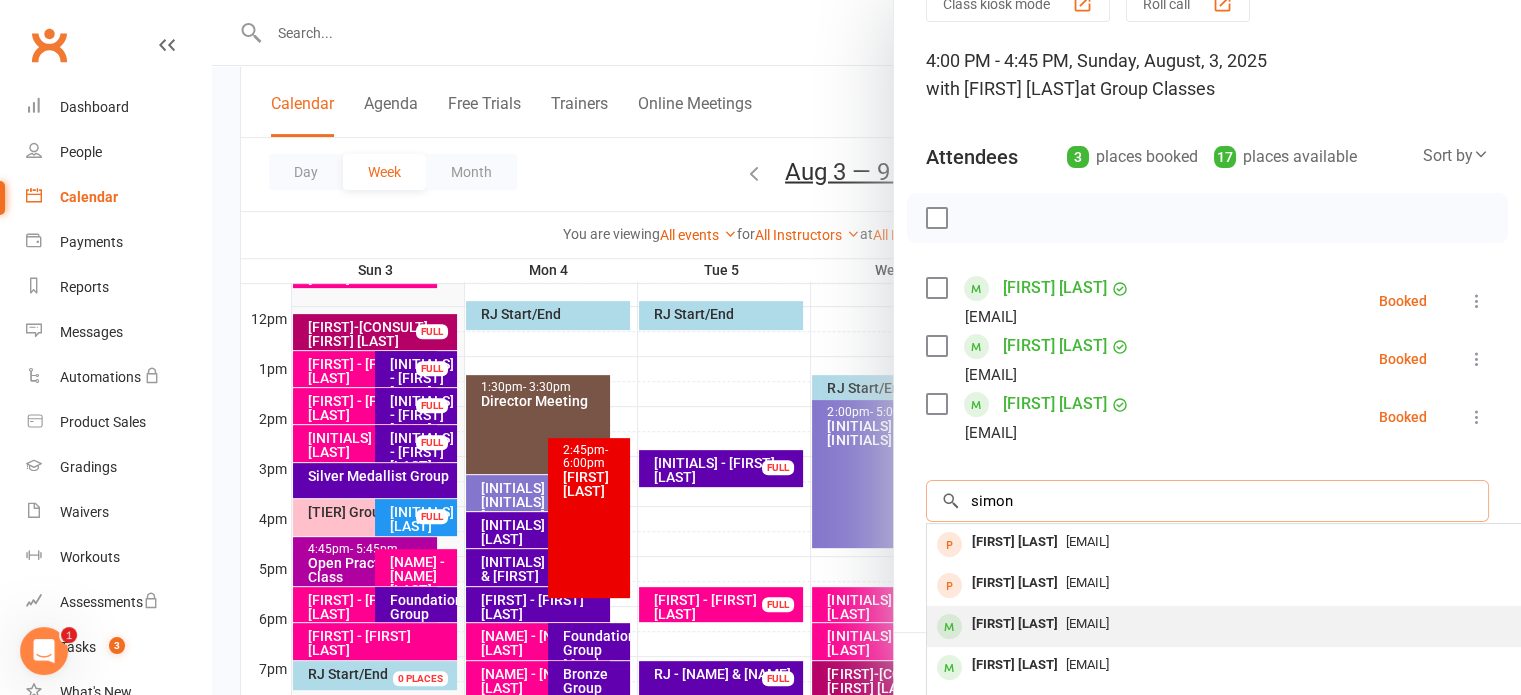 type on "simon" 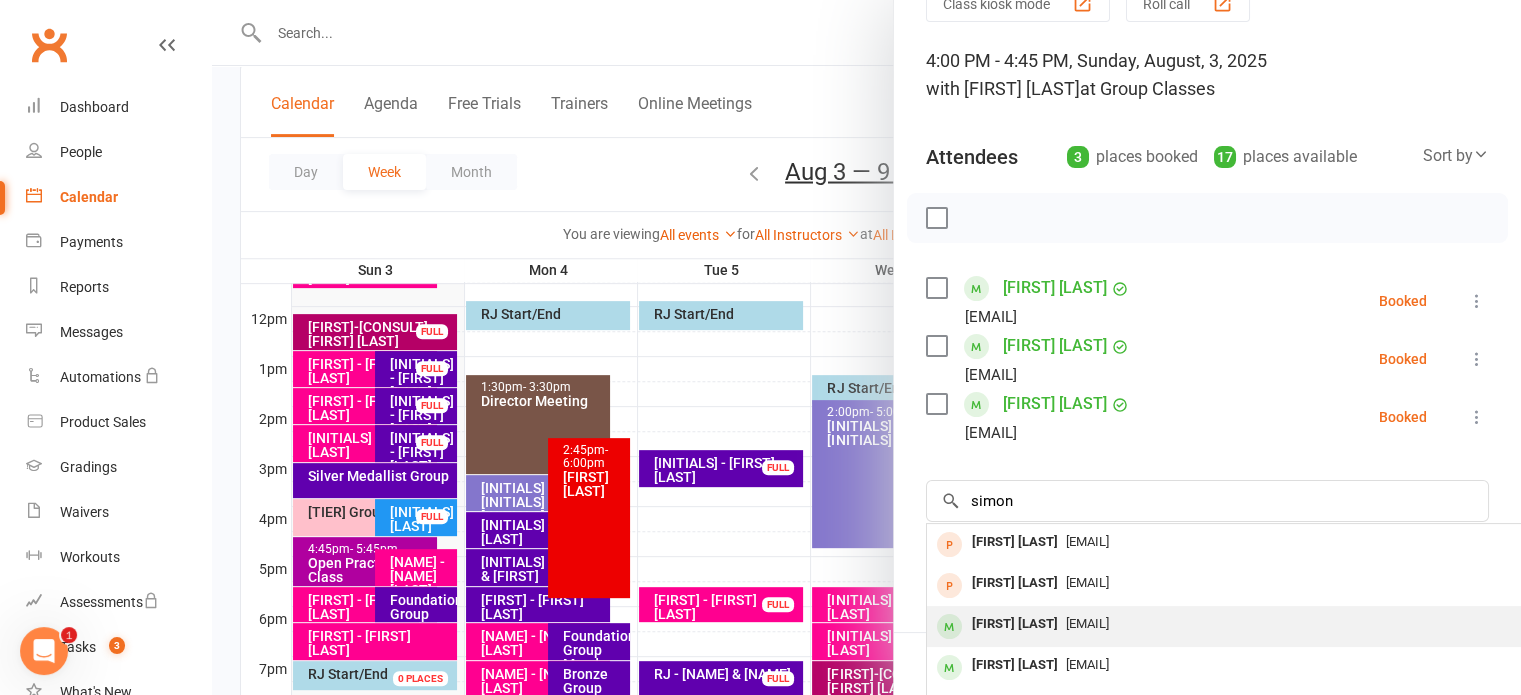 click on "[EMAIL]" at bounding box center [1087, 623] 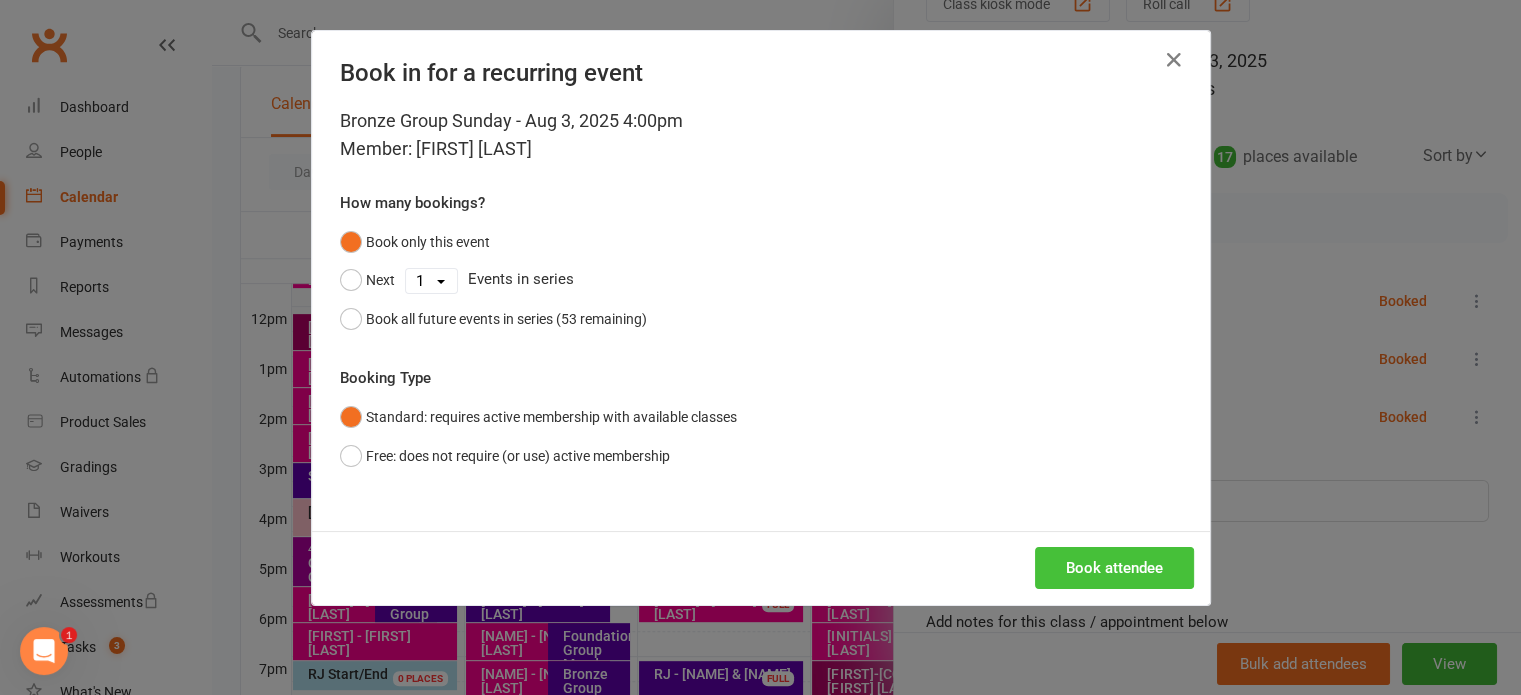 click on "Book attendee" at bounding box center (1114, 568) 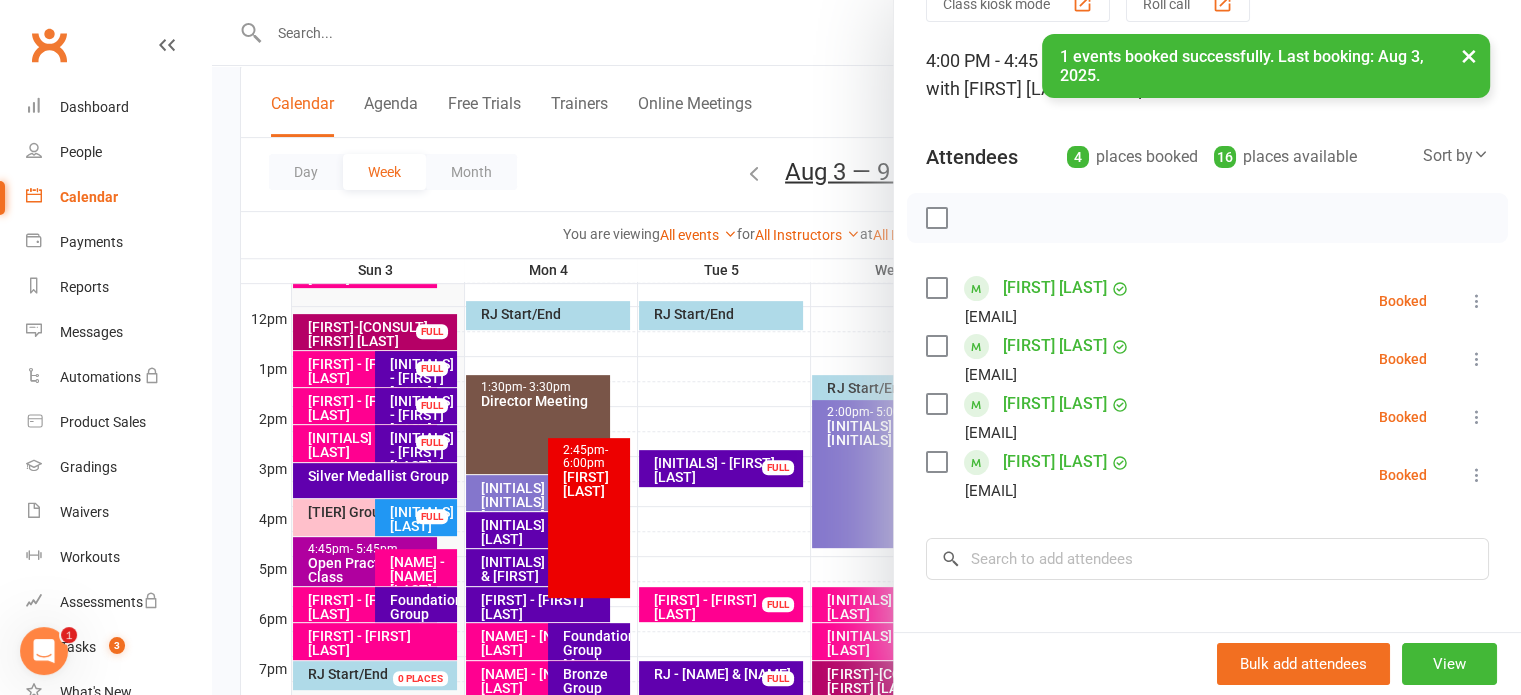drag, startPoint x: 928, startPoint y: 230, endPoint x: 956, endPoint y: 227, distance: 28.160255 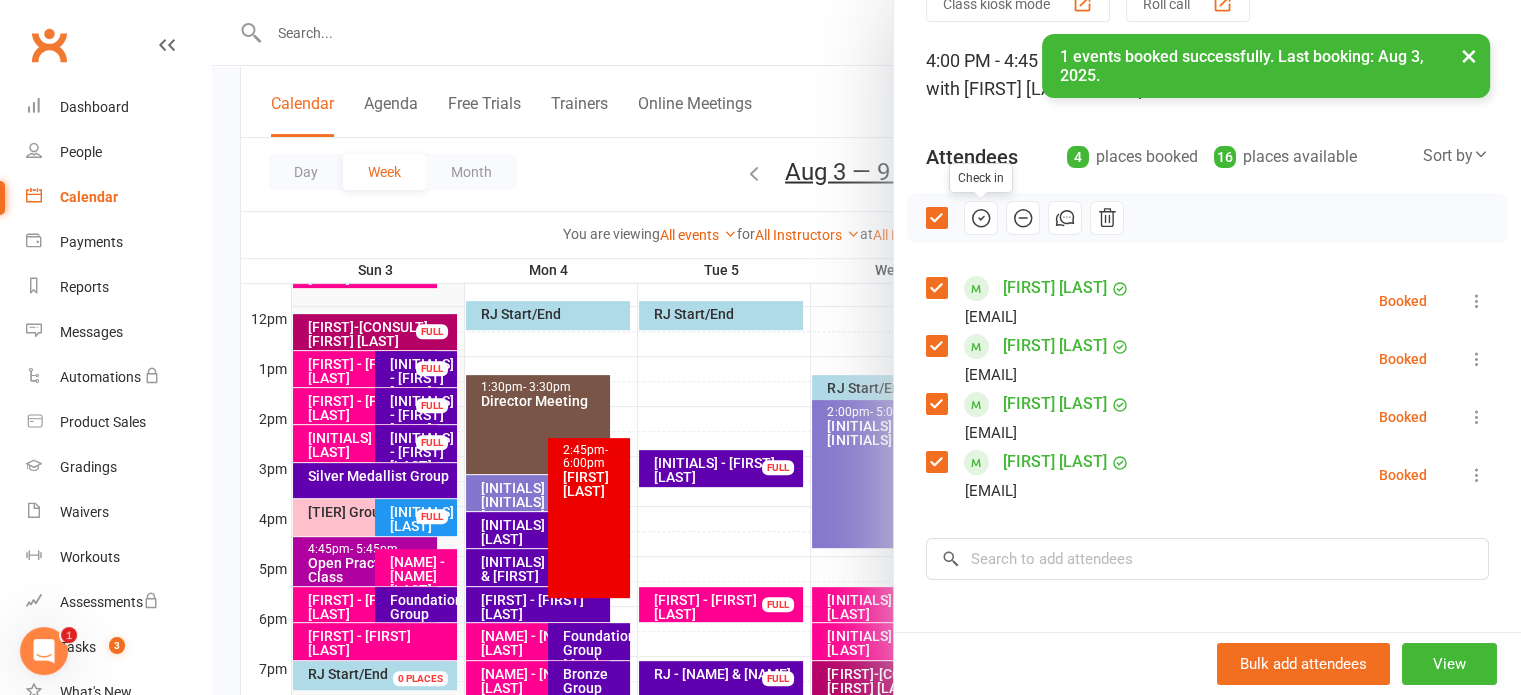 click 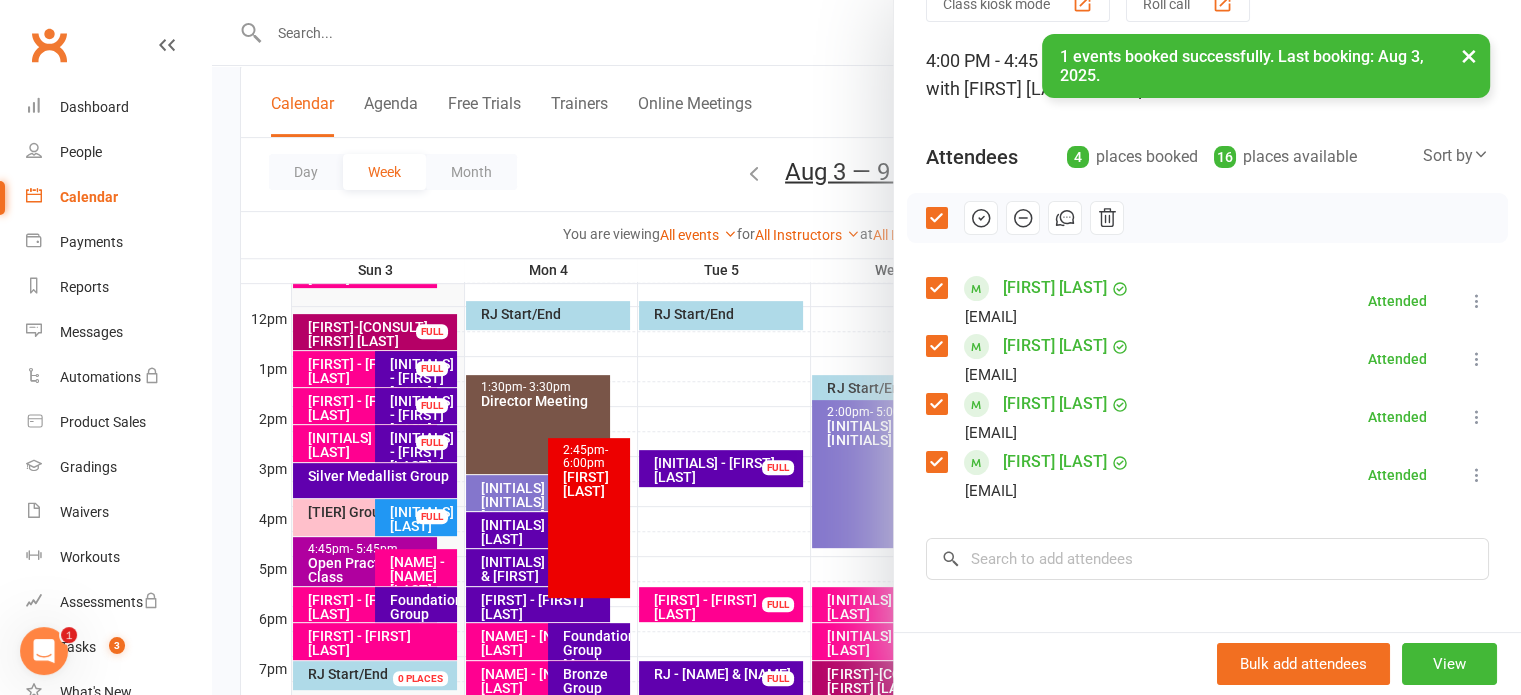 drag, startPoint x: 376, startPoint y: 554, endPoint x: 381, endPoint y: 563, distance: 10.29563 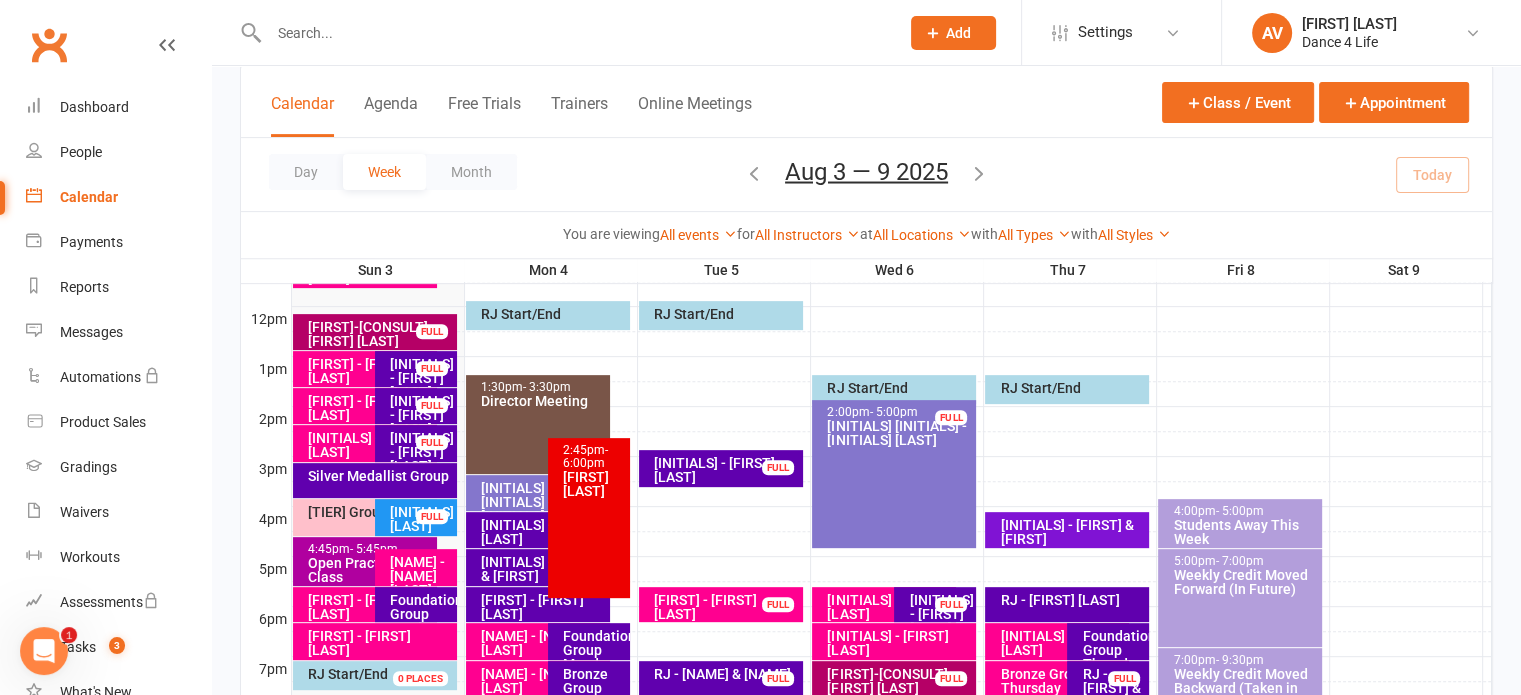 click on "Open Practice Class" at bounding box center [370, 570] 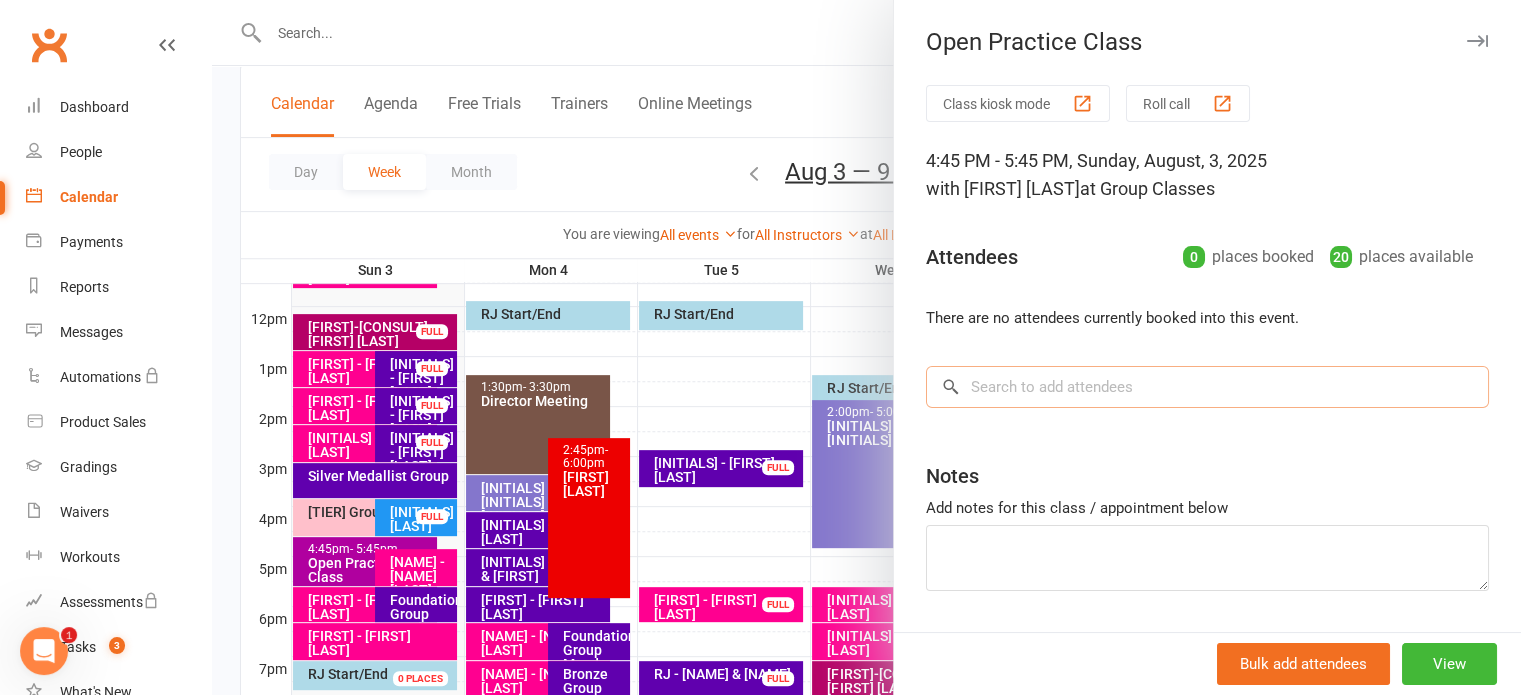 click at bounding box center [1207, 387] 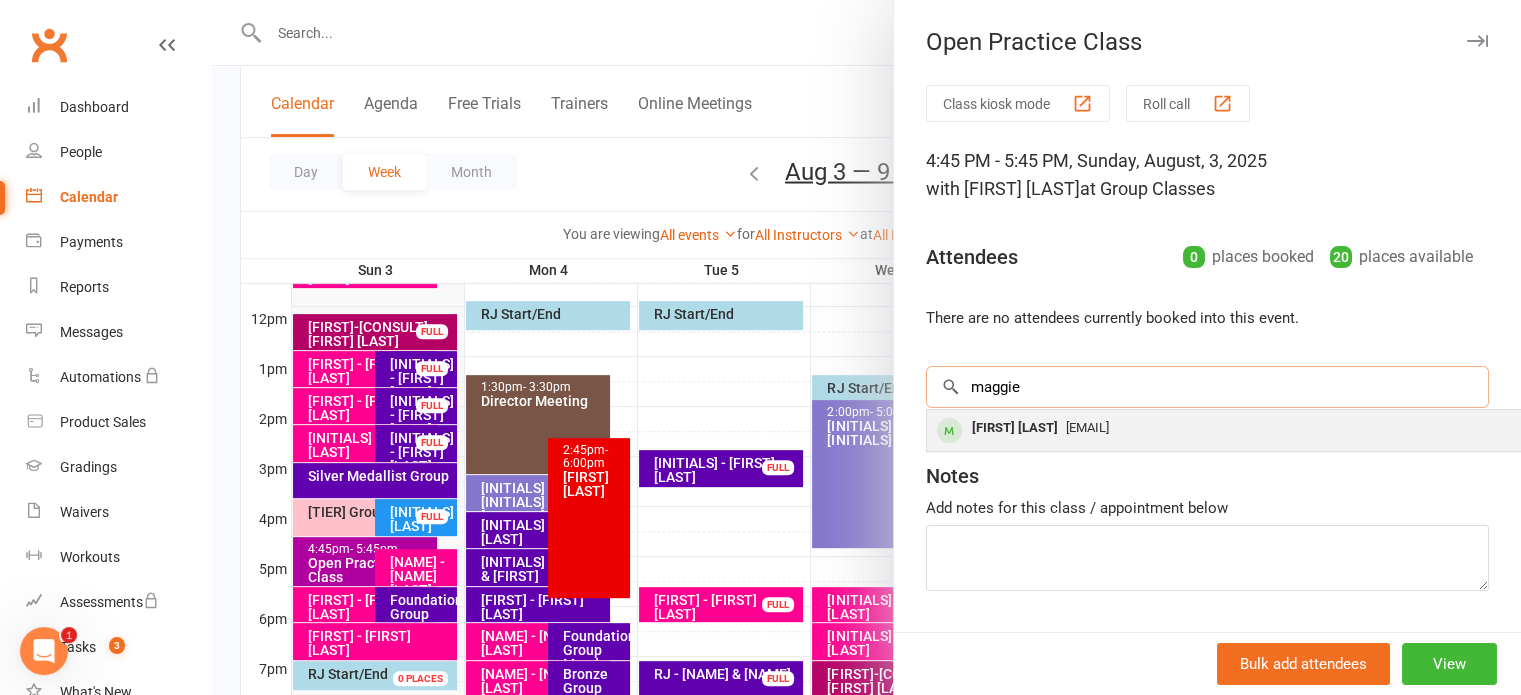 type on "maggie" 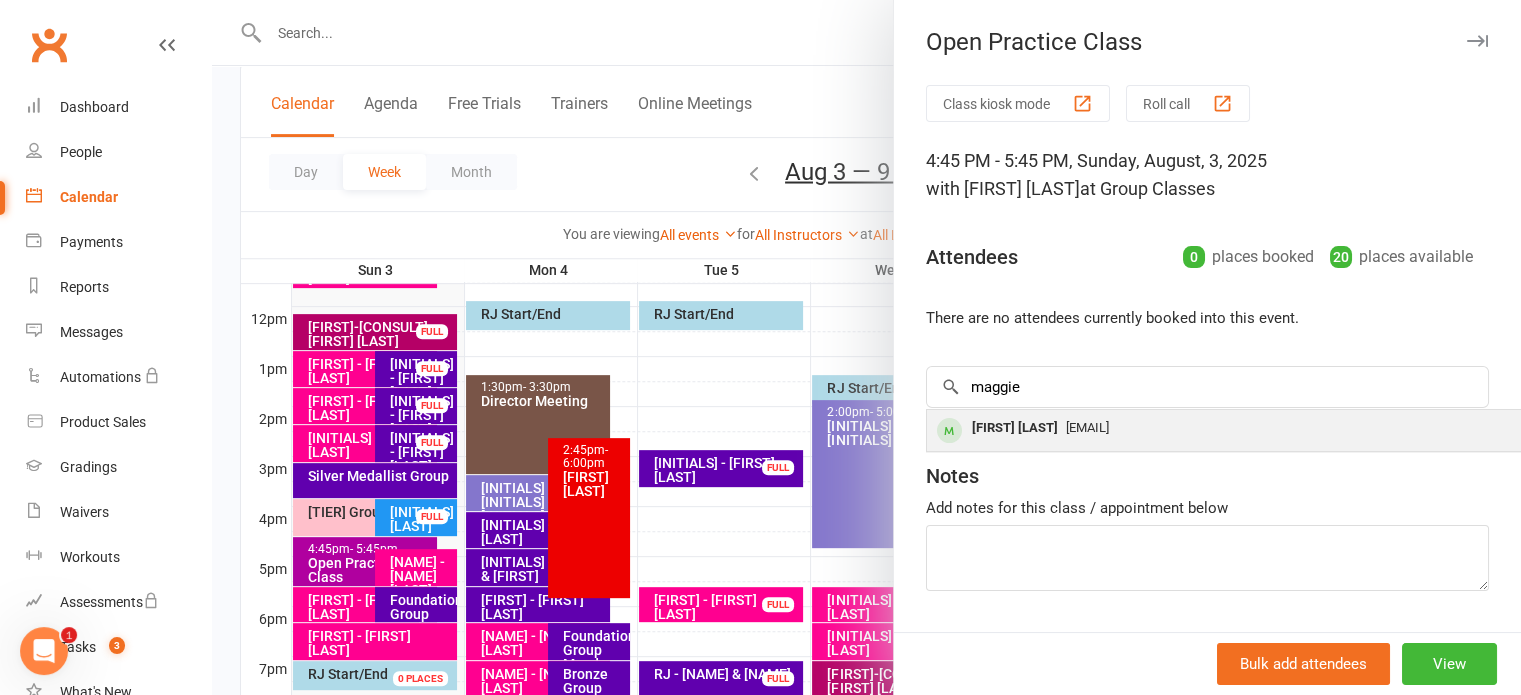 click on "[FIRST] [LAST]" at bounding box center (1015, 428) 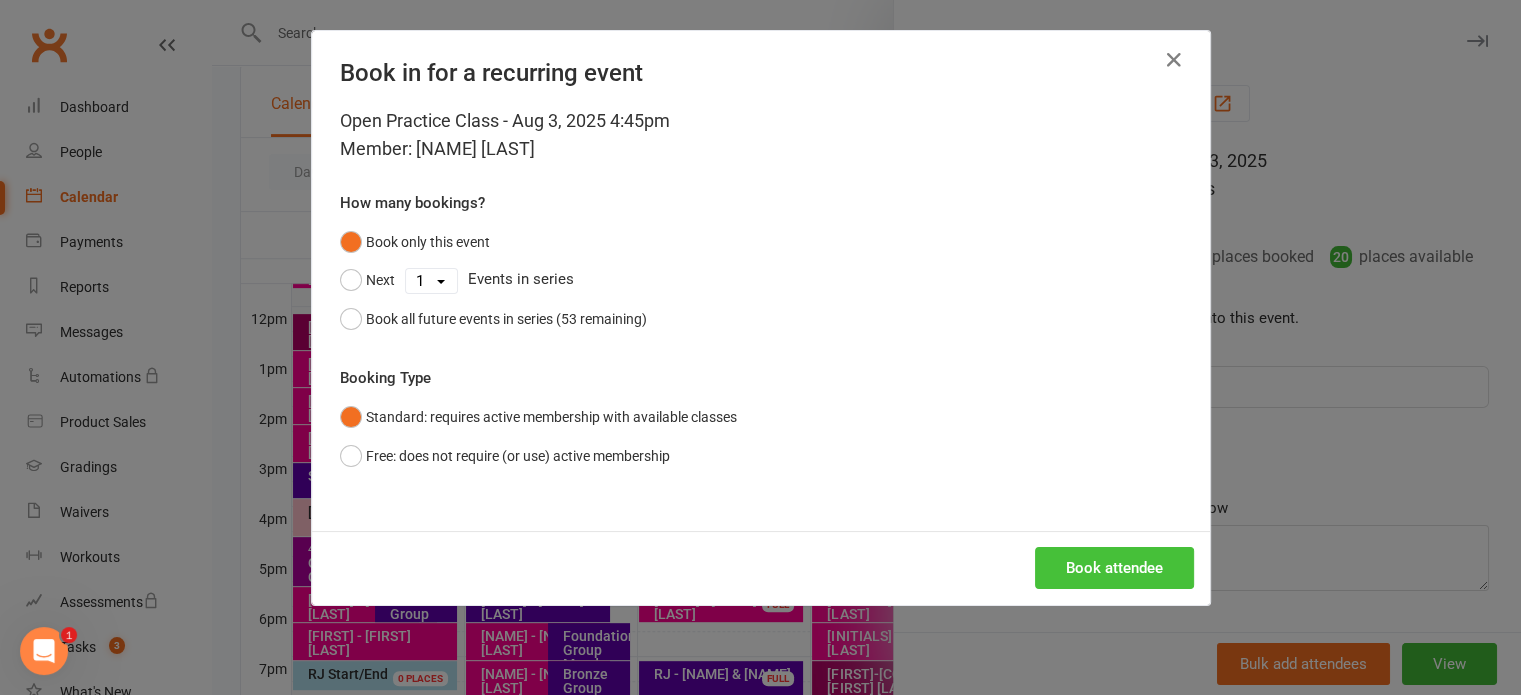 click on "Book attendee" at bounding box center [1114, 568] 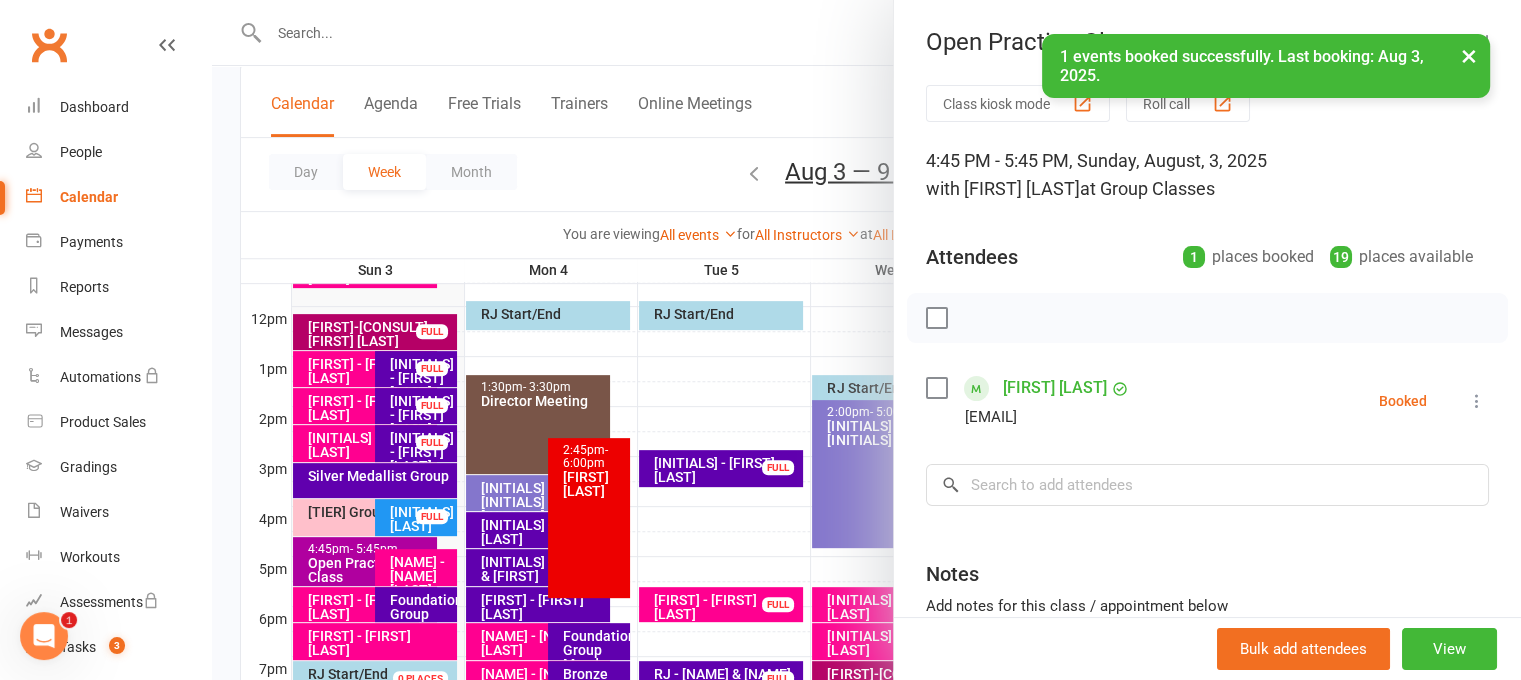 click on "Class kiosk mode  Roll call  4:45 PM - 5:45 PM, Sunday, August, 3, 2025 with [FIRST] [LAST]  at  Group Classes  Attendees  1  places booked 19  places available   [FIRST] [LAST]  [EMAIL] Booked More info  Remove  Check in  Mark absent  Send message  All bookings for series  × No results [FIRST] [LAST] [EMAIL]
Notes  Add notes for this class / appointment below" at bounding box center [1207, 437] 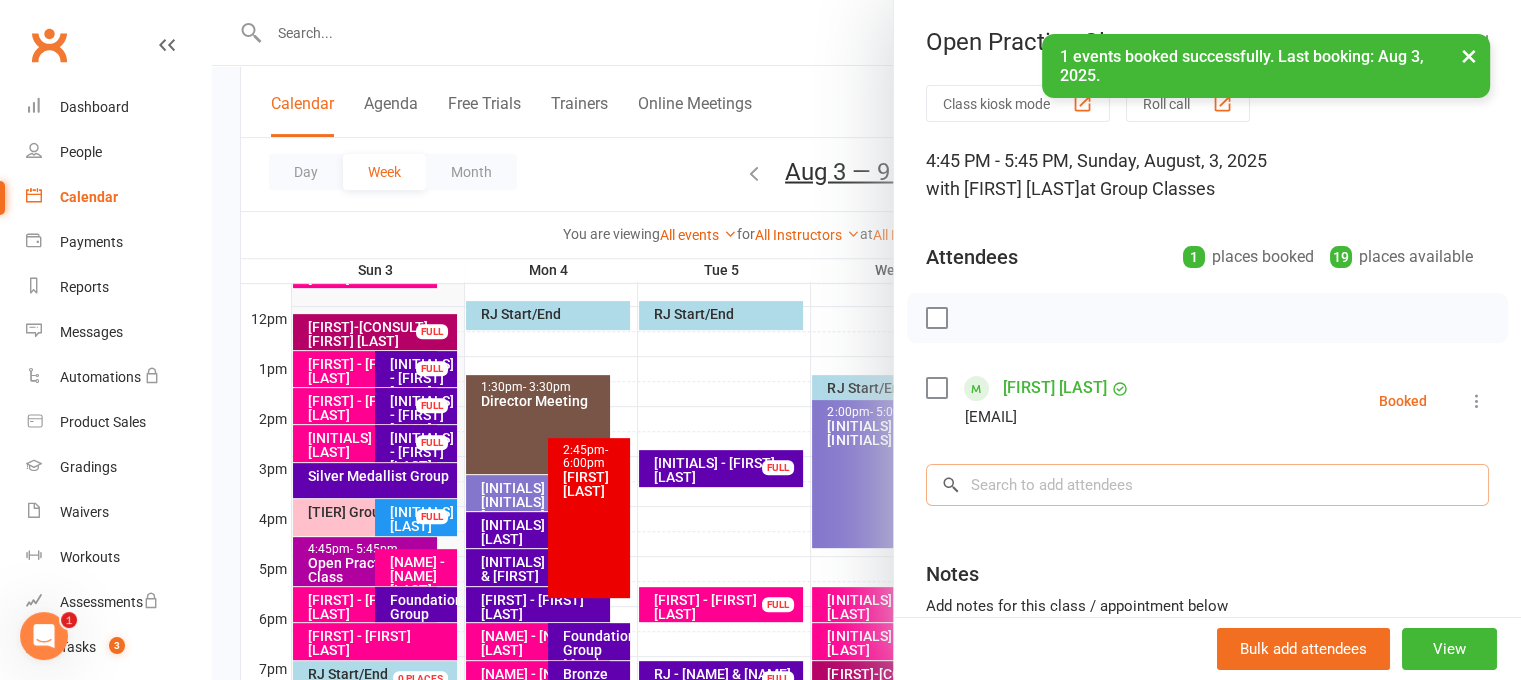 click at bounding box center (1207, 485) 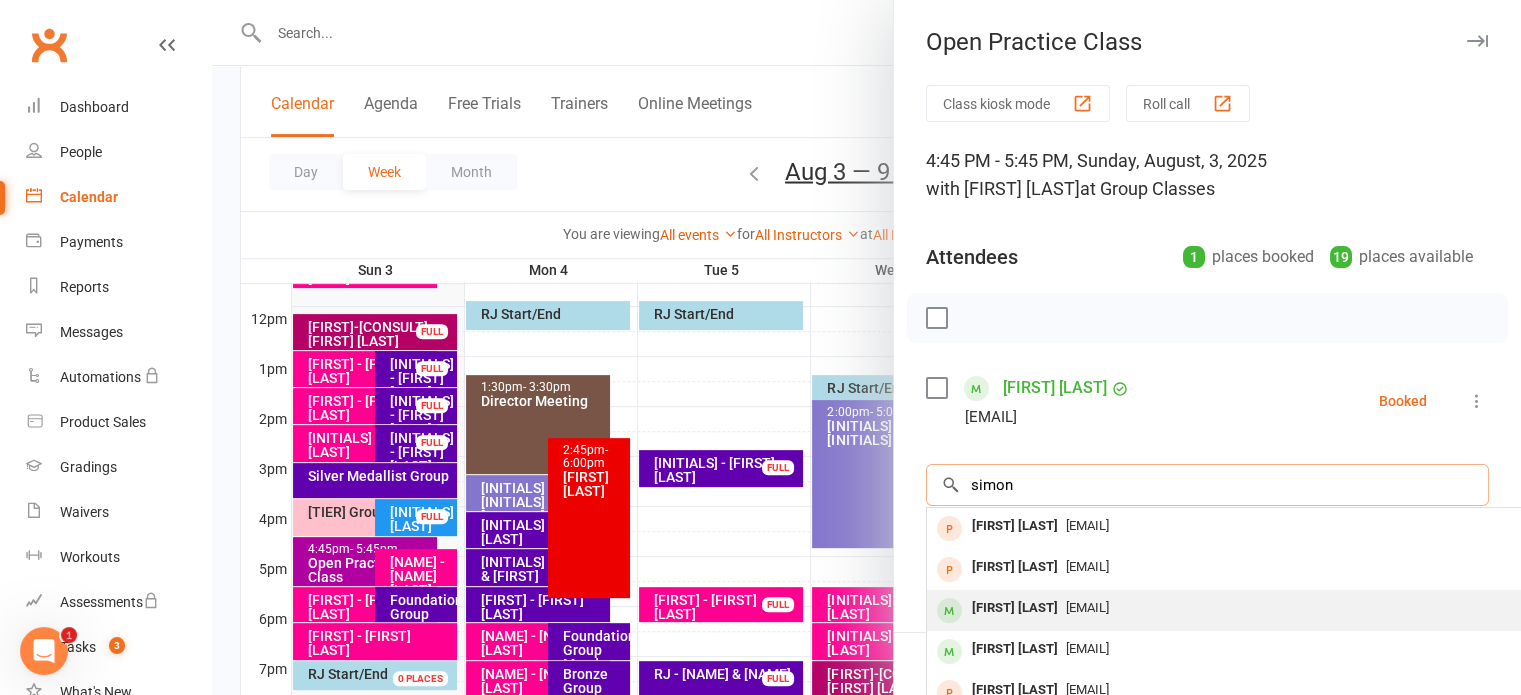 type on "simon" 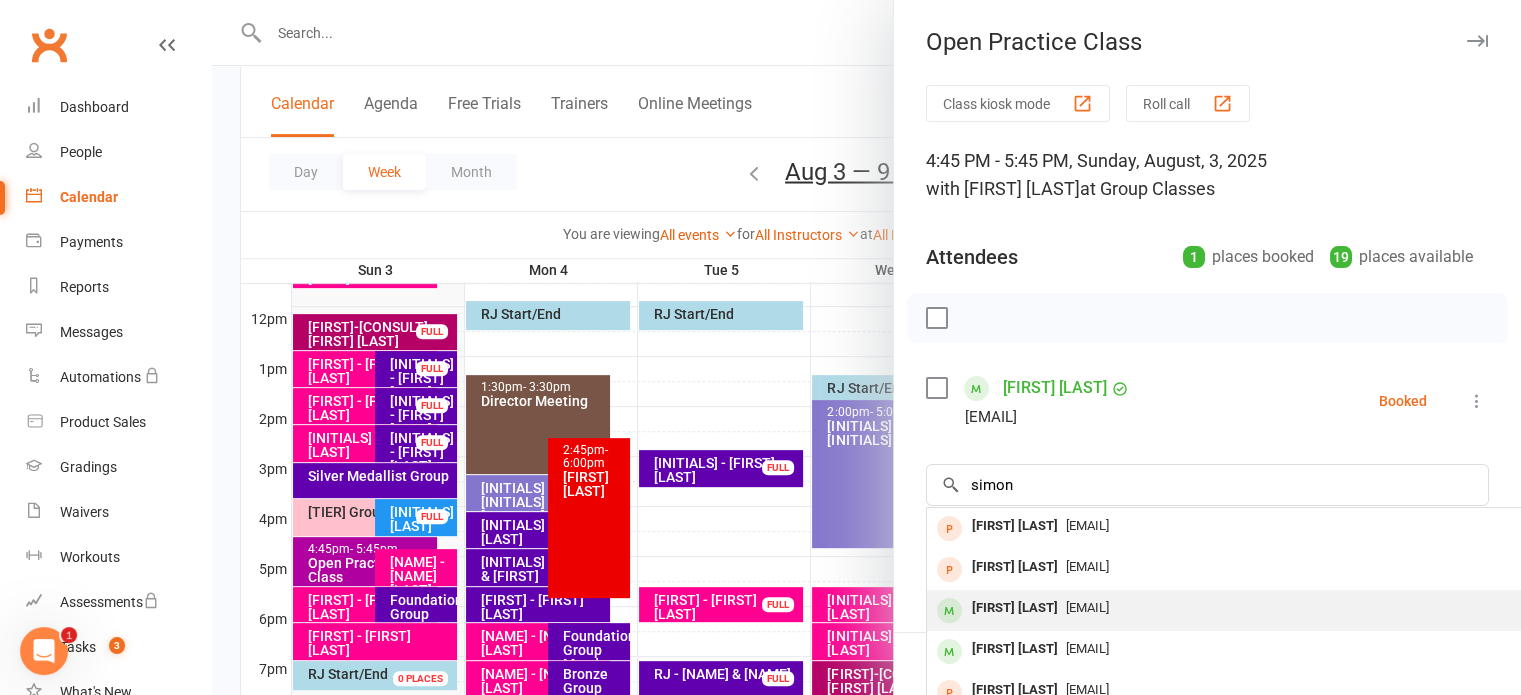 click on "[FIRST] [LAST]" at bounding box center [1015, 608] 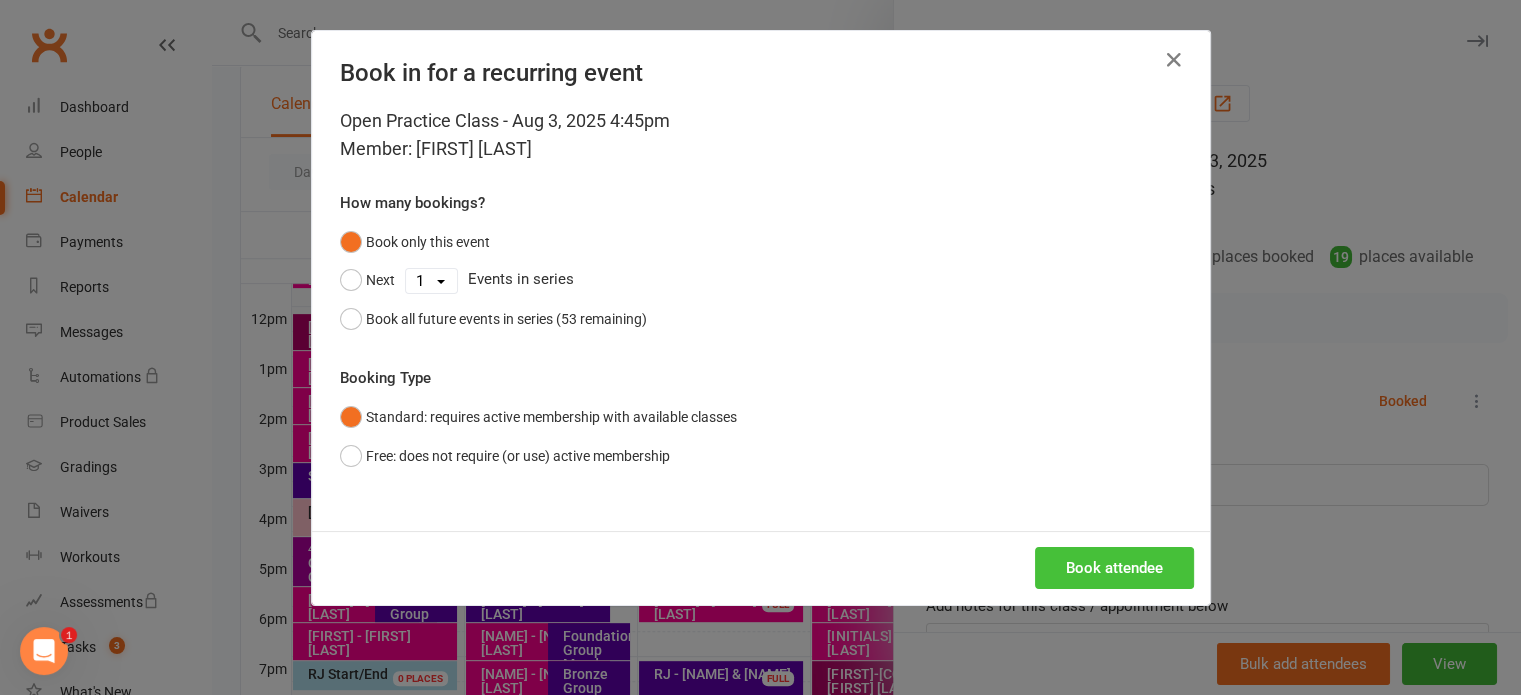 click on "Book attendee" at bounding box center (1114, 568) 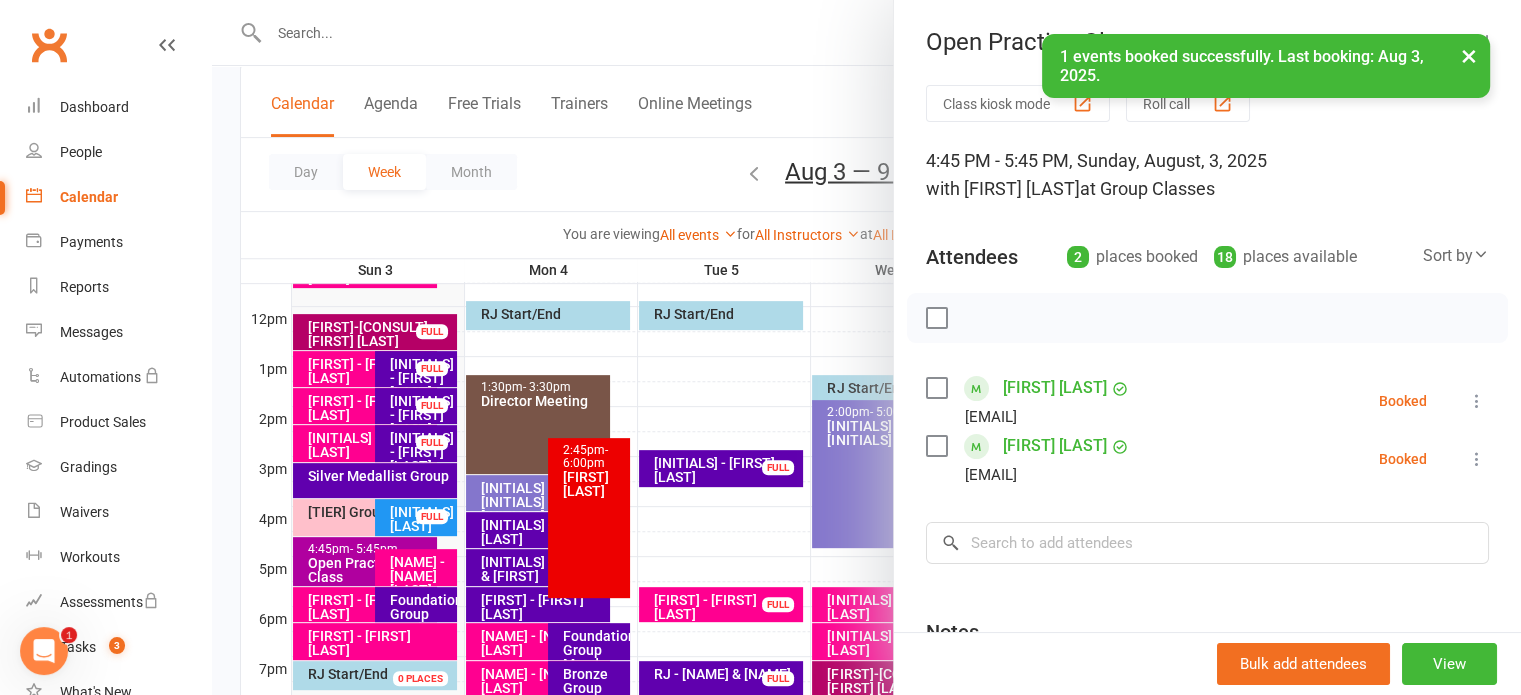 click at bounding box center (936, 318) 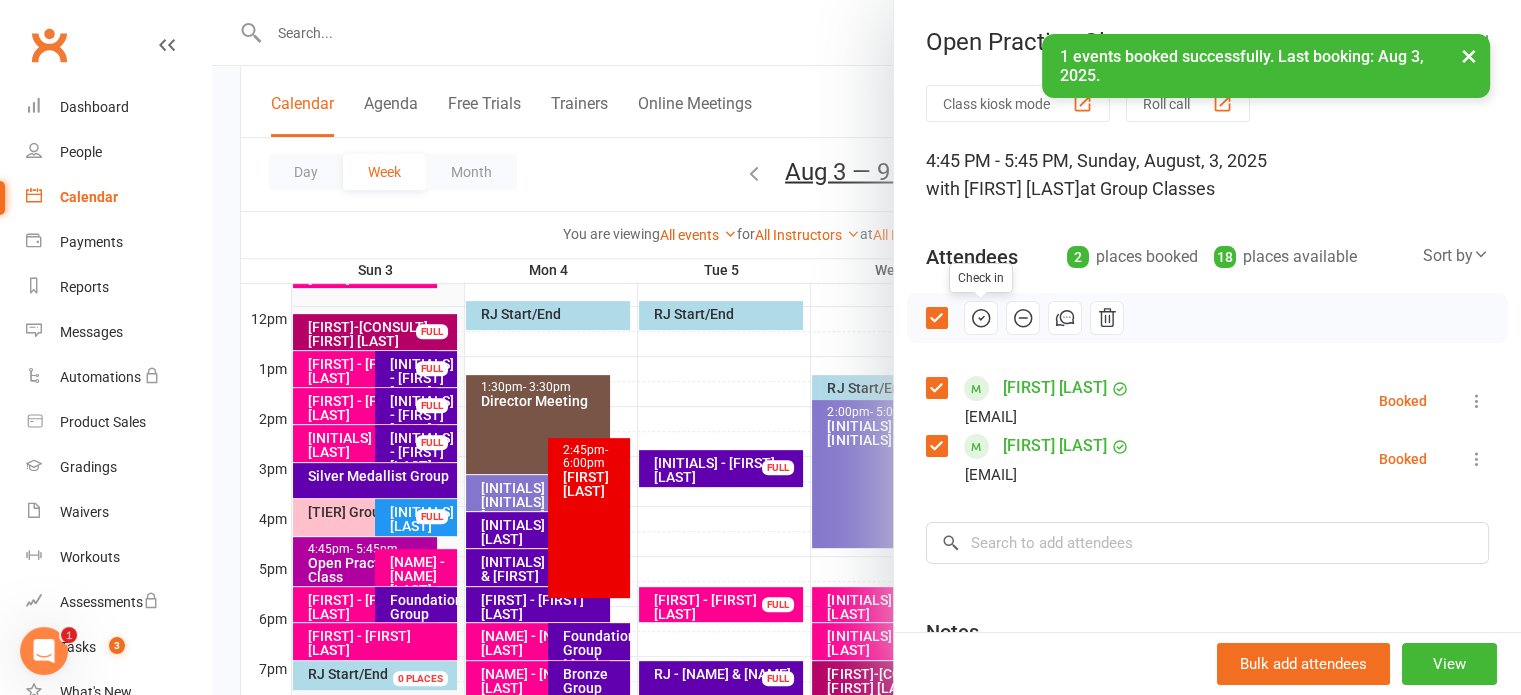 drag, startPoint x: 980, startPoint y: 326, endPoint x: 861, endPoint y: 69, distance: 283.2137 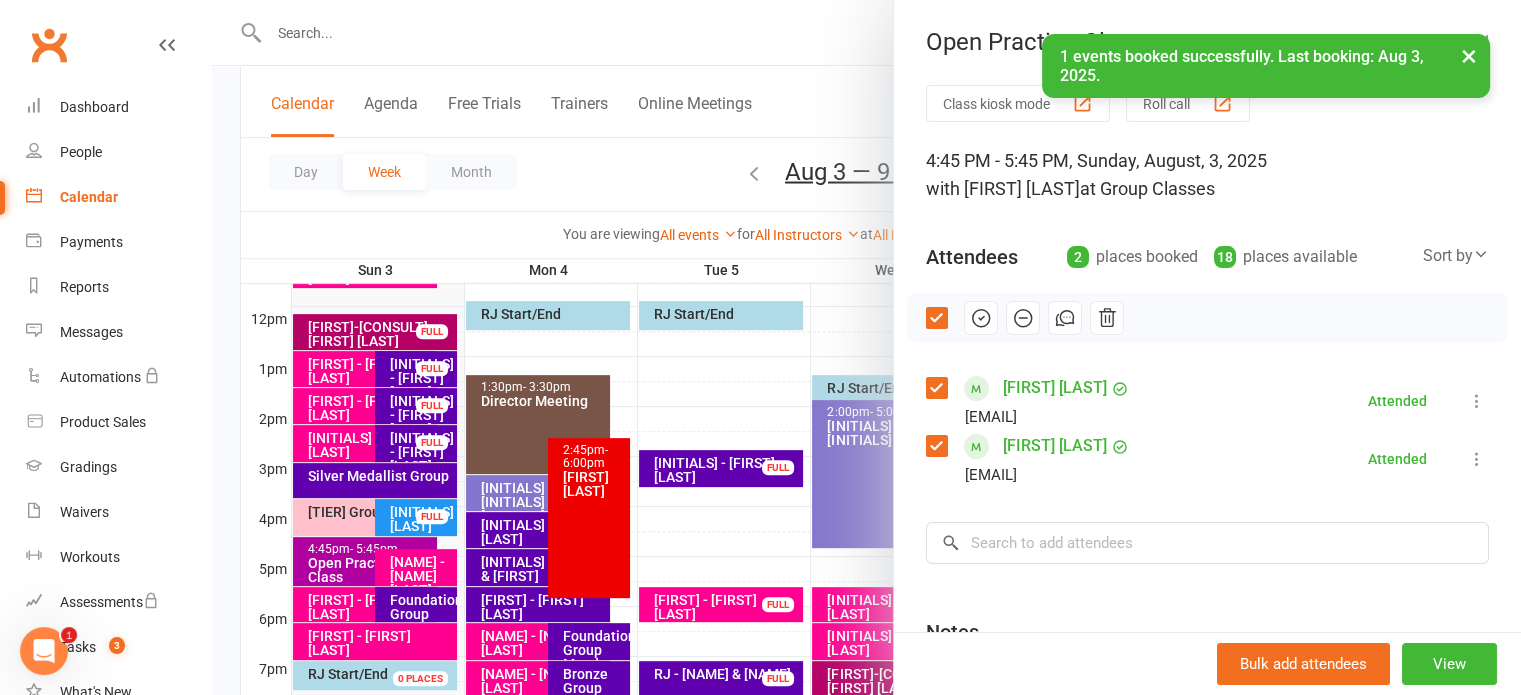drag, startPoint x: 452, startPoint y: 603, endPoint x: 436, endPoint y: 624, distance: 26.400757 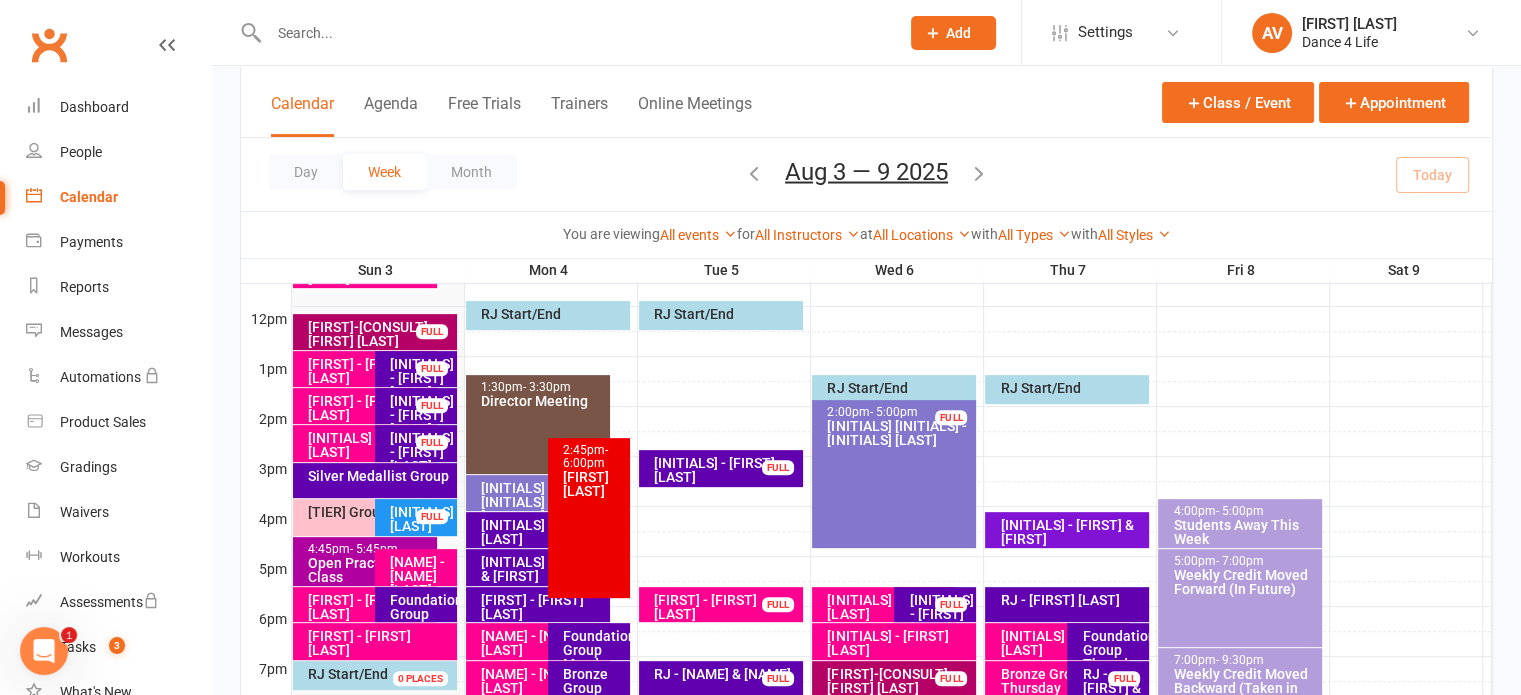click on "Foundations Group Sunday" at bounding box center [421, 614] 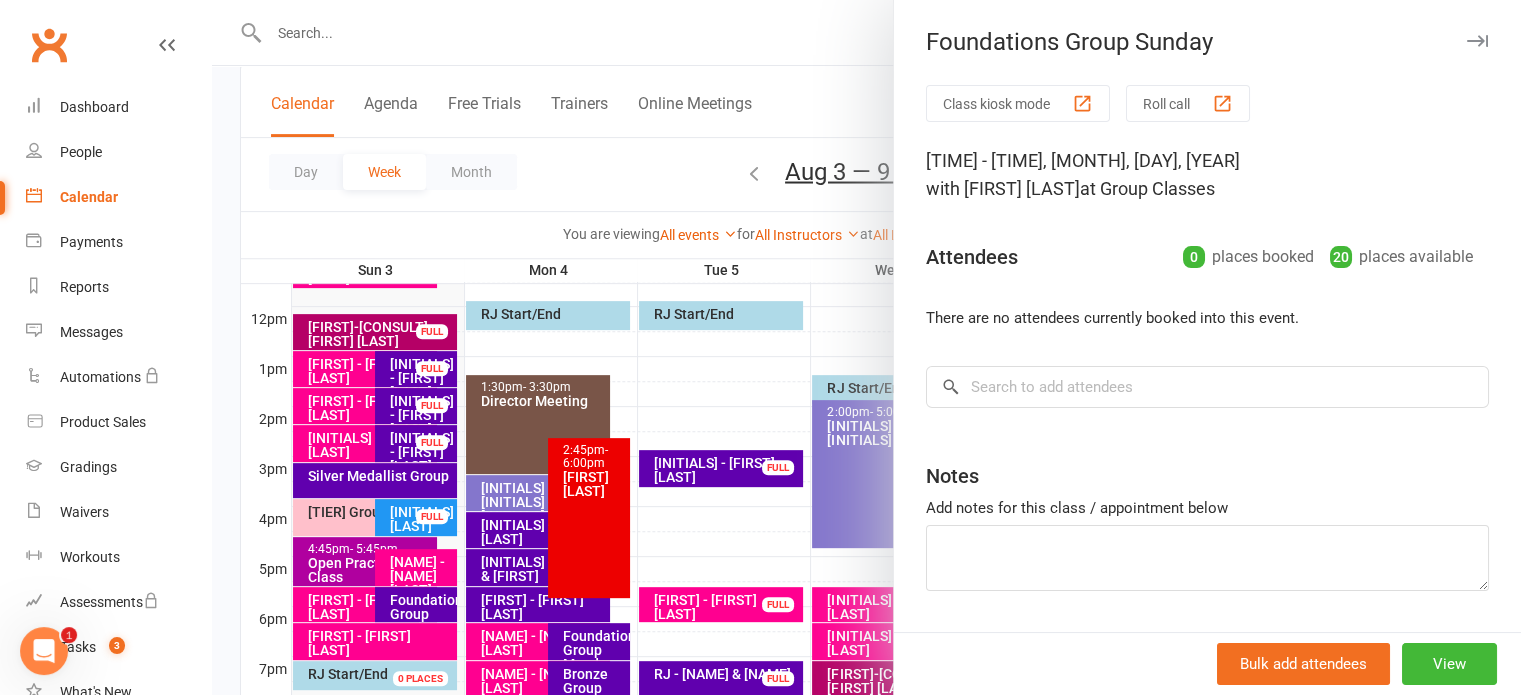 click at bounding box center (866, 347) 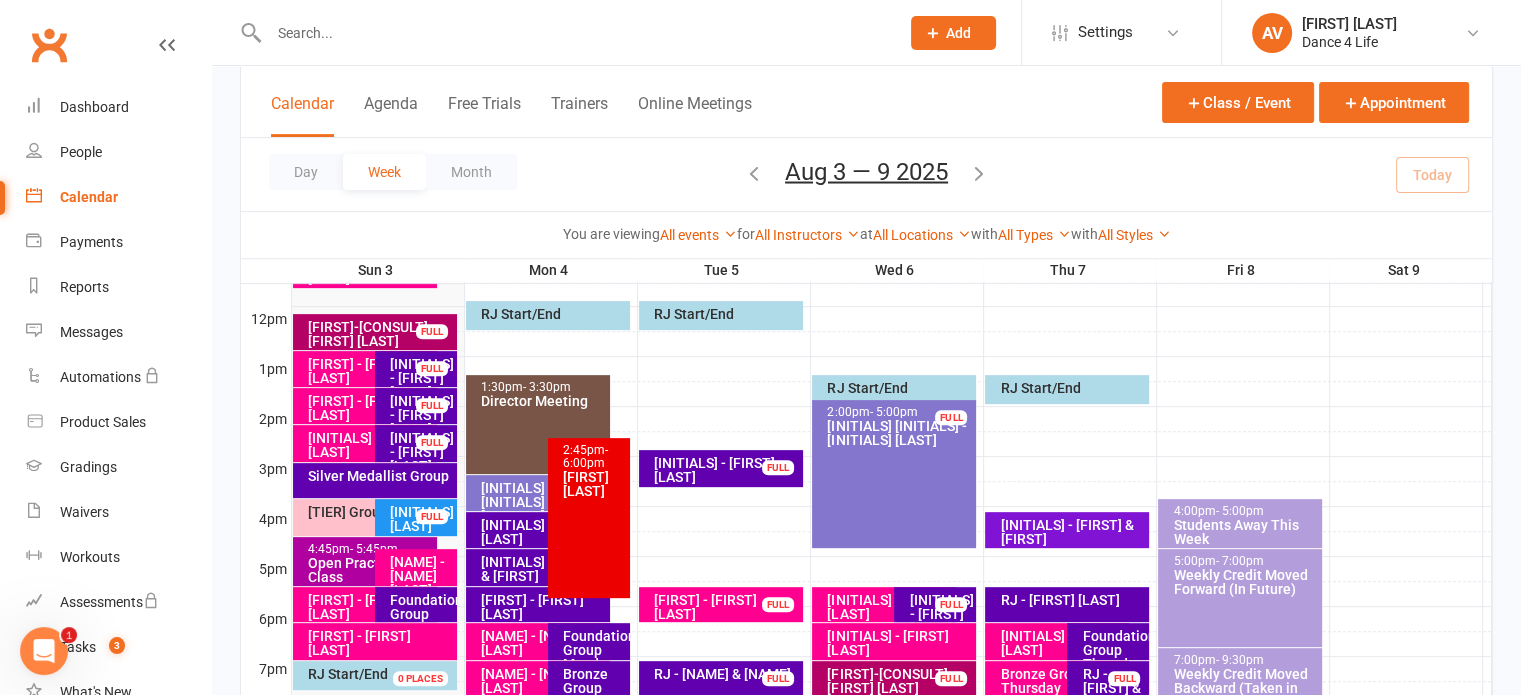 click on "Foundations Group Sunday" at bounding box center [421, 614] 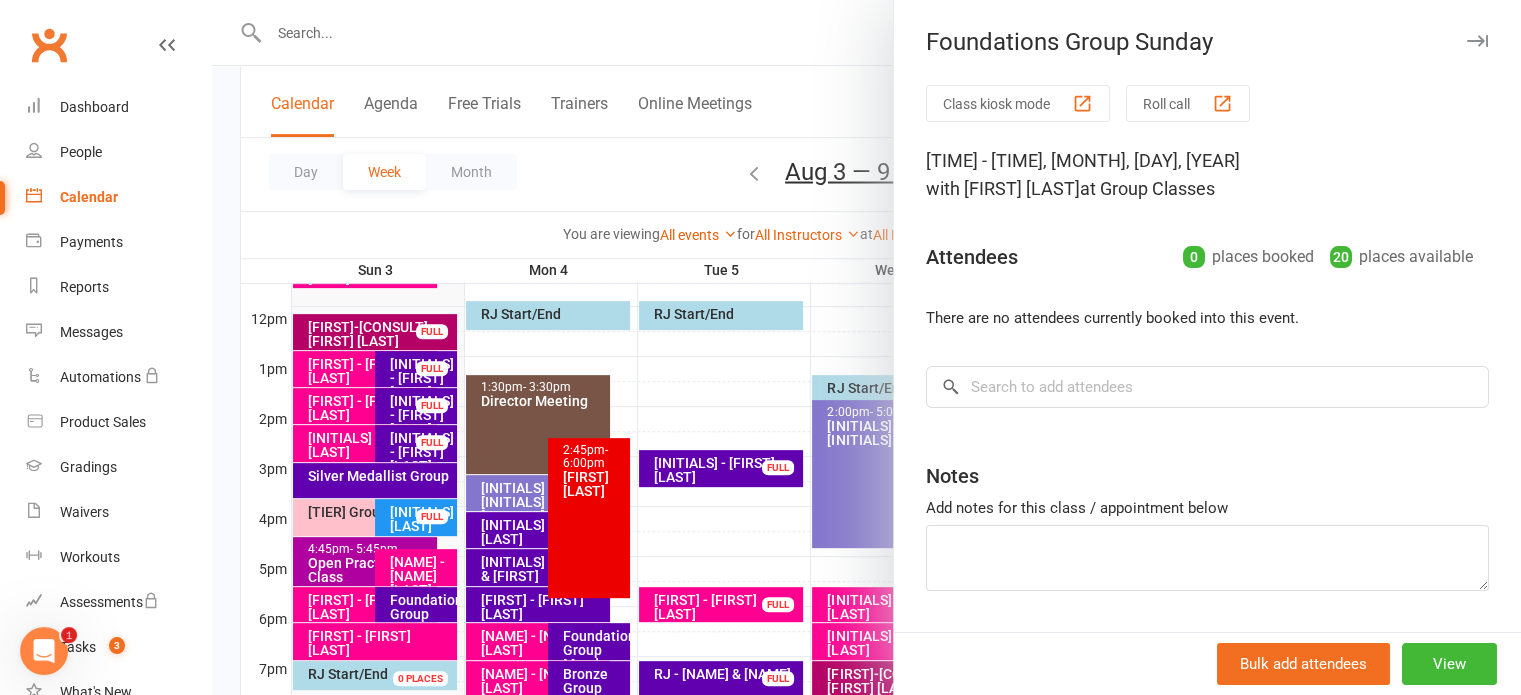 click at bounding box center (866, 347) 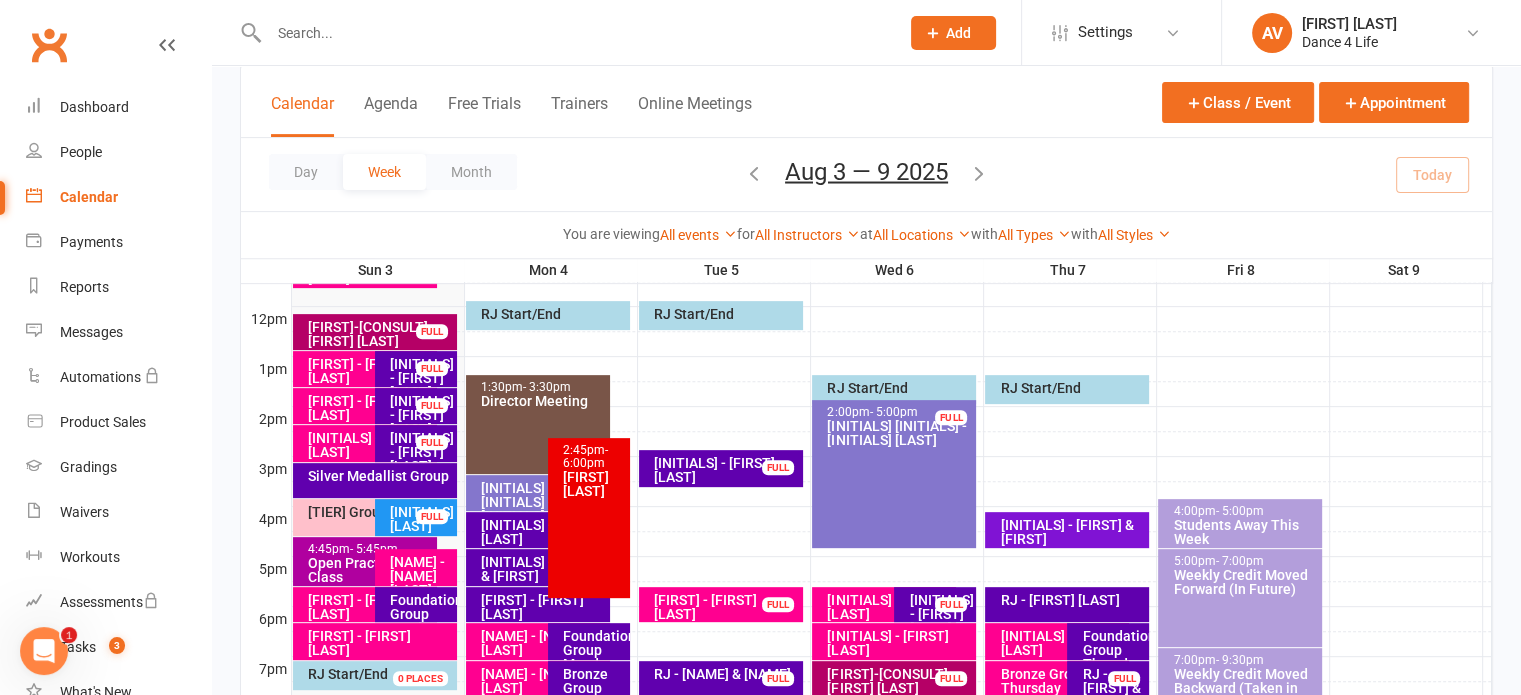 click on "FULL" at bounding box center [432, 368] 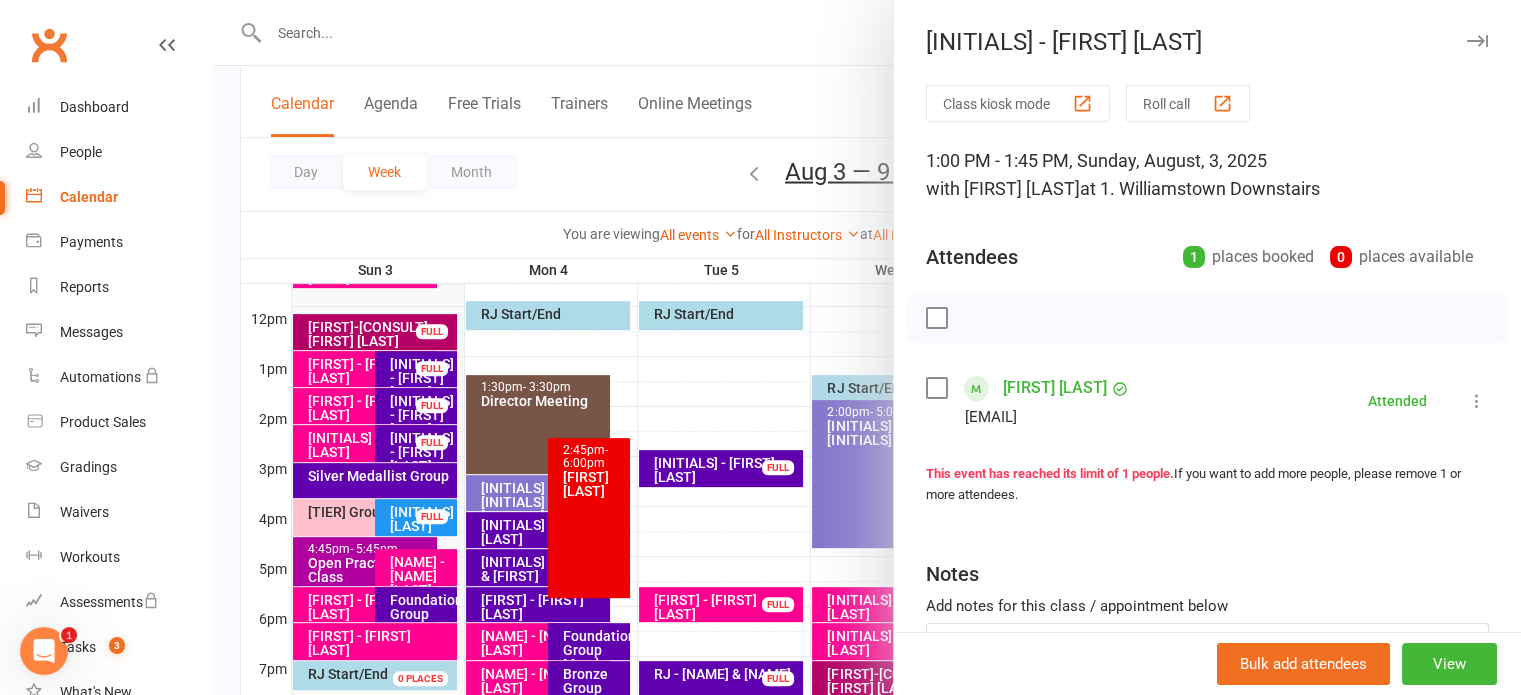 click at bounding box center (866, 347) 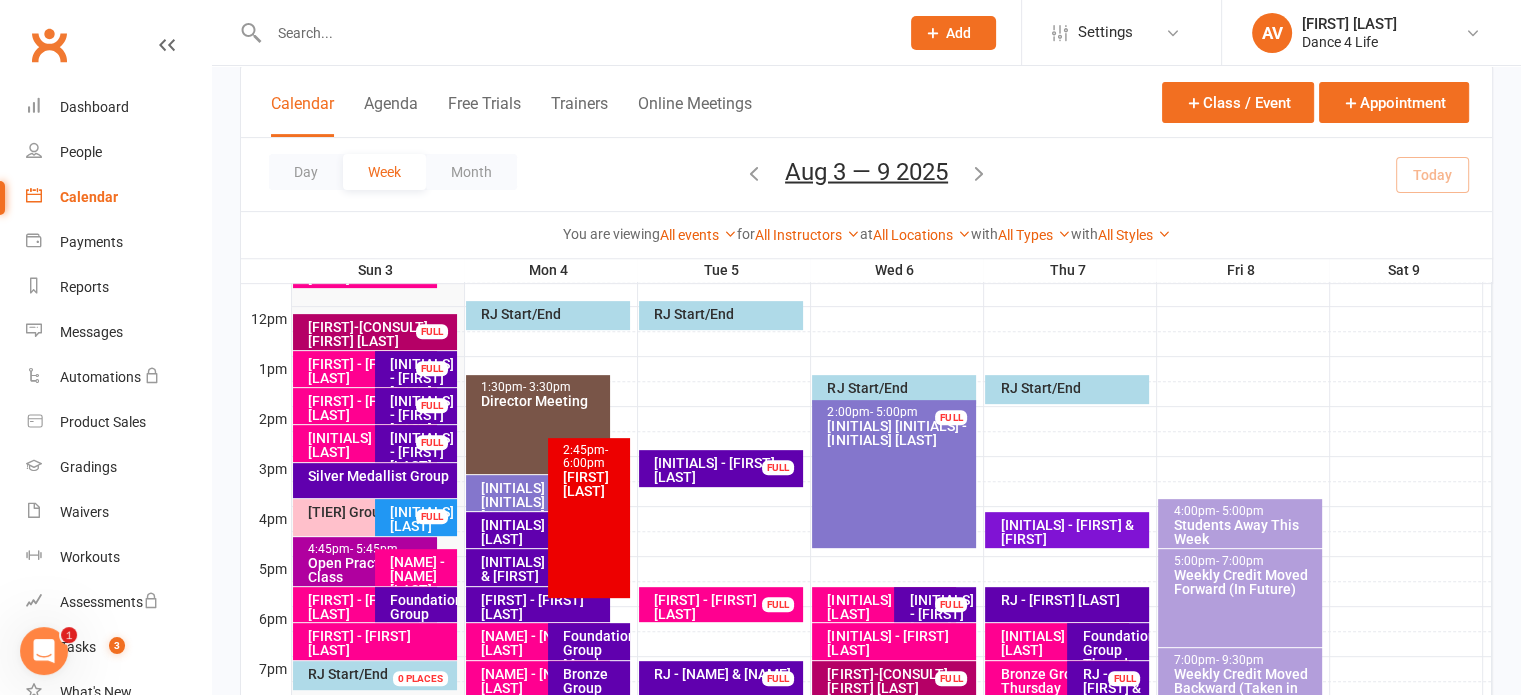 click on "[INITIALS] - [FIRST] [LAST]" at bounding box center (421, 415) 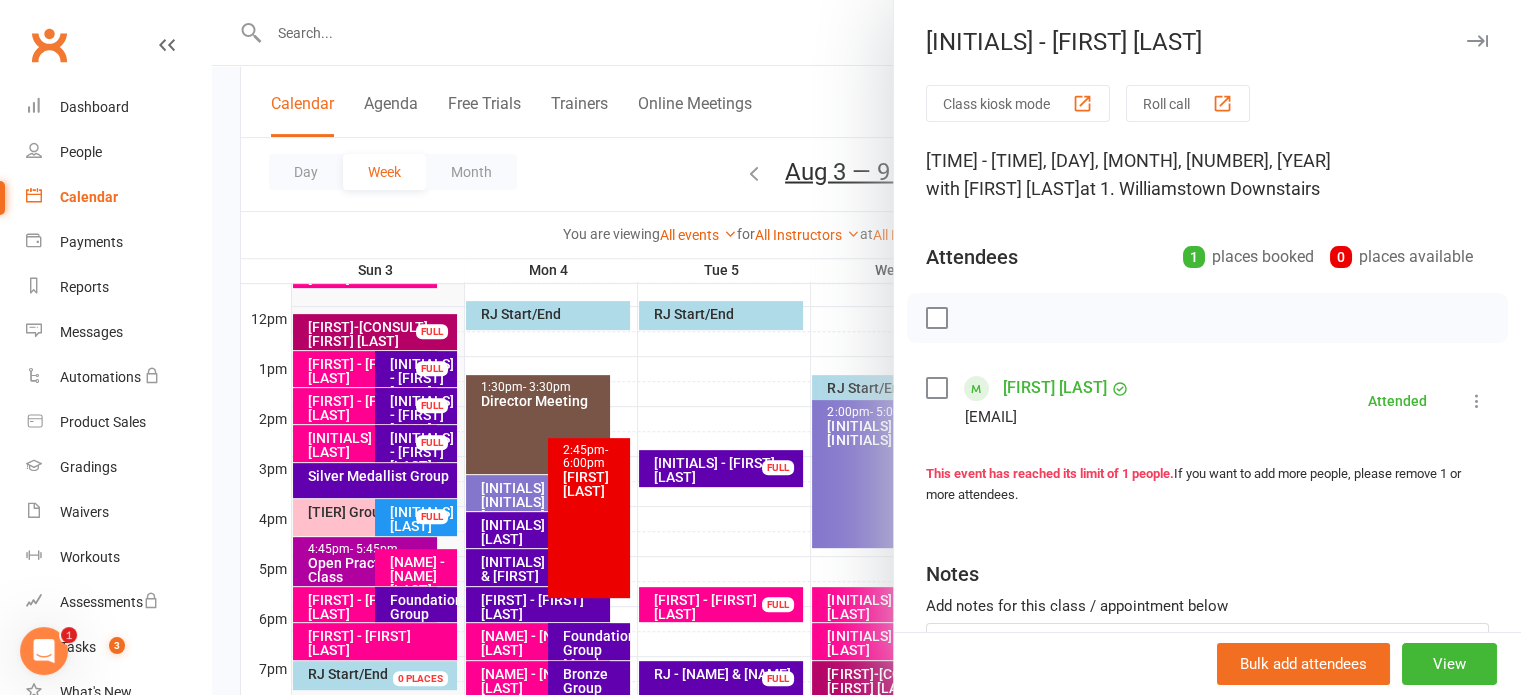 click at bounding box center [866, 347] 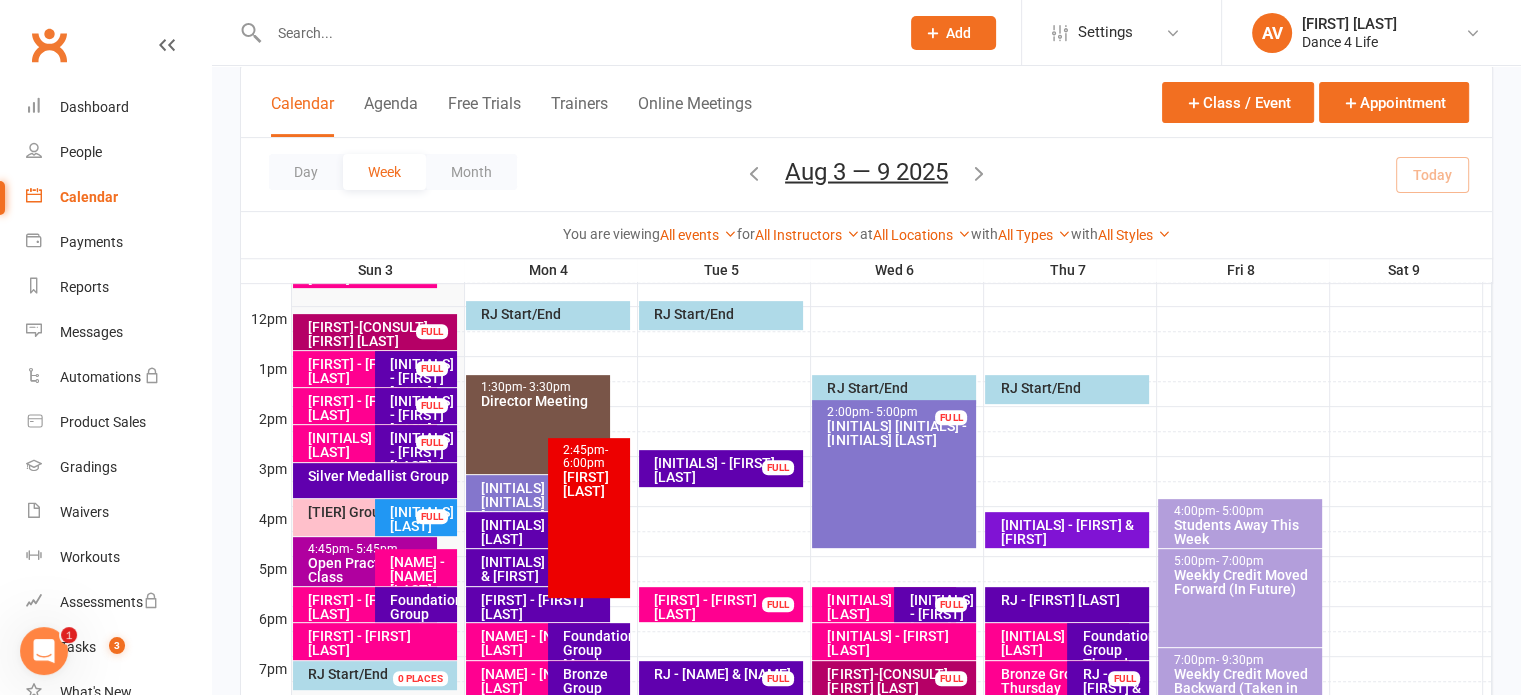 click on "FULL" at bounding box center (432, 442) 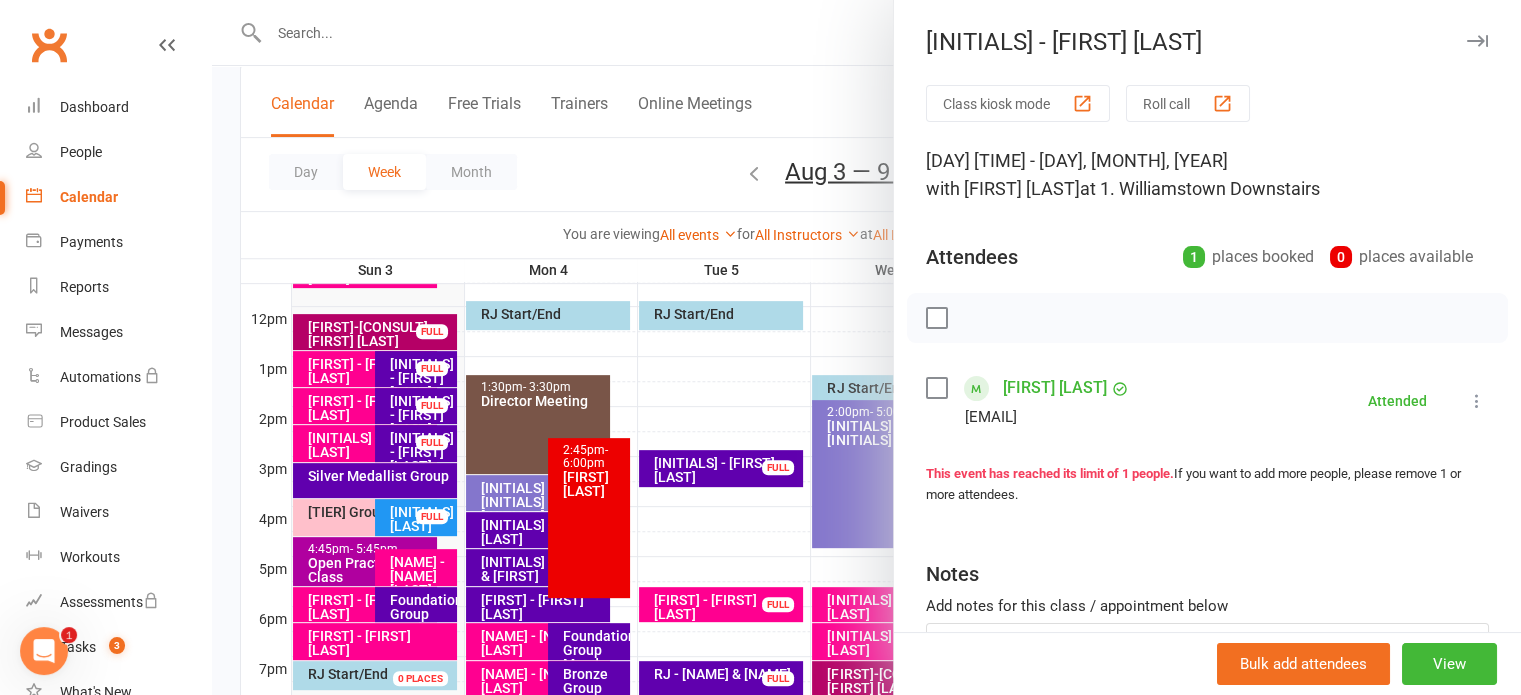 click at bounding box center (866, 347) 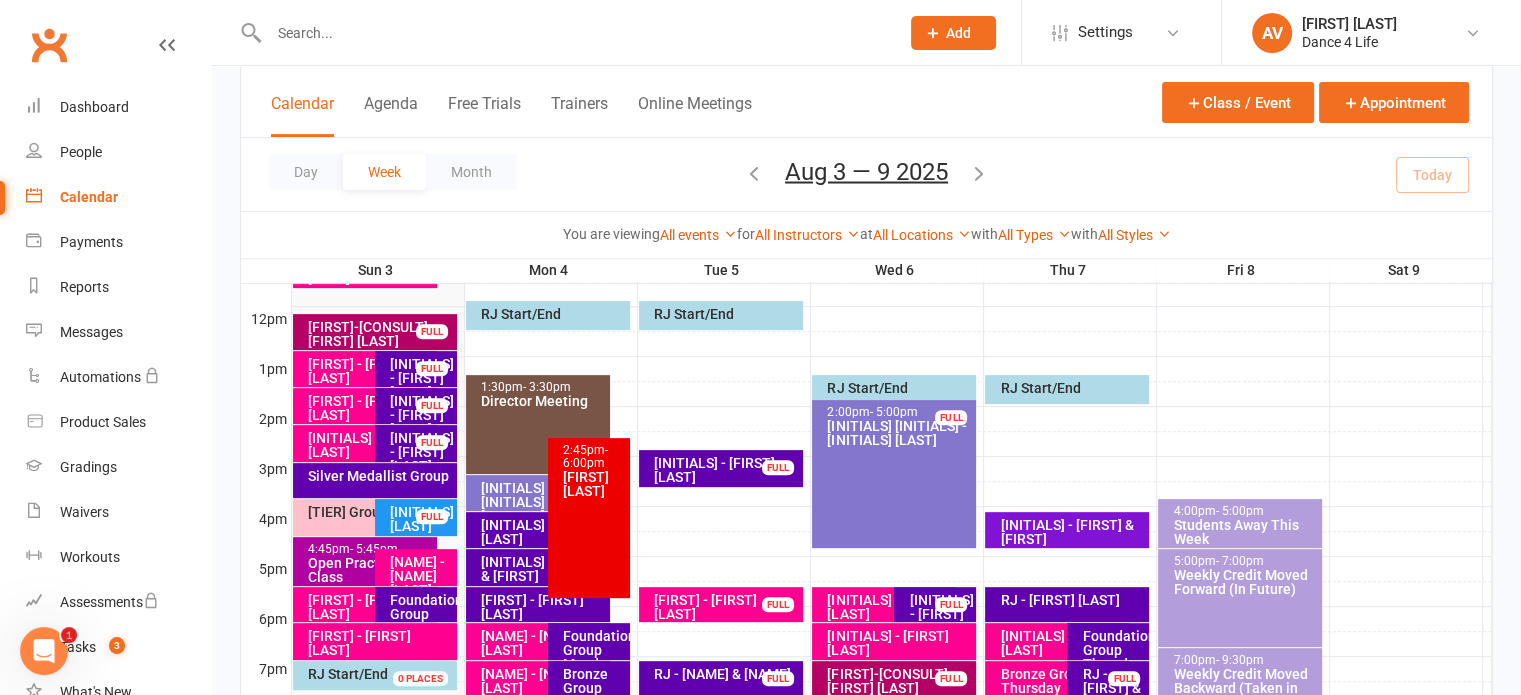 click on "Silver Medallist Group" at bounding box center (375, 480) 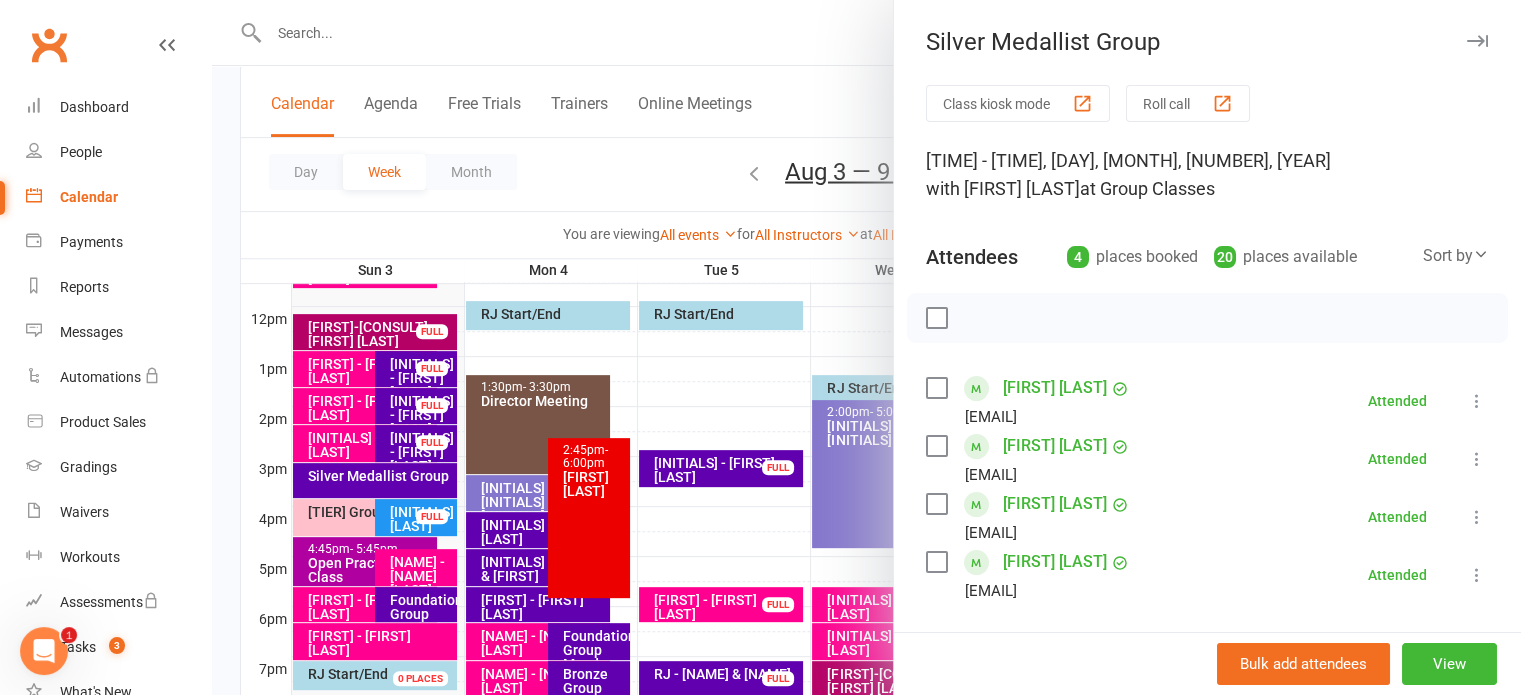 click at bounding box center (866, 347) 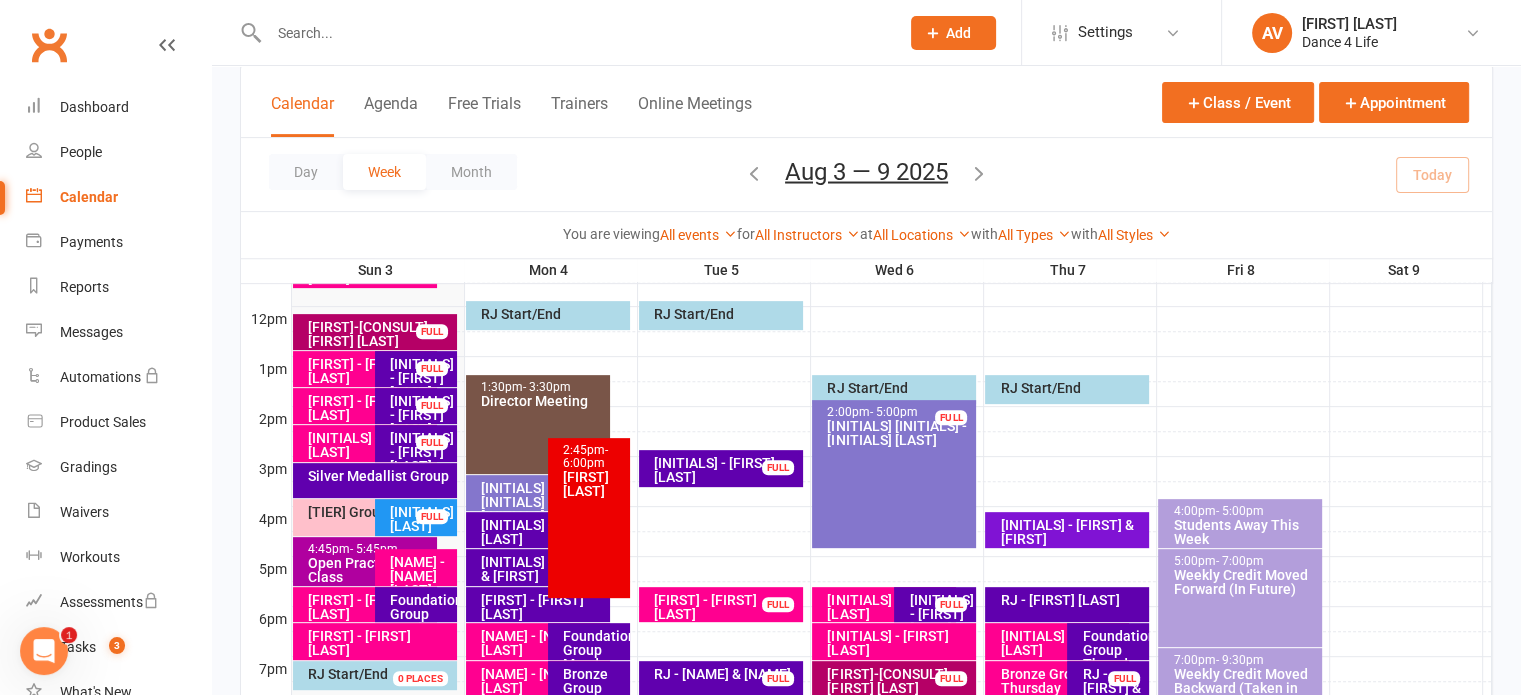 click on "Foundations Group Sunday" at bounding box center (421, 614) 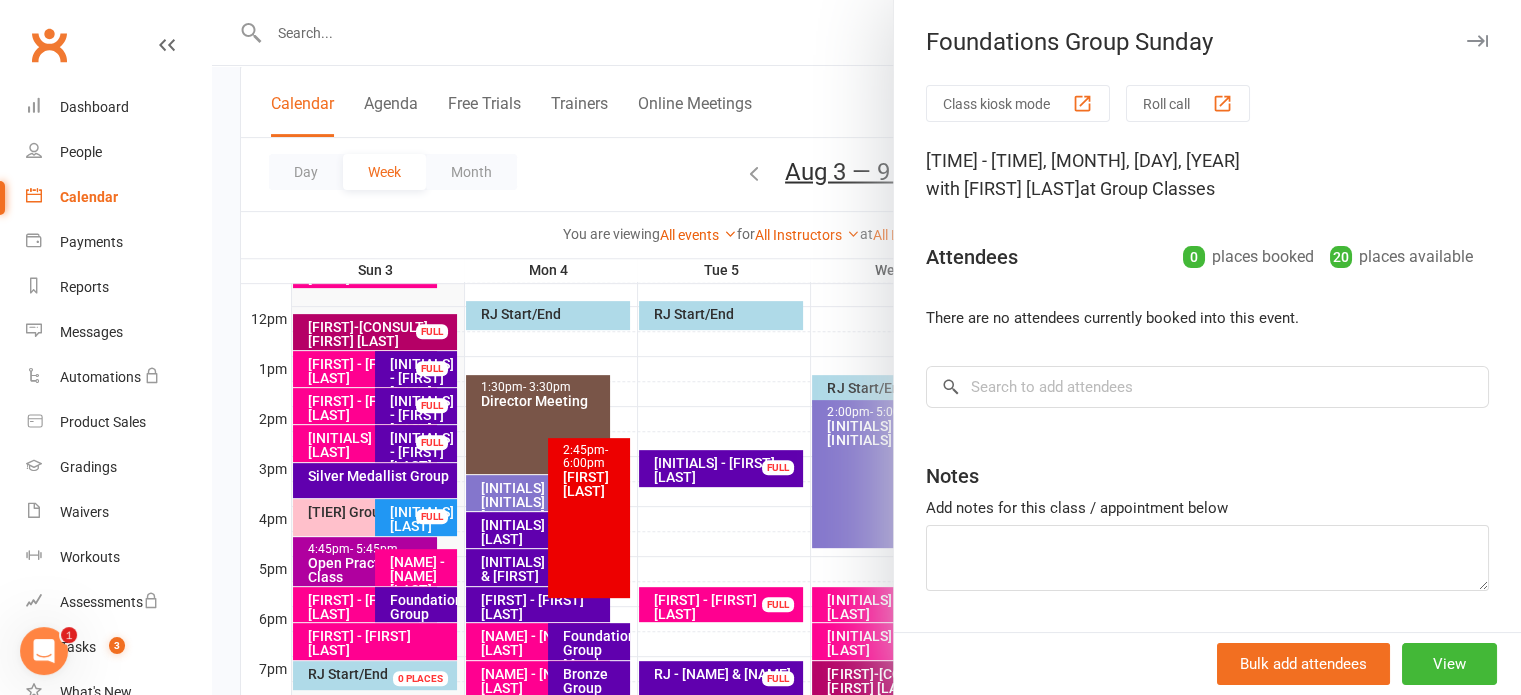 click at bounding box center (866, 347) 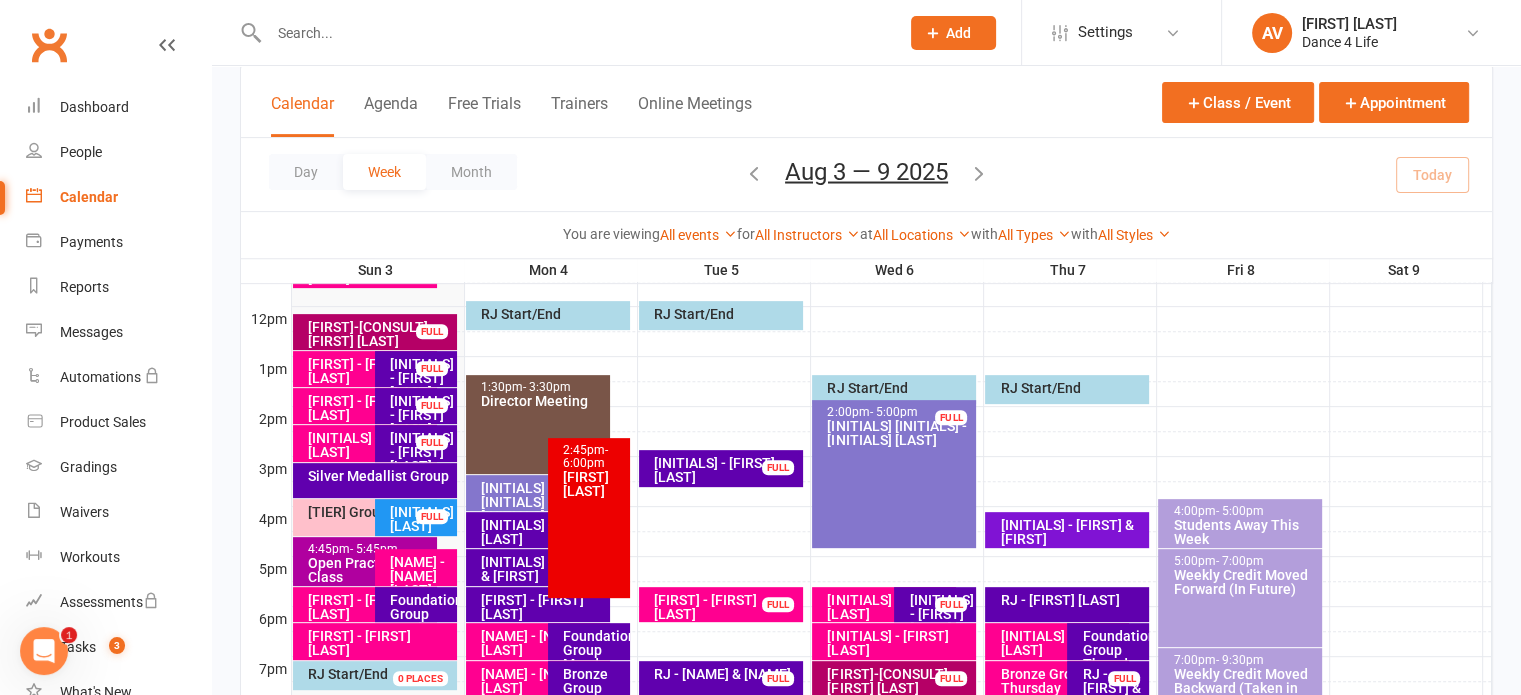 click on "[NAME] - [NAME] [LAST]" at bounding box center (421, 576) 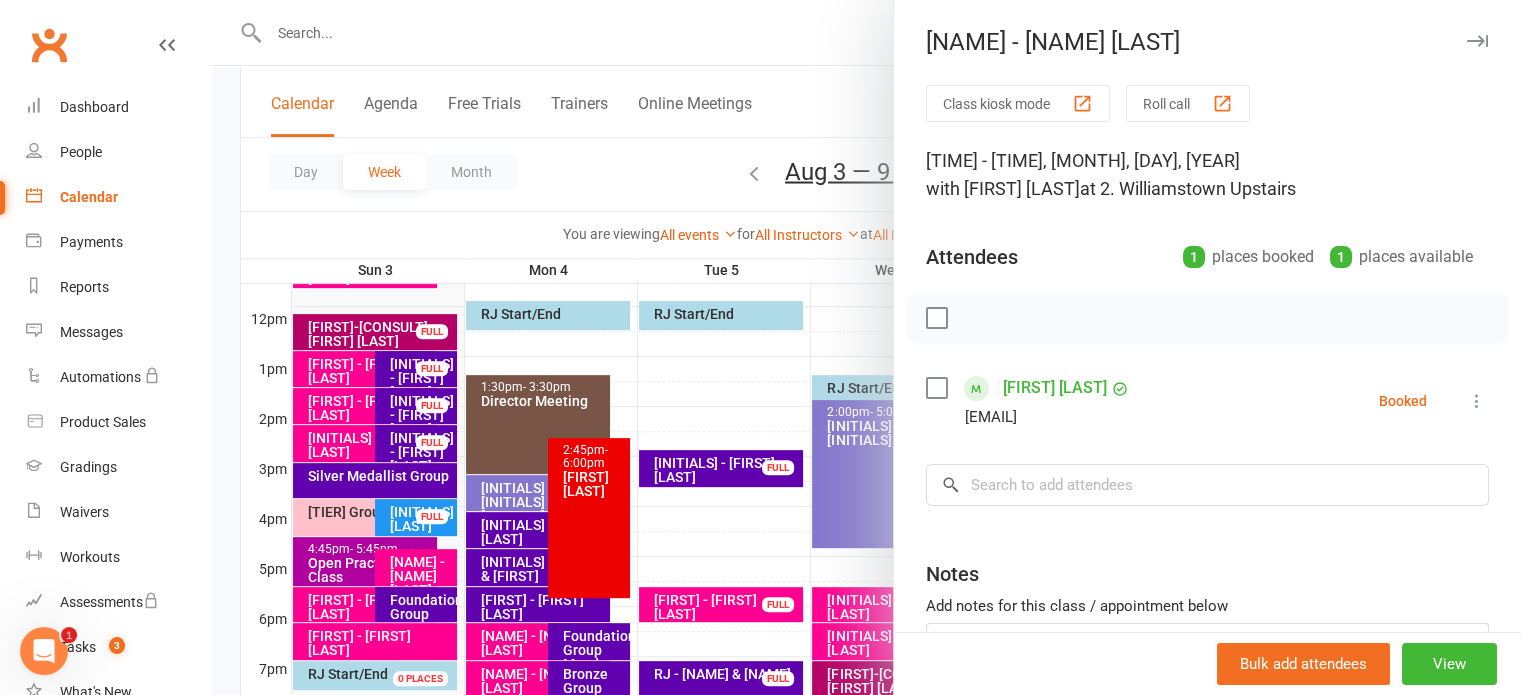 click at bounding box center (866, 347) 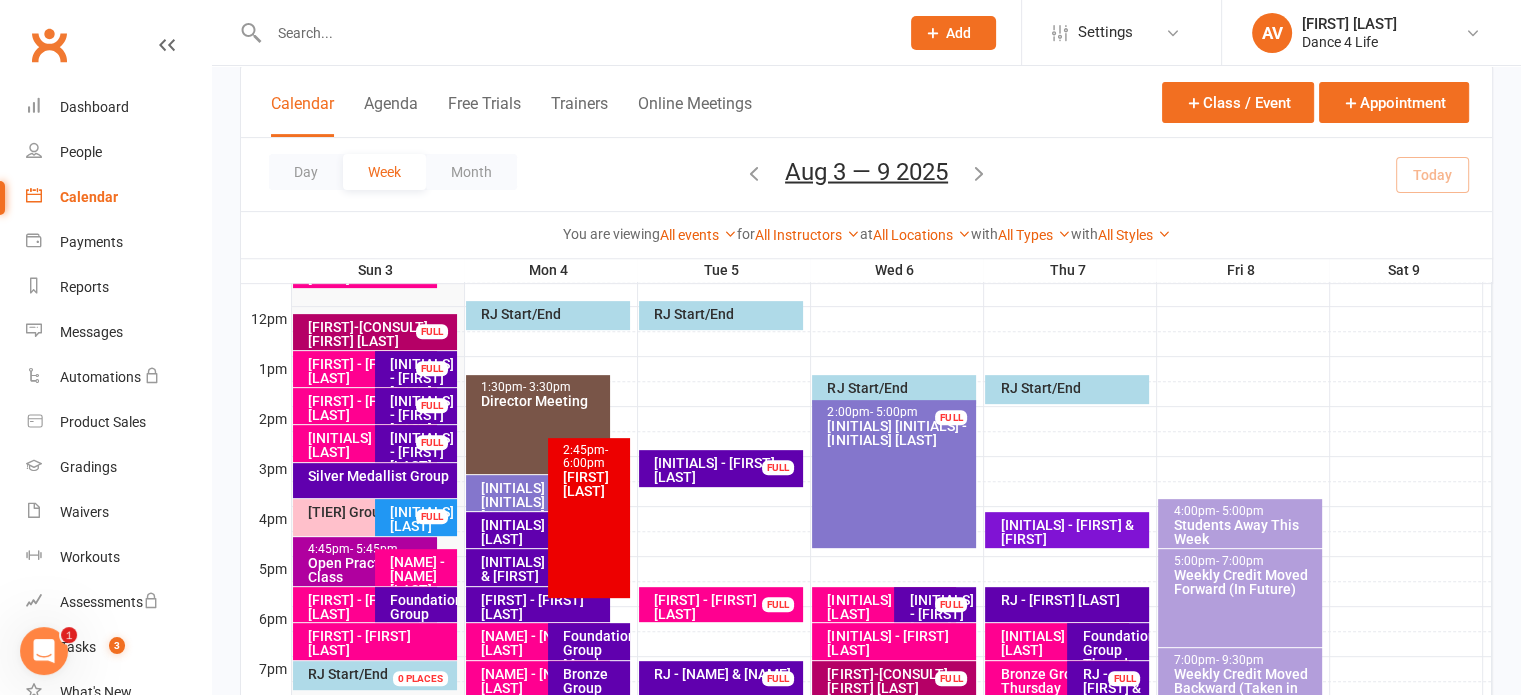click on "Foundations Group Sunday" at bounding box center [421, 614] 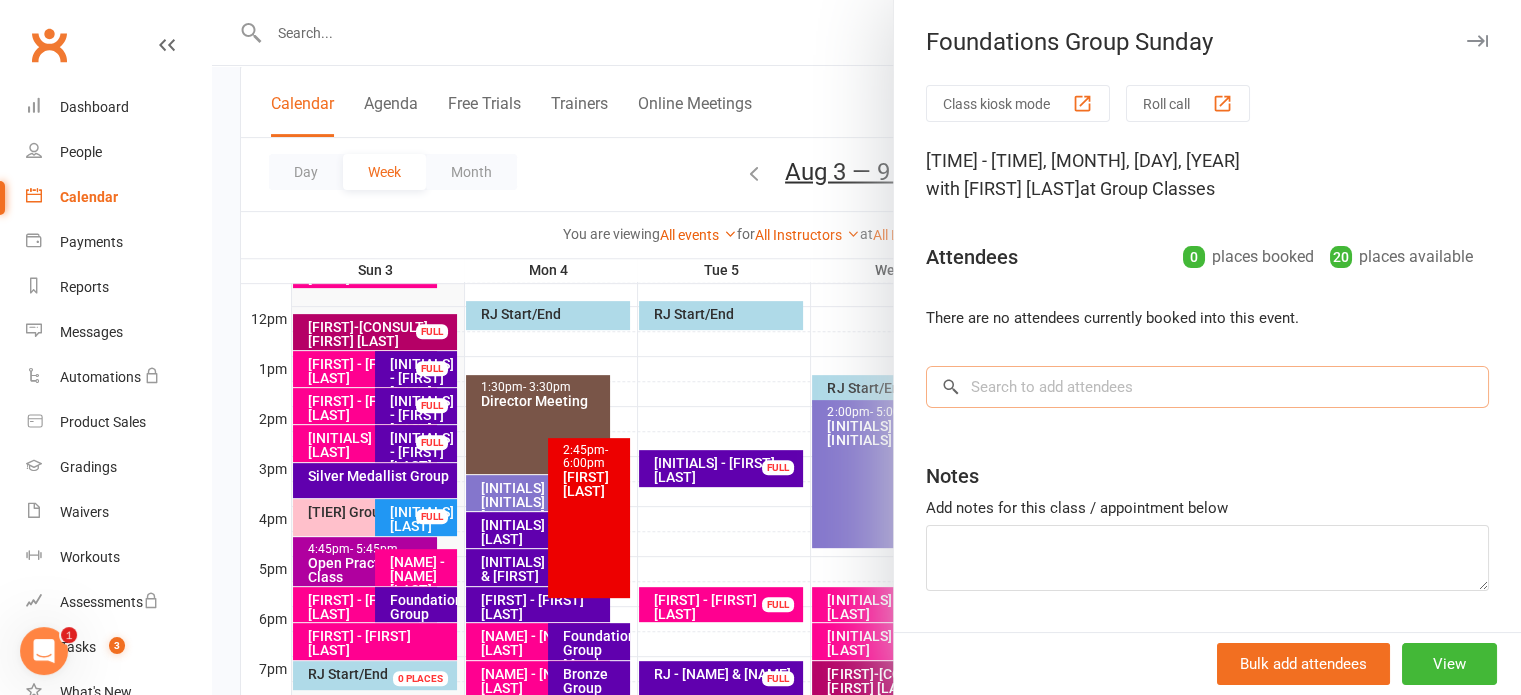click at bounding box center (1207, 387) 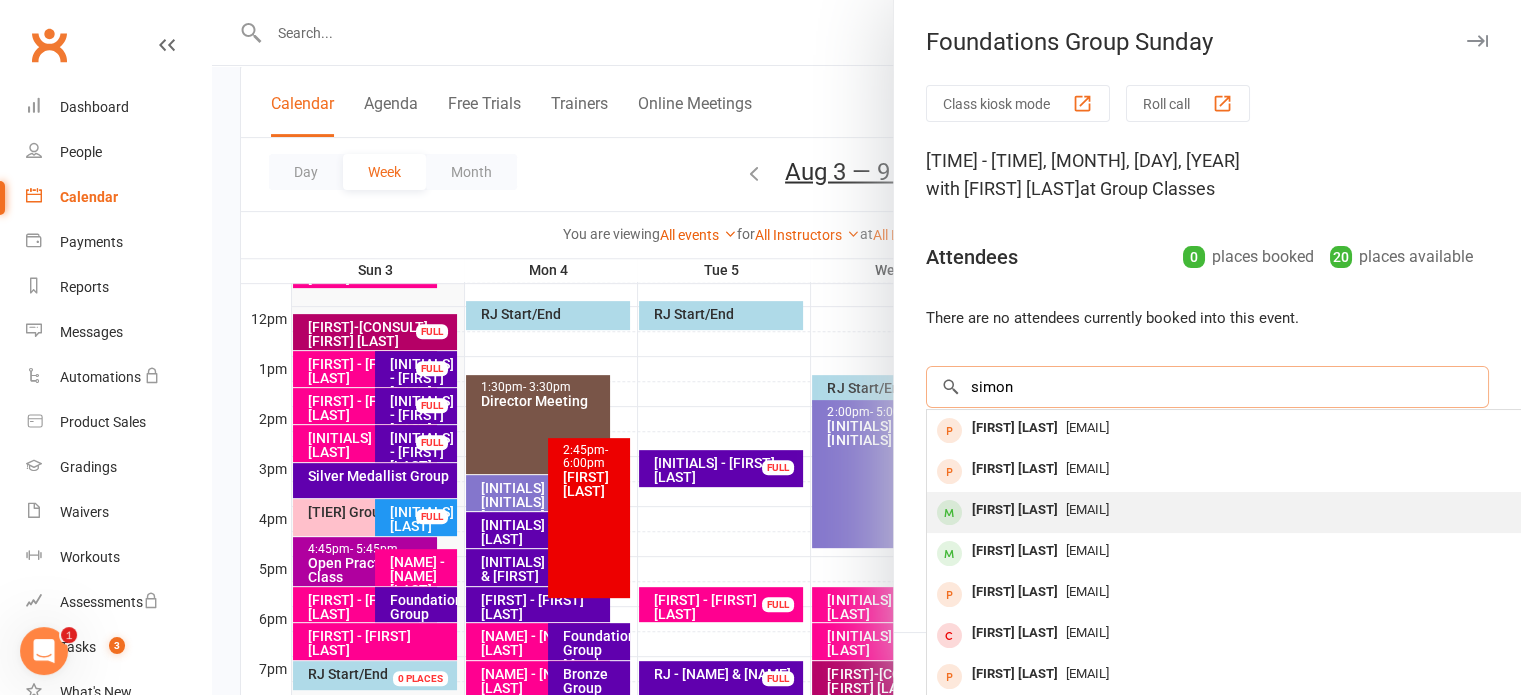 type on "simon" 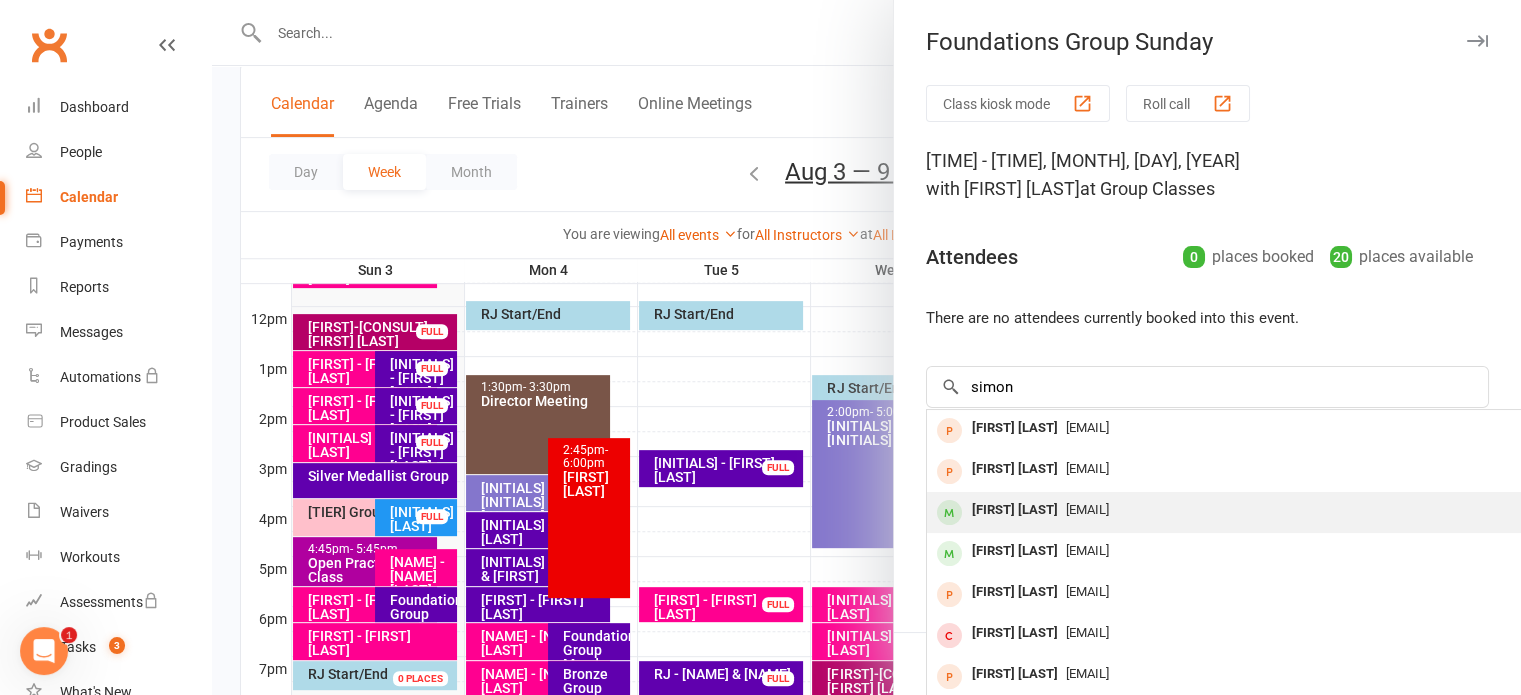 click on "[EMAIL]" at bounding box center [1226, 510] 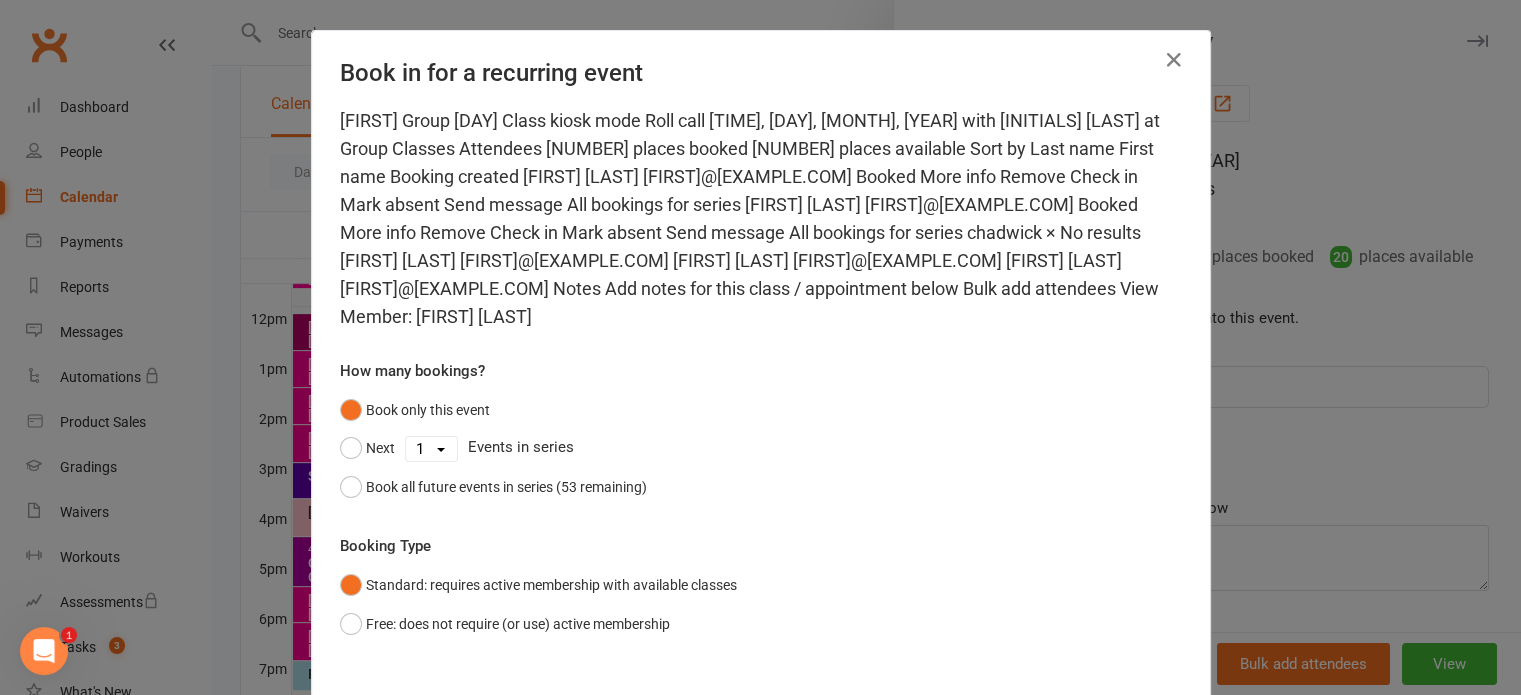 click on "Book attendee" at bounding box center (1114, 736) 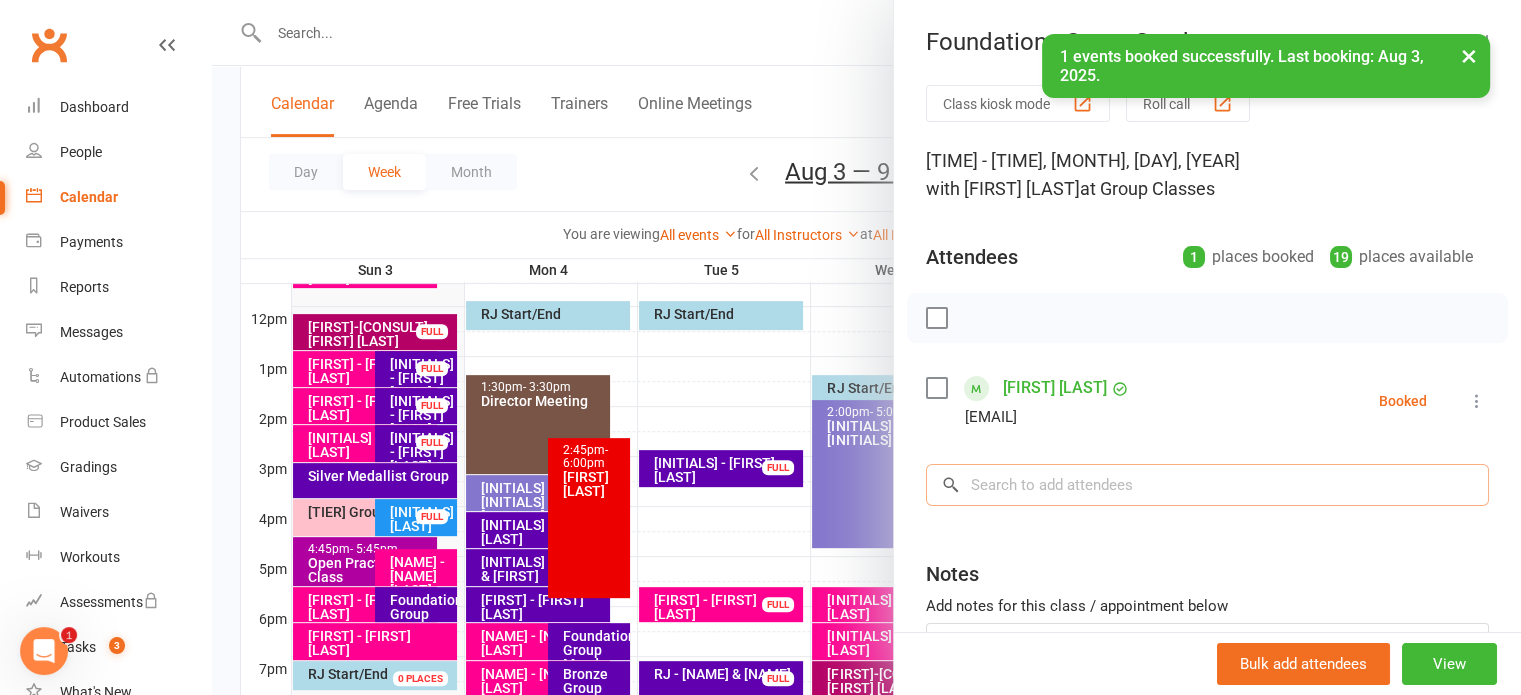 click at bounding box center [1207, 485] 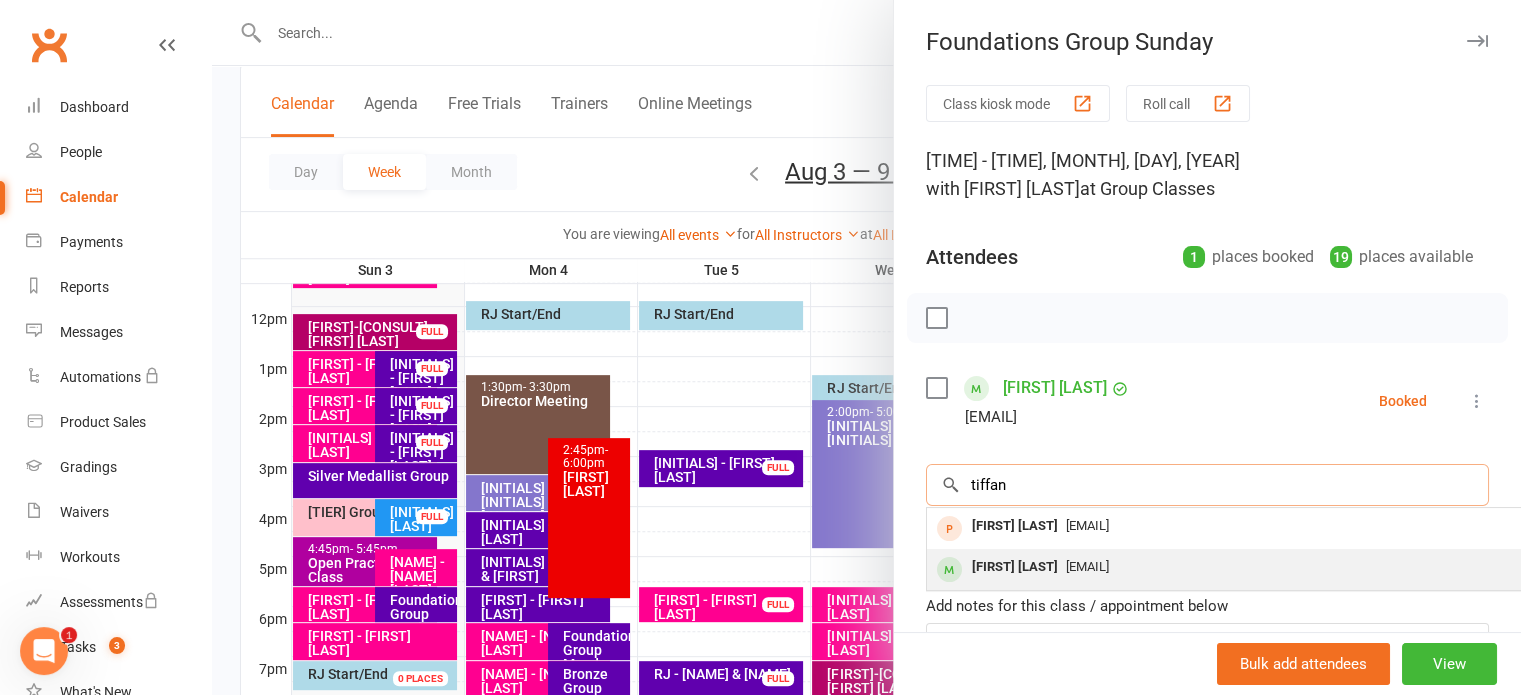 type on "tiffan" 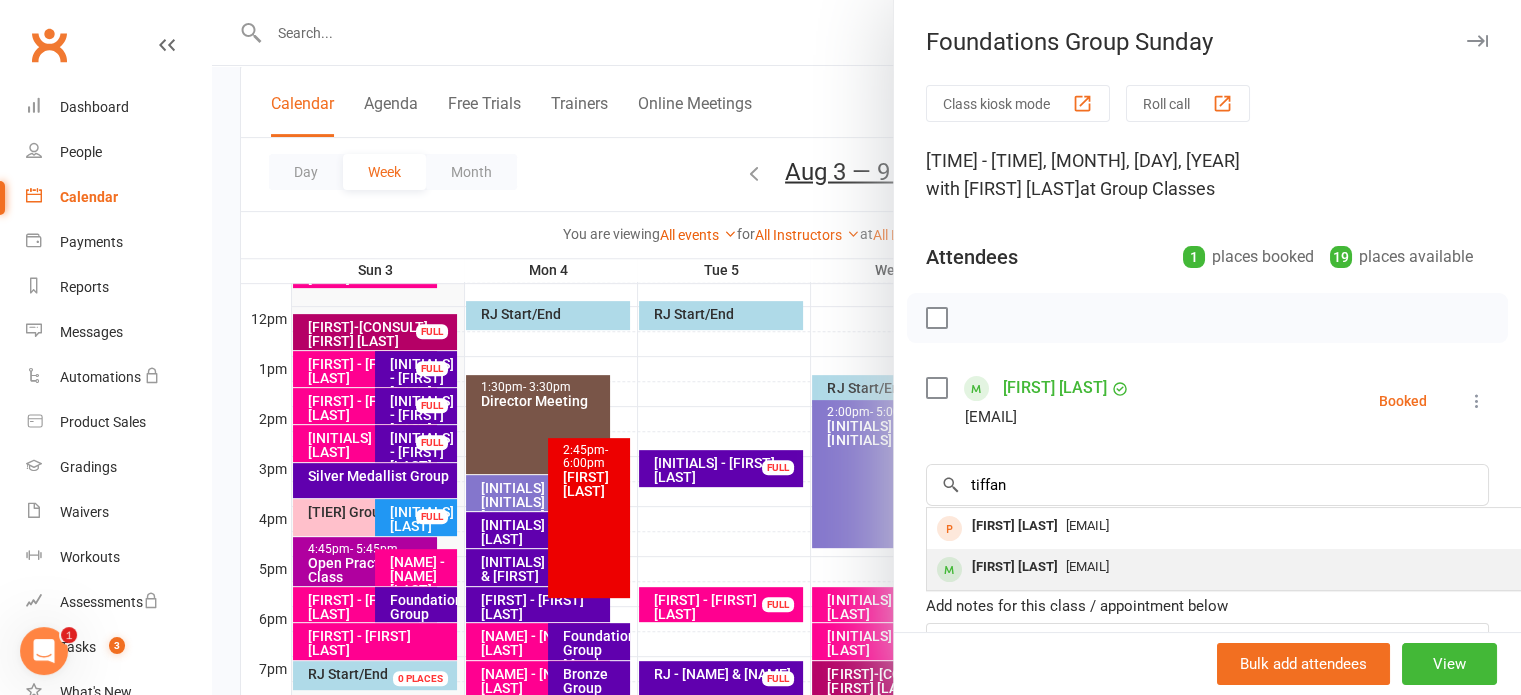 click on "[EMAIL]" at bounding box center (1087, 566) 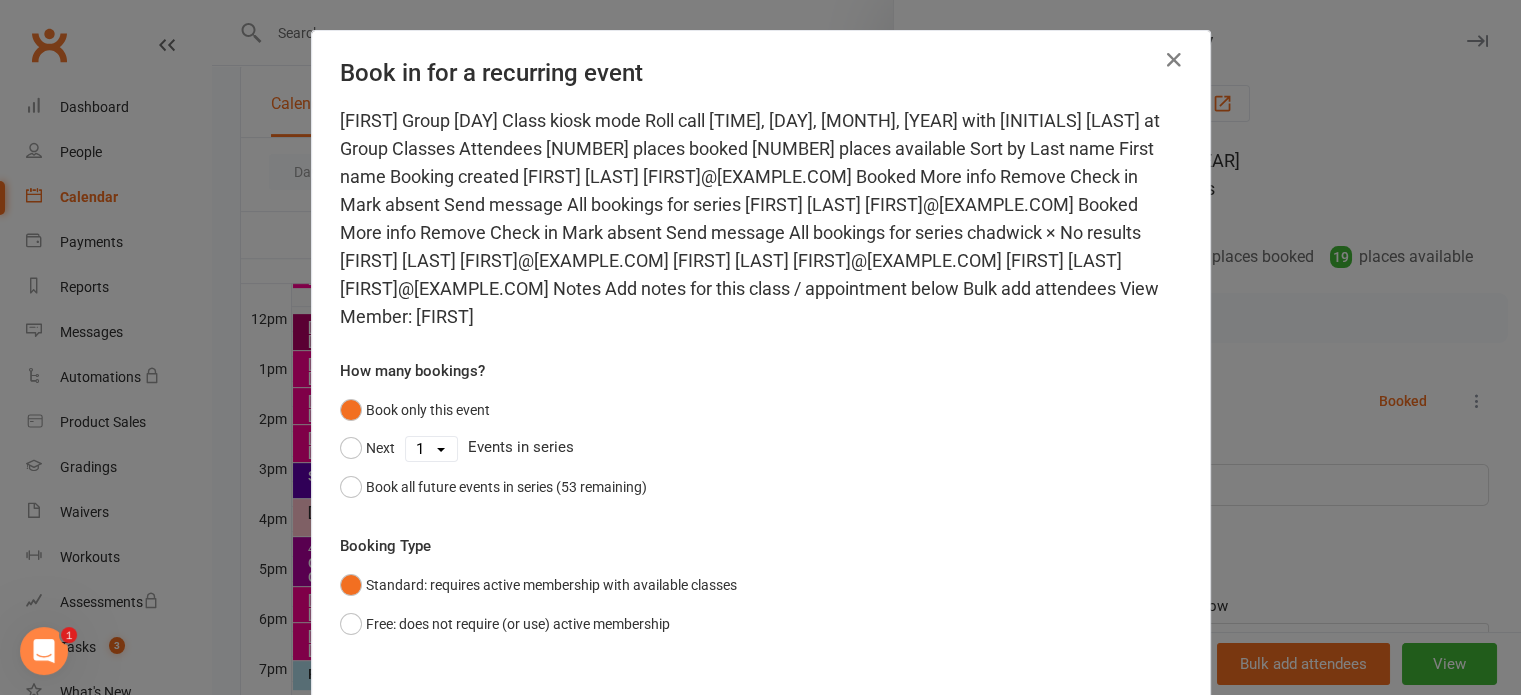 click on "Book attendee" at bounding box center [1114, 736] 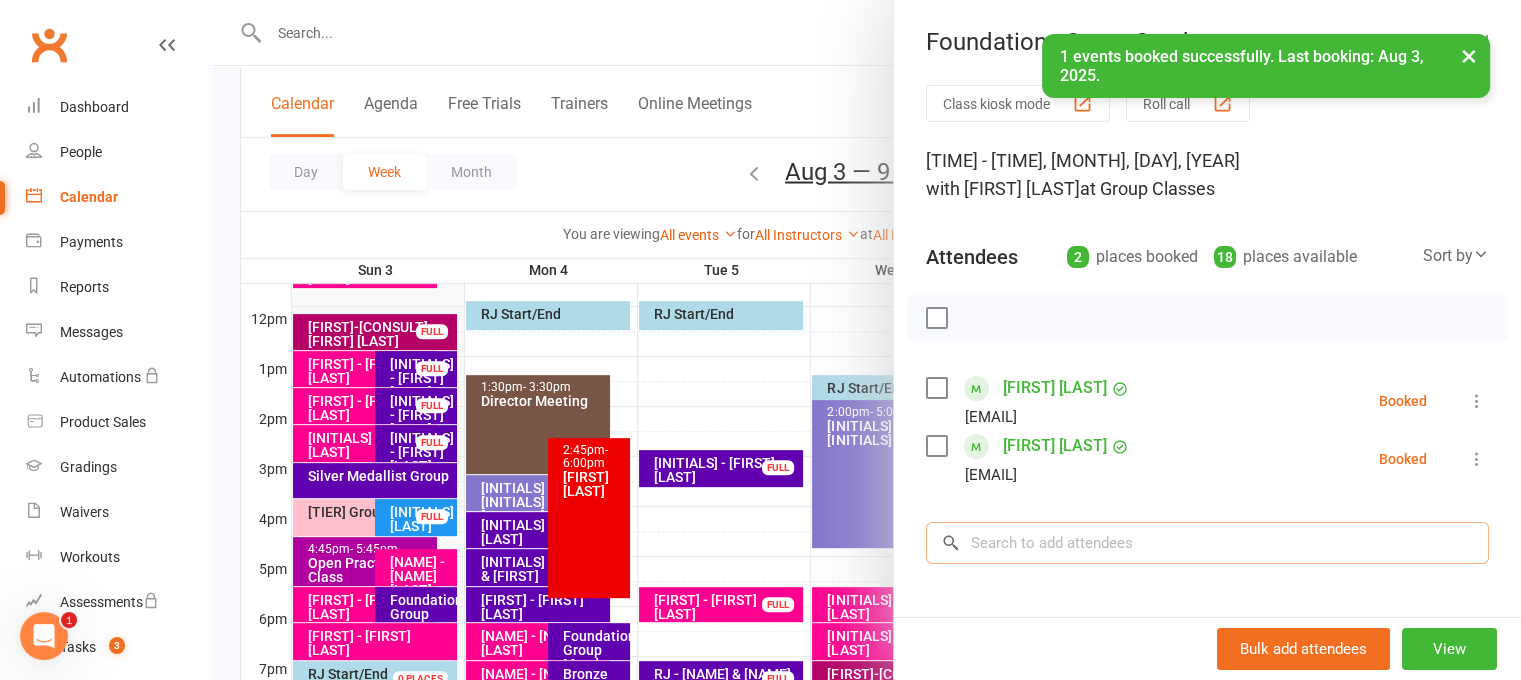 click at bounding box center [1207, 543] 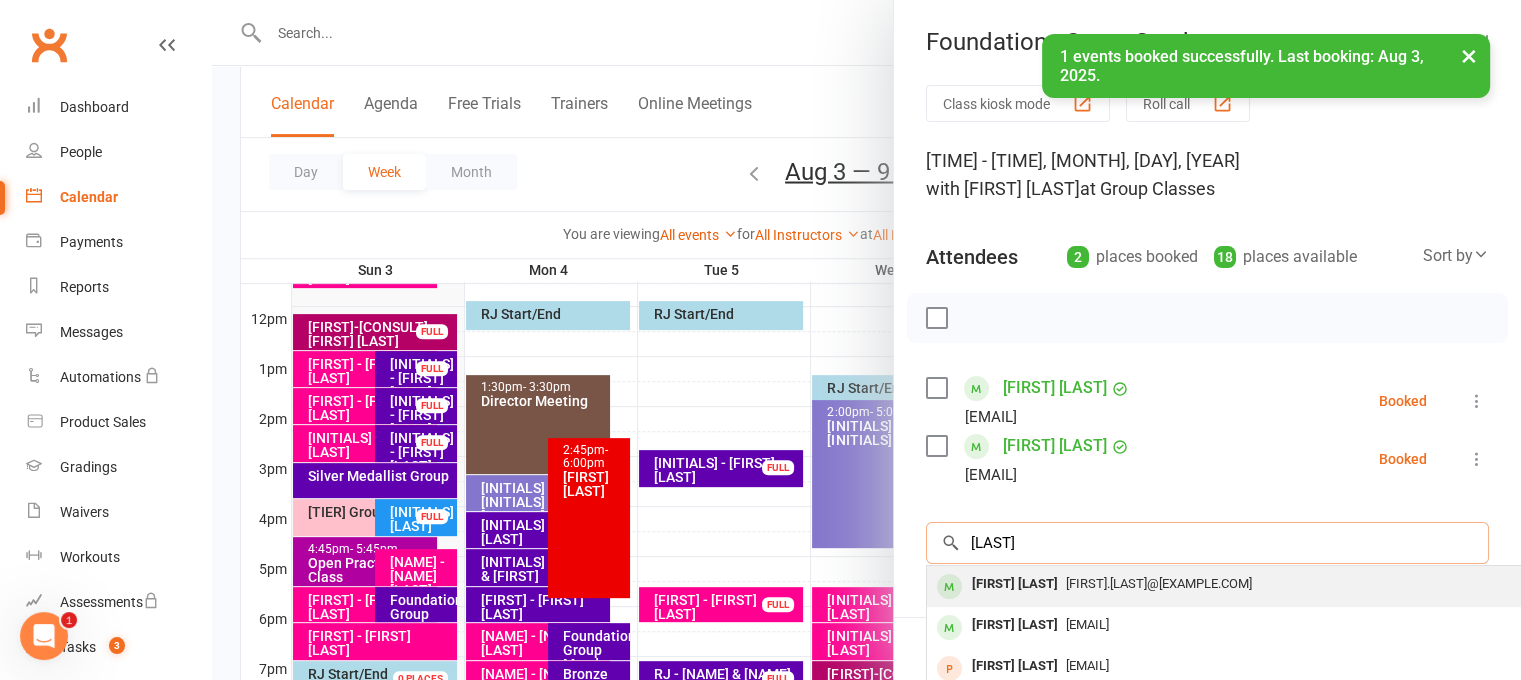 type on "[LAST]" 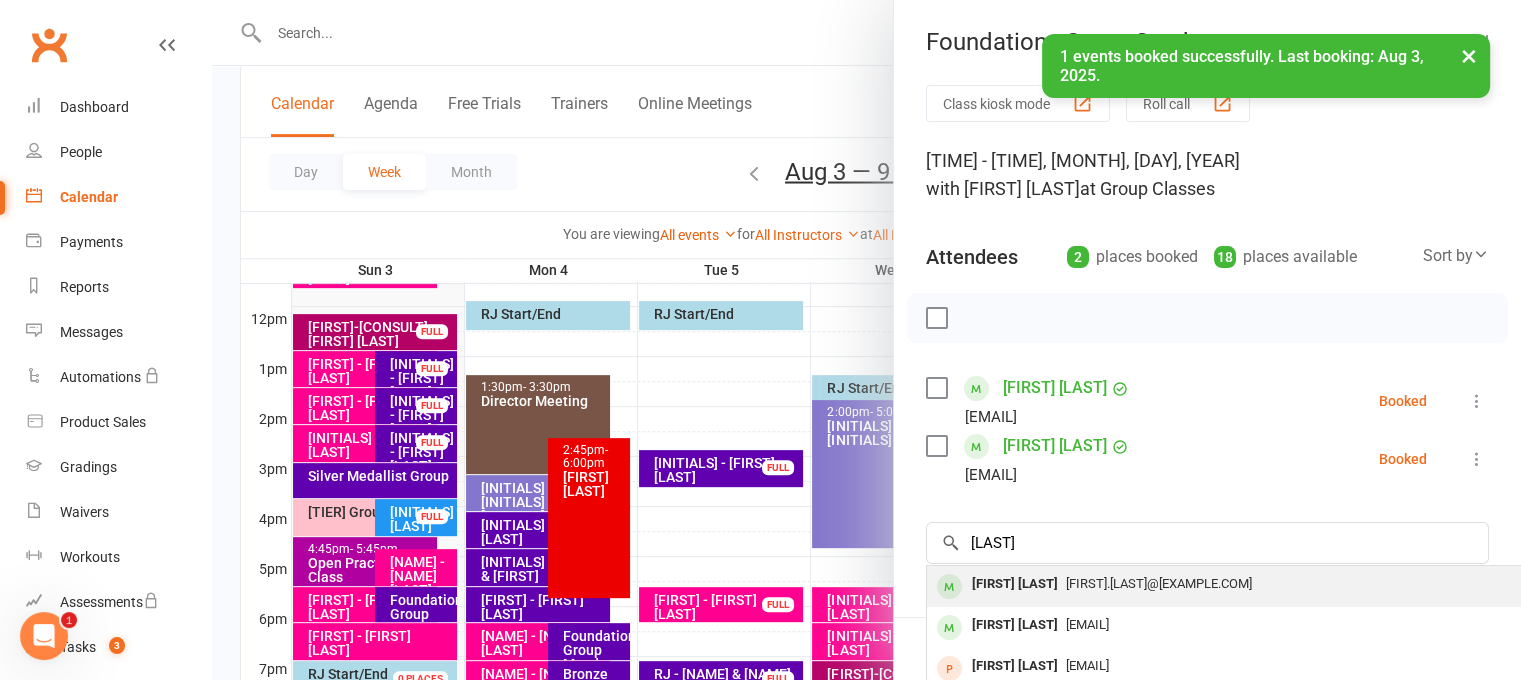 click on "[FIRST].[LAST]@[EXAMPLE.COM]" at bounding box center (1159, 583) 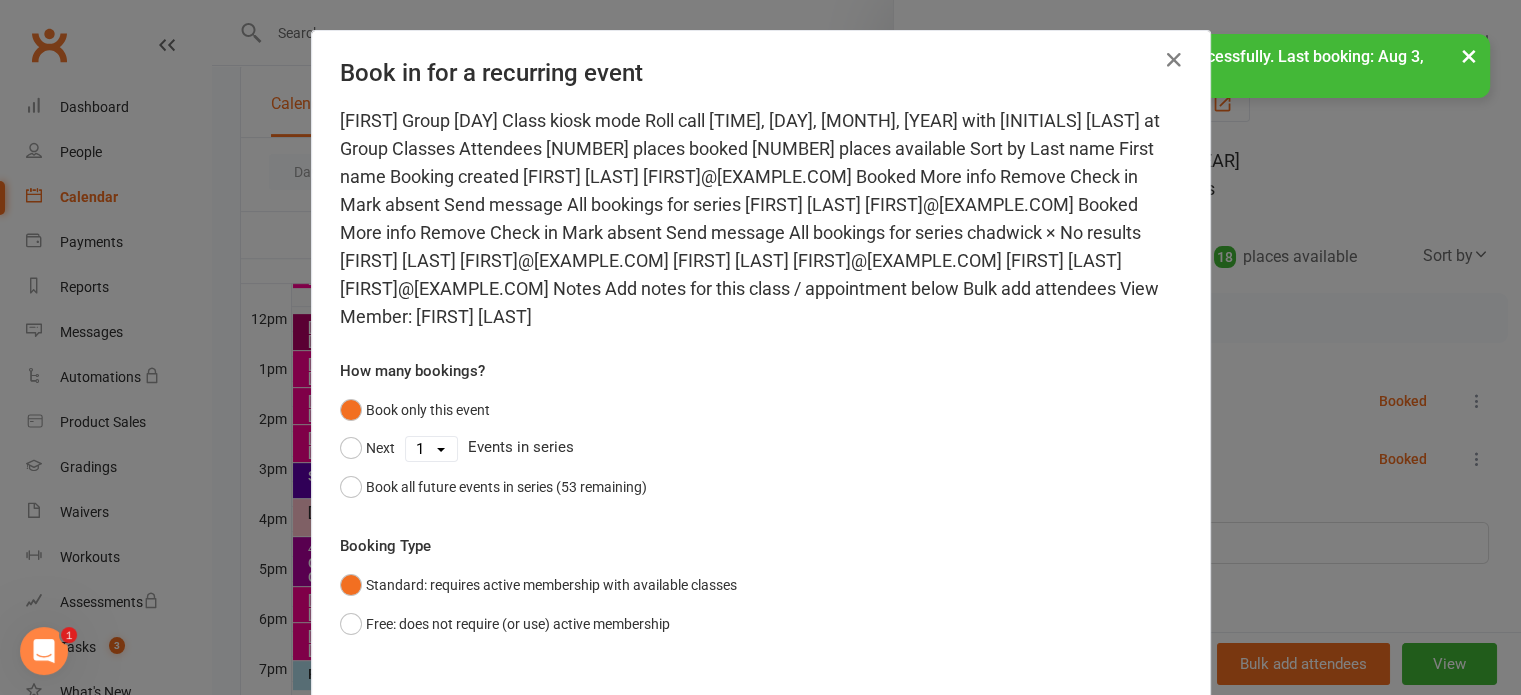 click on "Book attendee" at bounding box center [1114, 736] 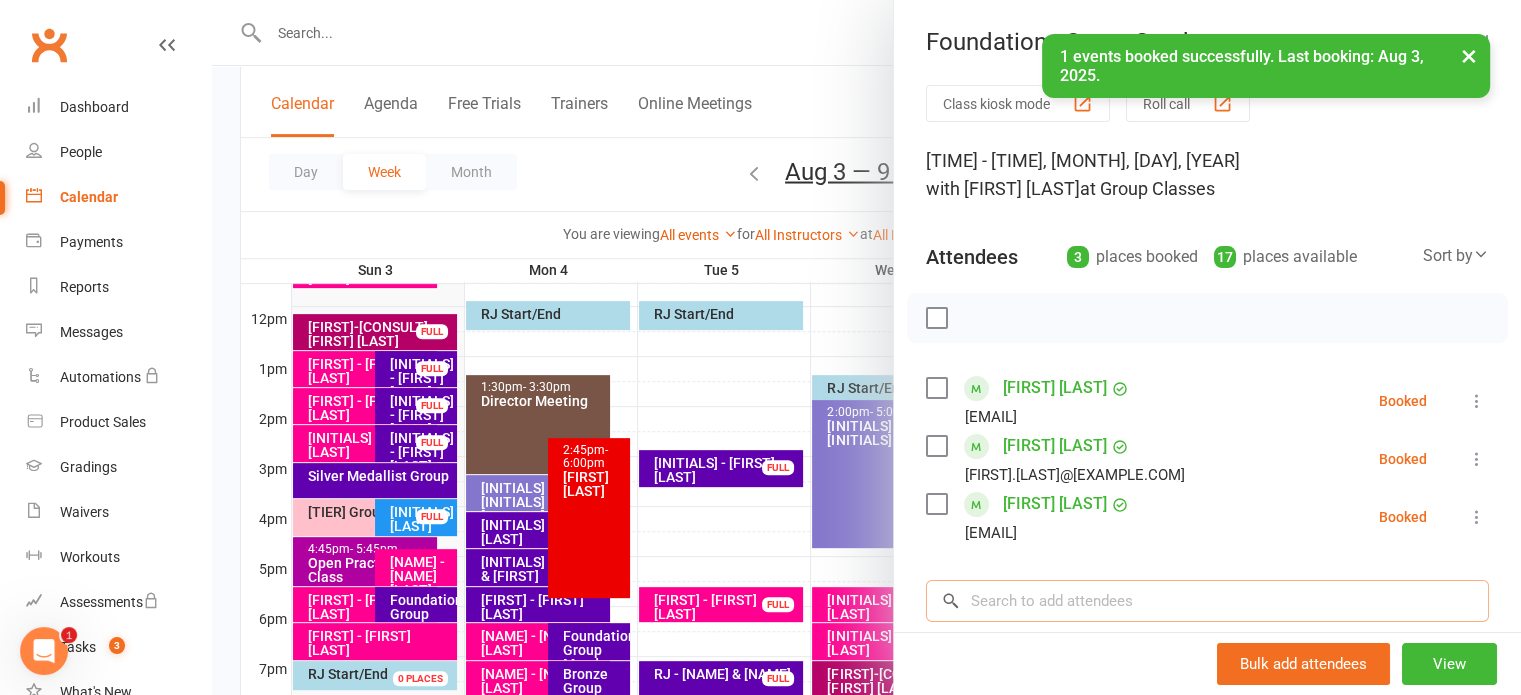 click at bounding box center (1207, 601) 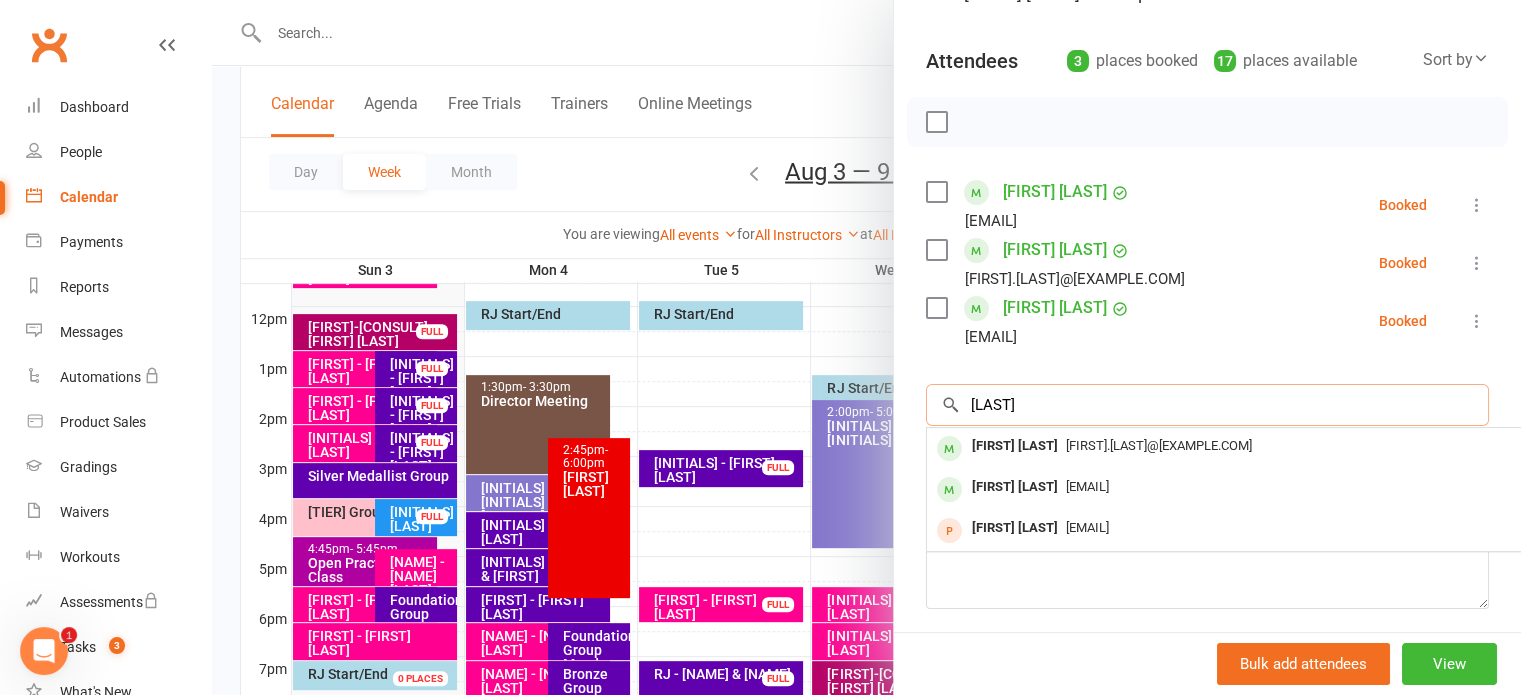 scroll, scrollTop: 200, scrollLeft: 0, axis: vertical 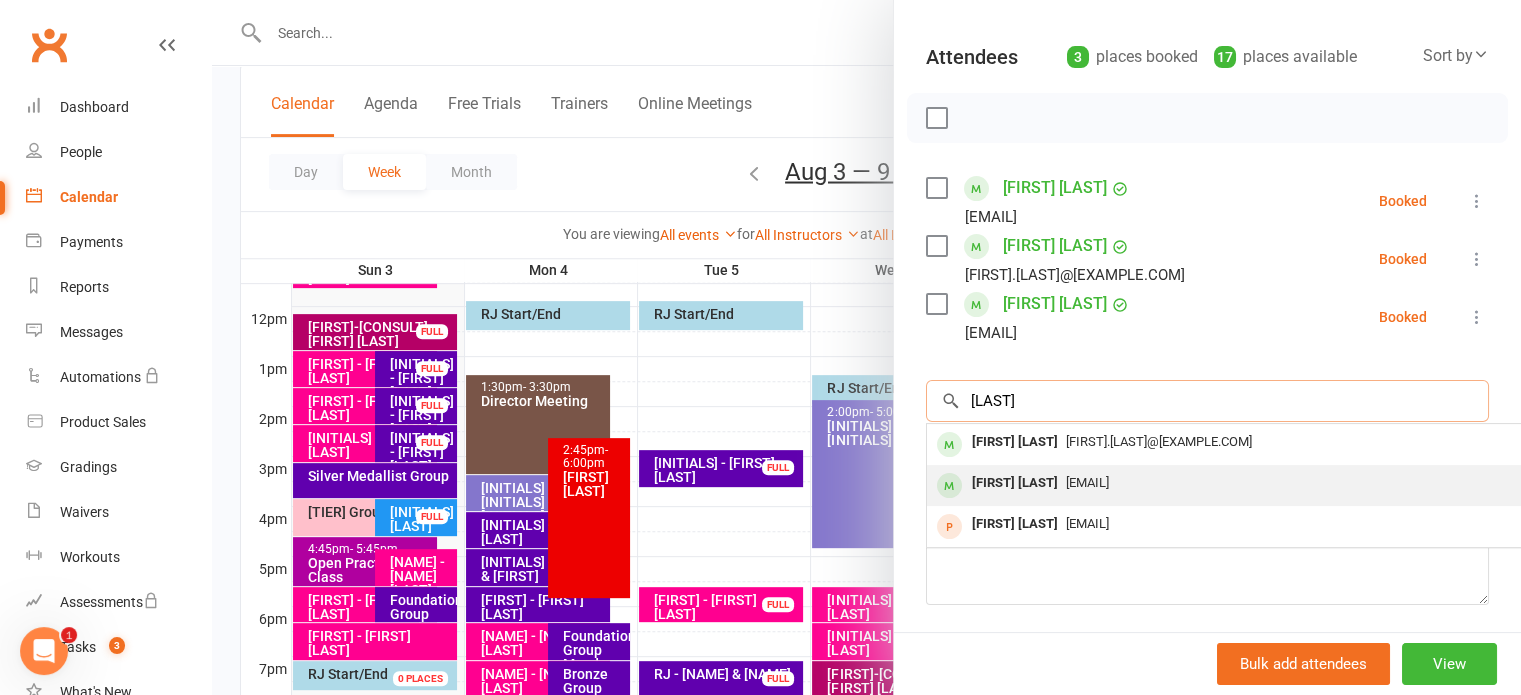 type on "[LAST]" 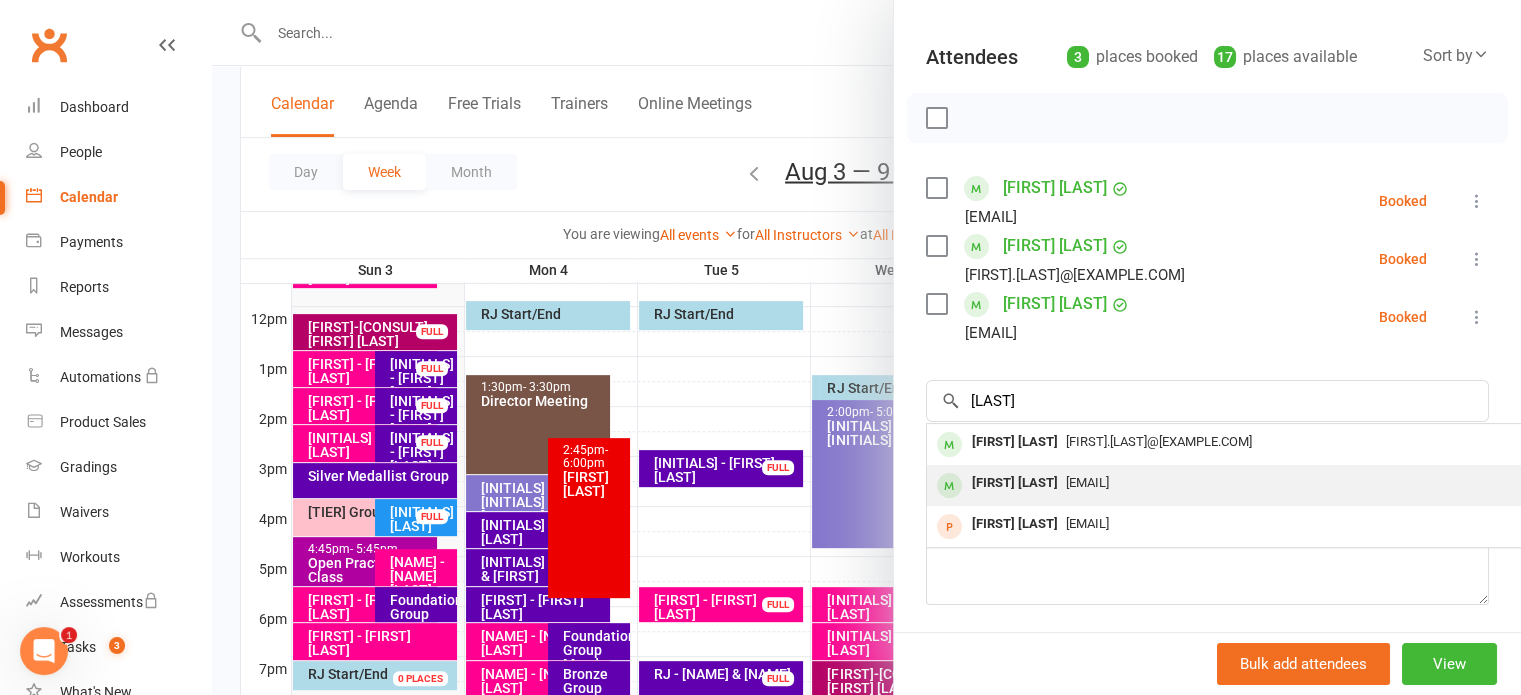 click on "[EMAIL]" at bounding box center (1087, 482) 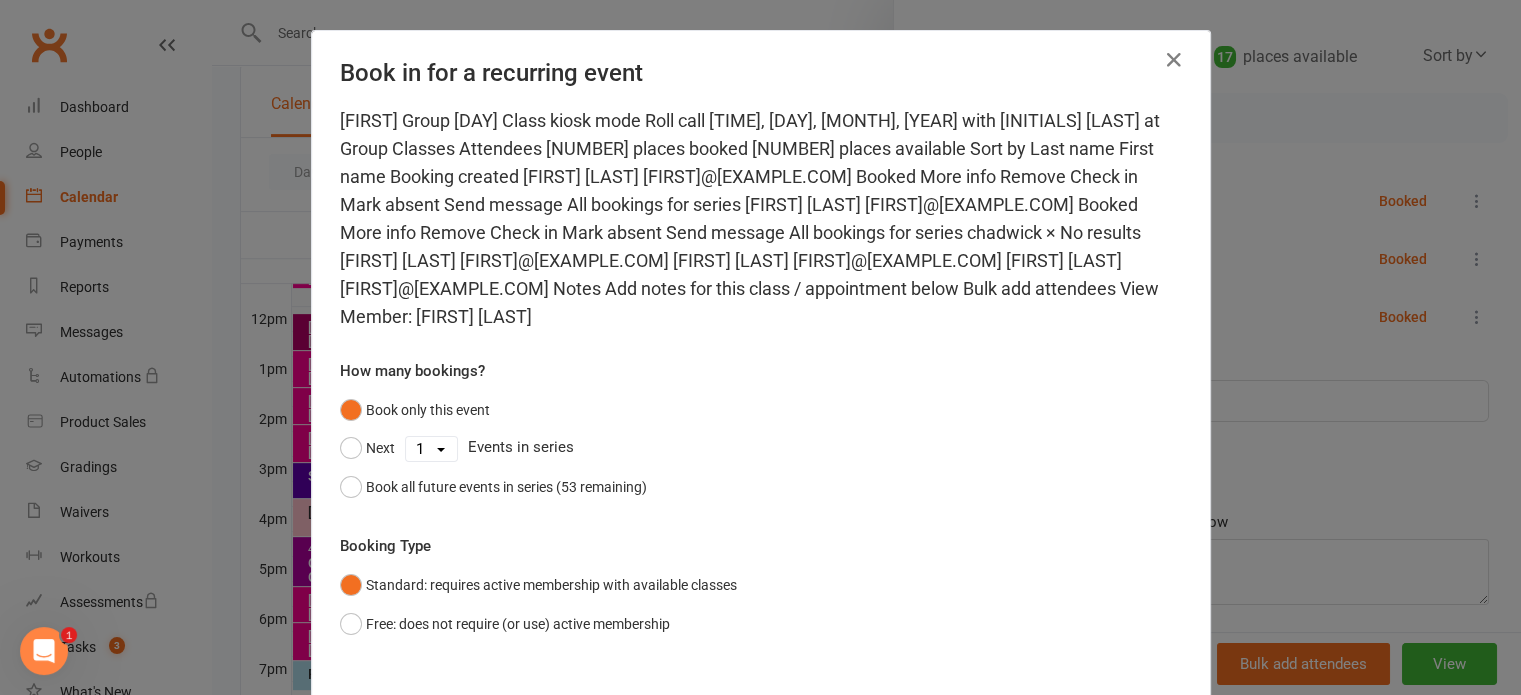 click on "Book attendee" at bounding box center (761, 736) 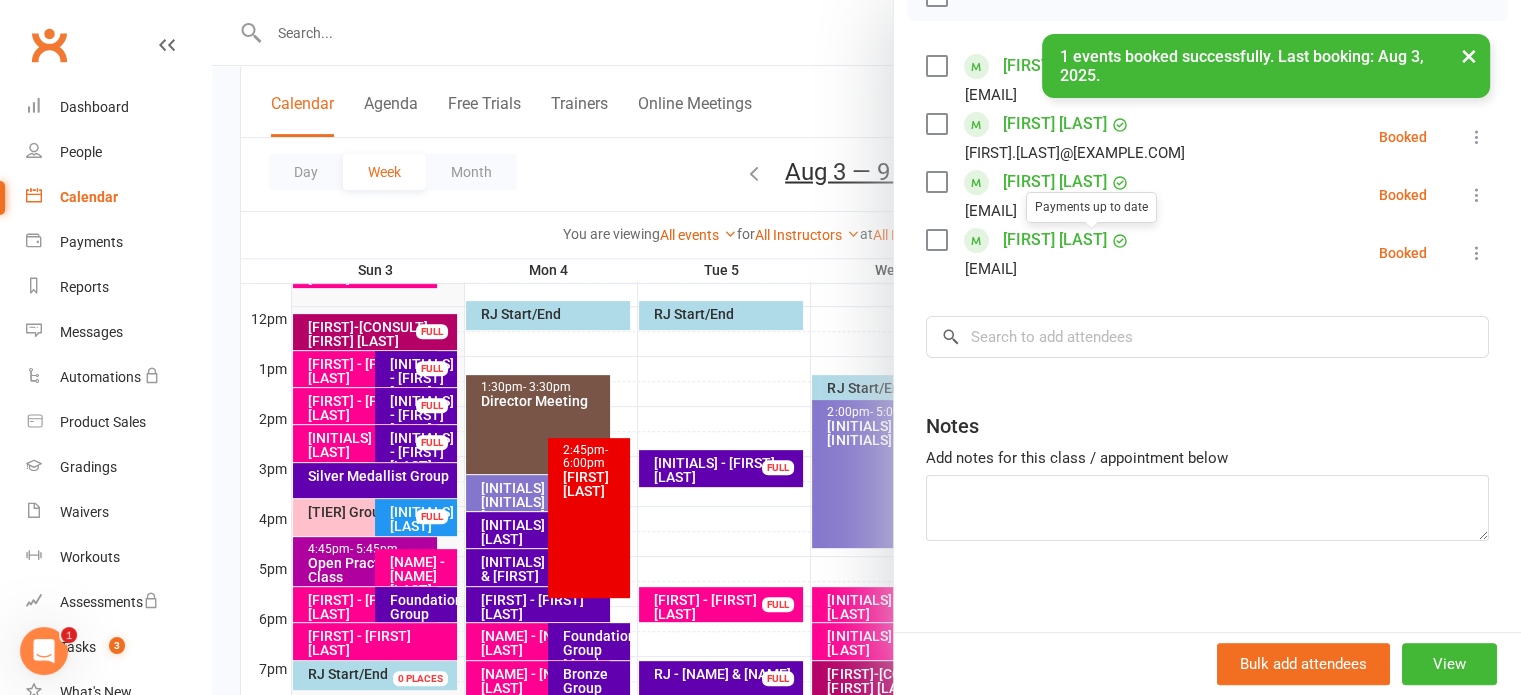 scroll, scrollTop: 328, scrollLeft: 0, axis: vertical 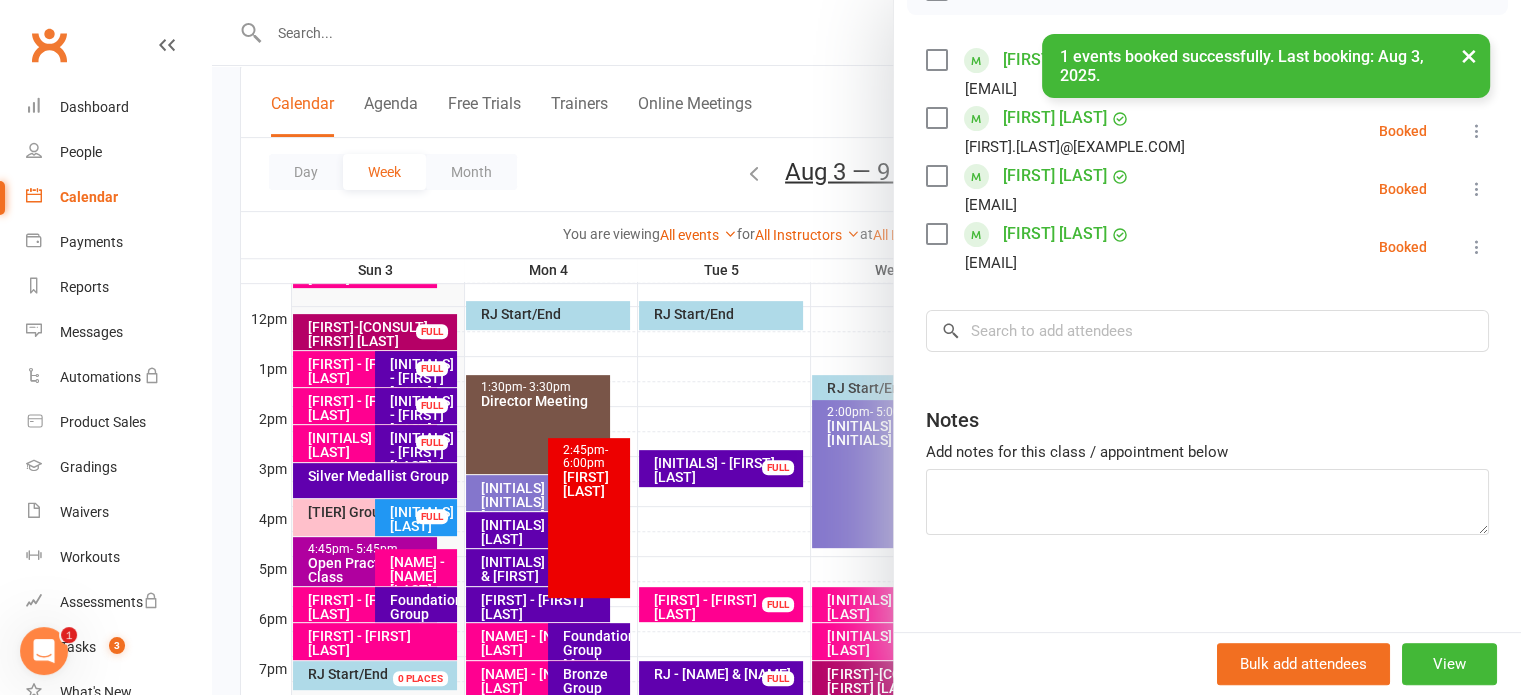 click at bounding box center [866, 347] 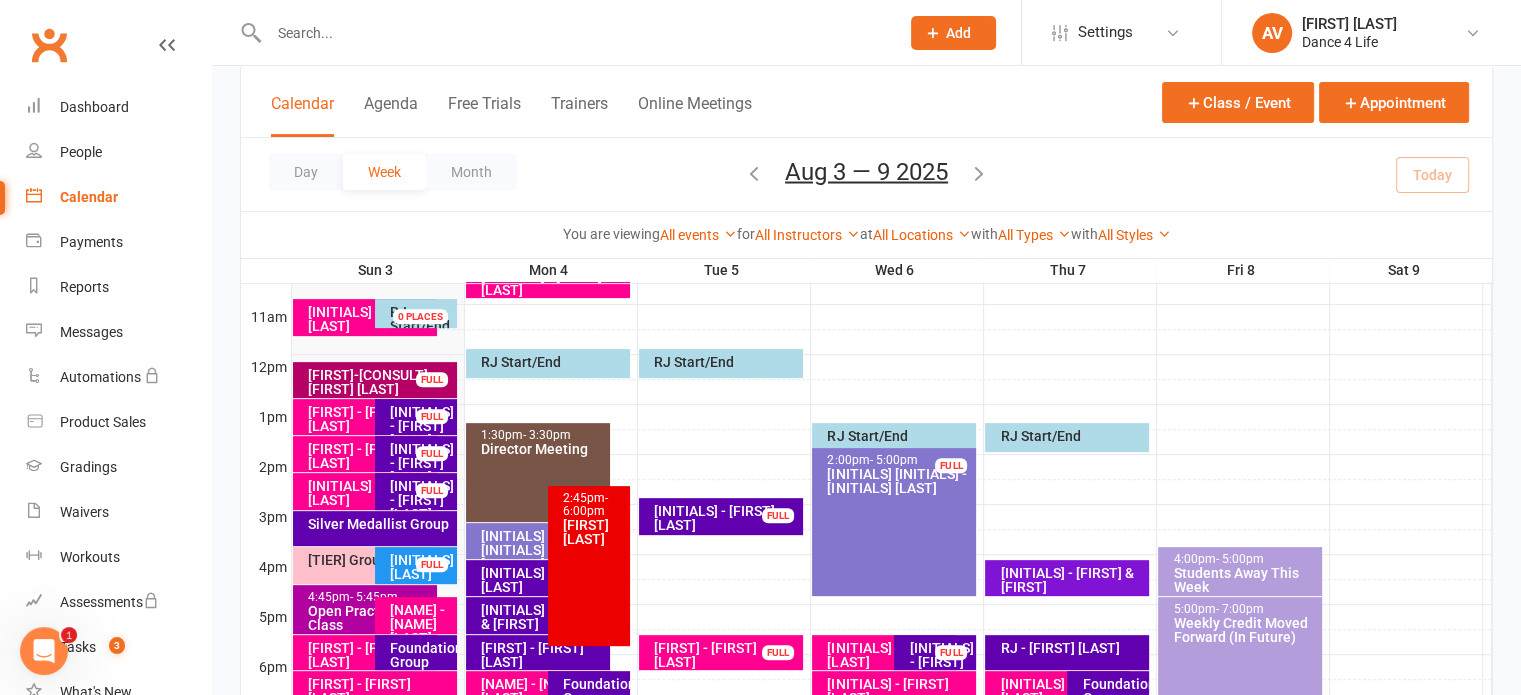 scroll, scrollTop: 760, scrollLeft: 0, axis: vertical 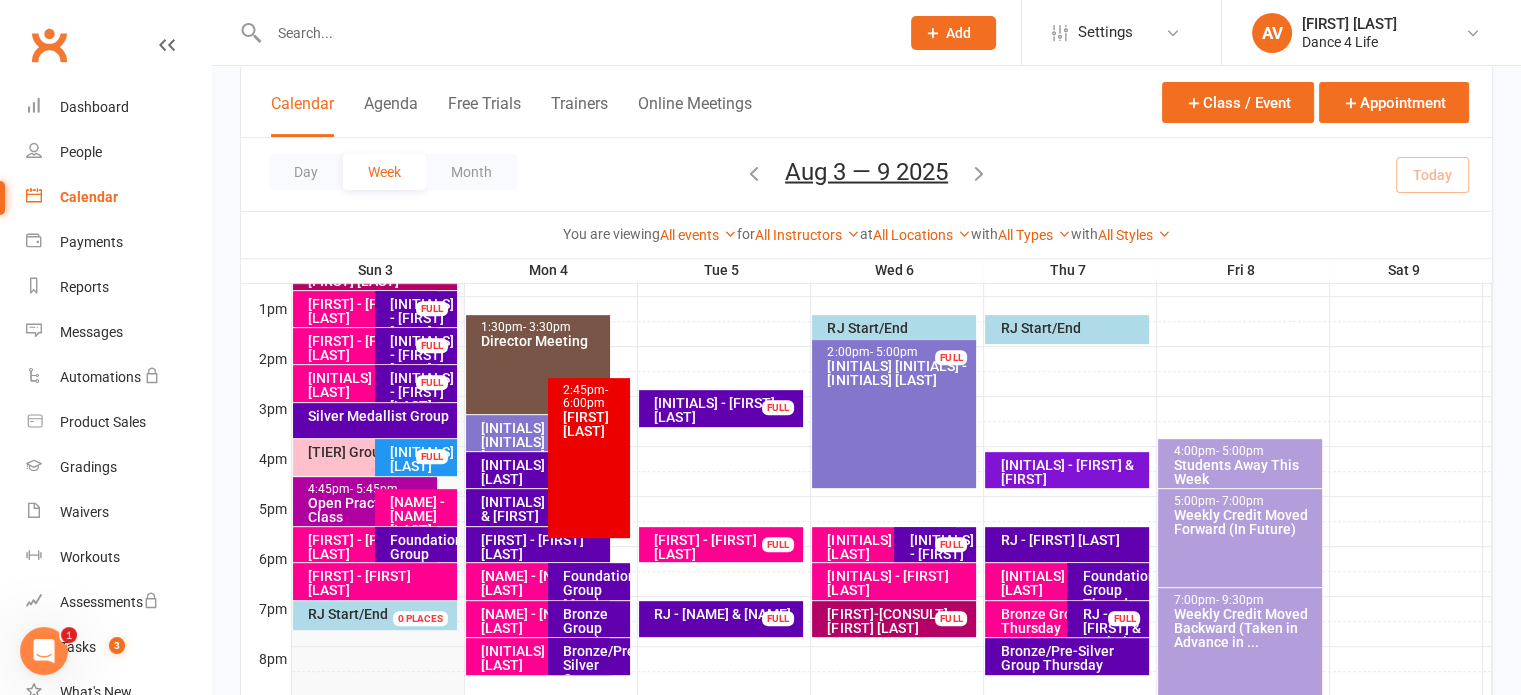 click on "[NAME] - [NAME] [LAST]" at bounding box center (421, 516) 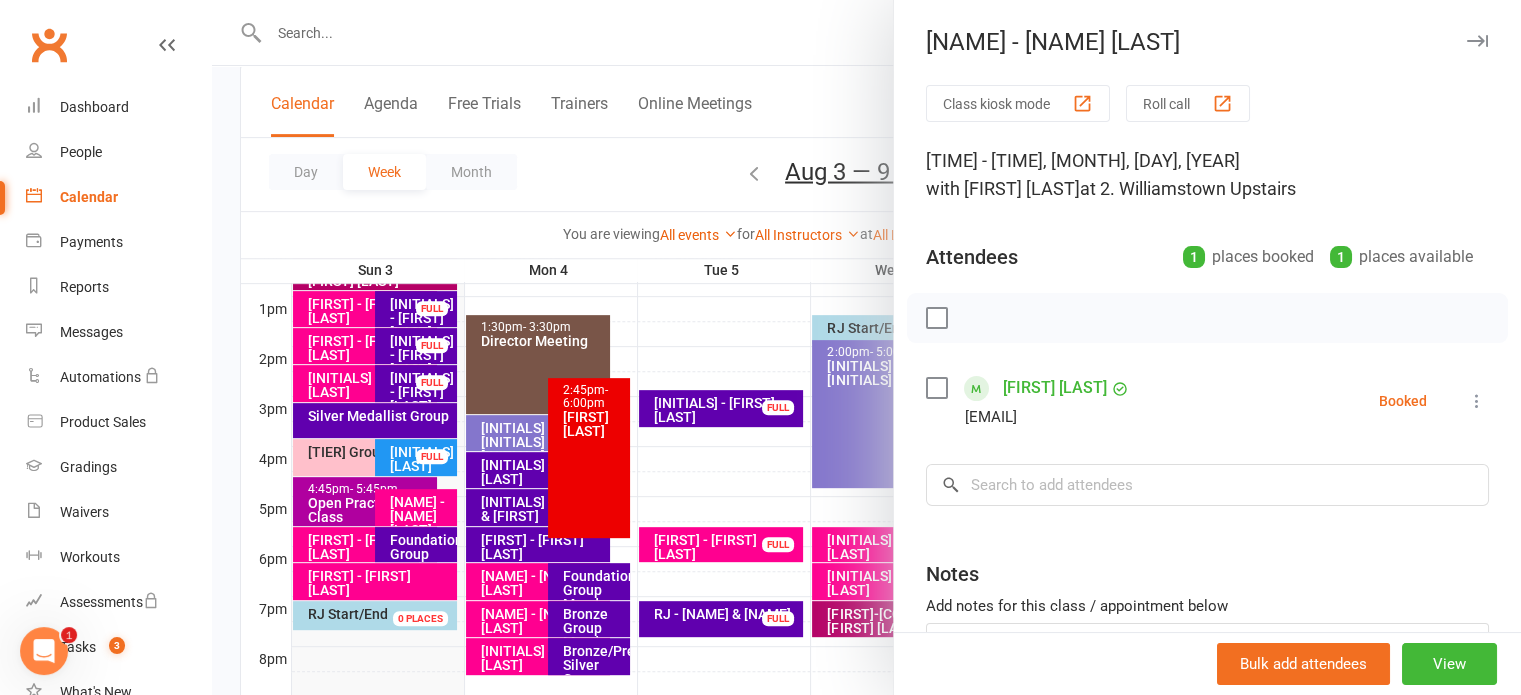 click at bounding box center [936, 318] 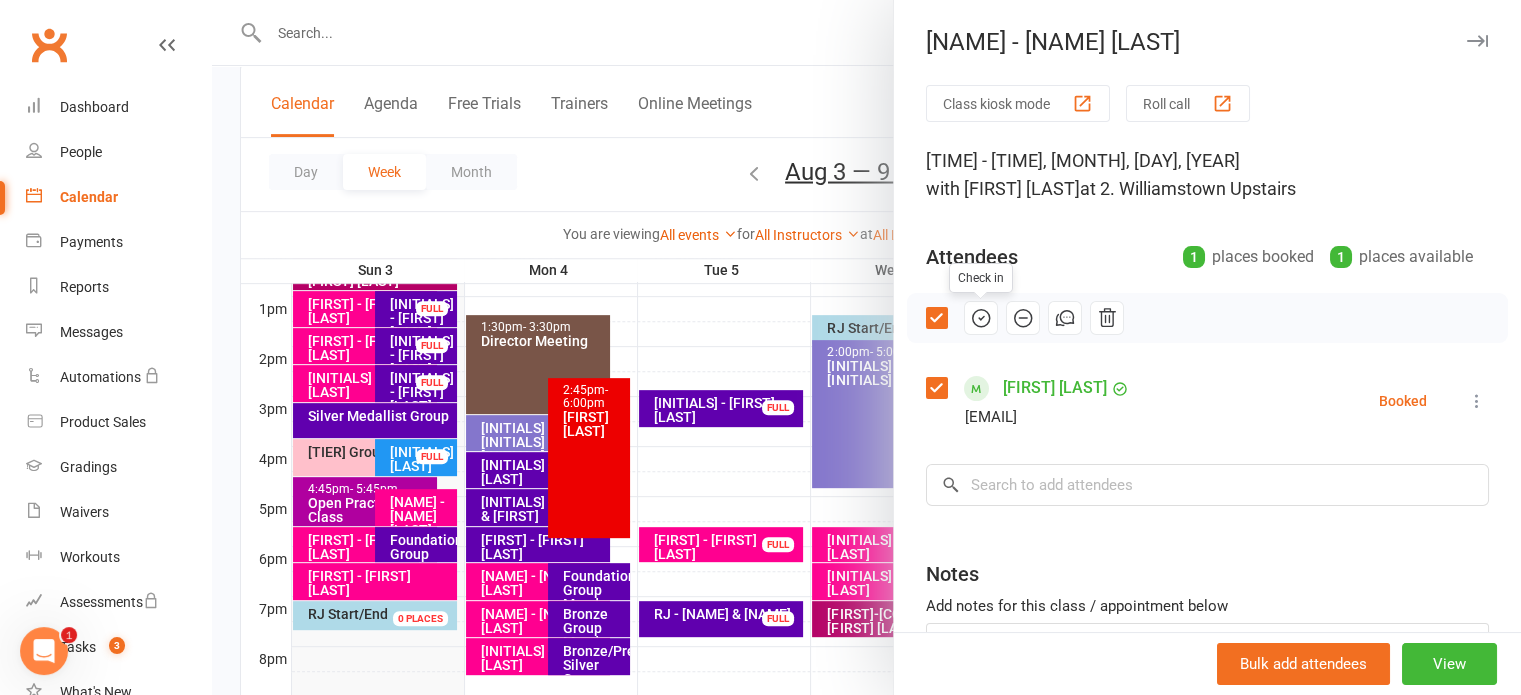 click 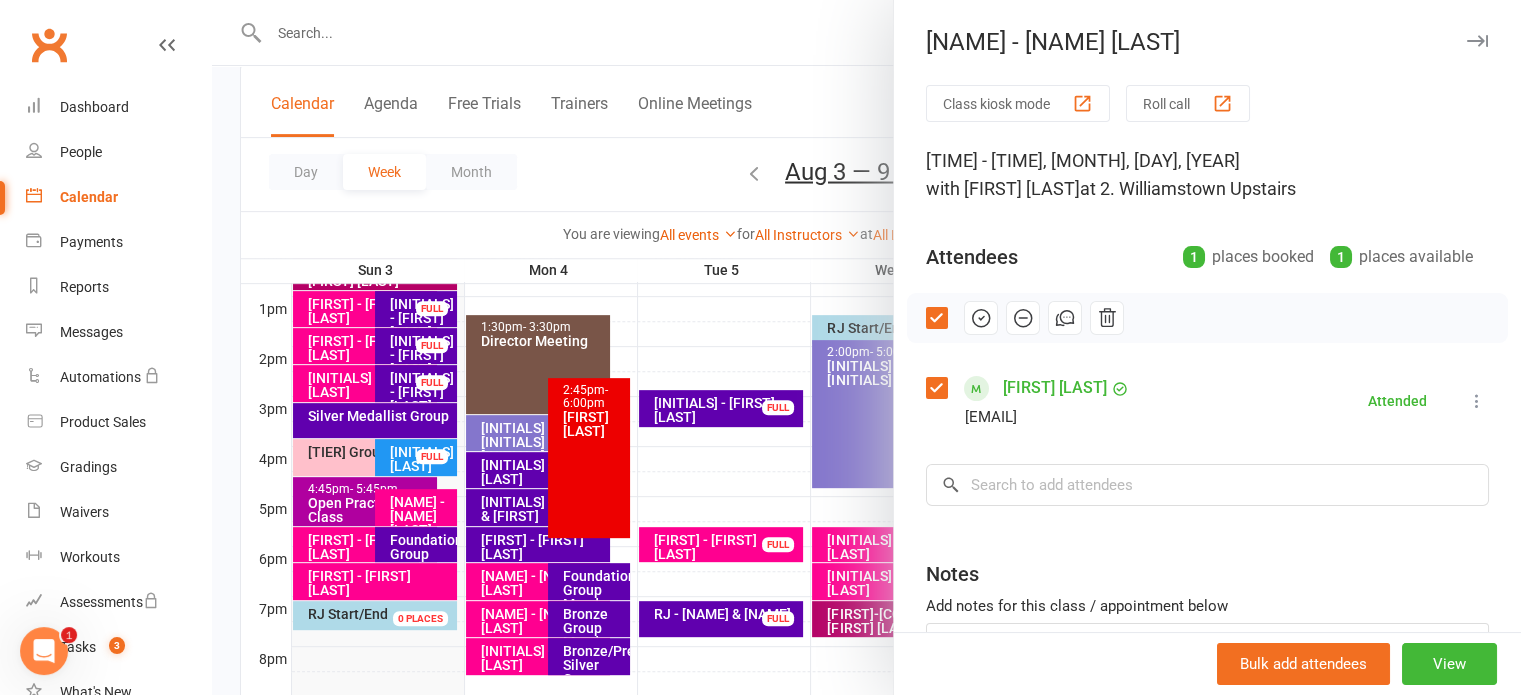 click at bounding box center (866, 347) 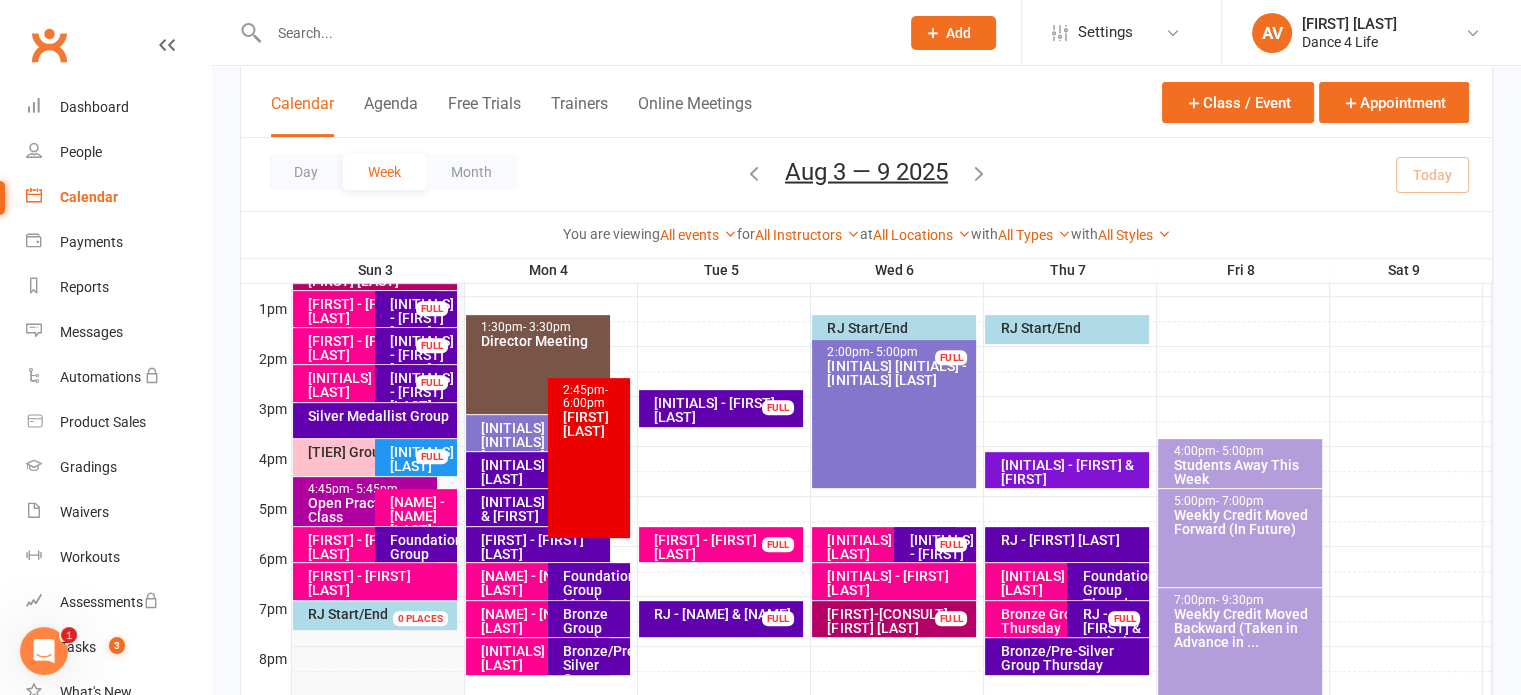 click on "[FIRST] - [FIRST] [LAST]" at bounding box center (370, 547) 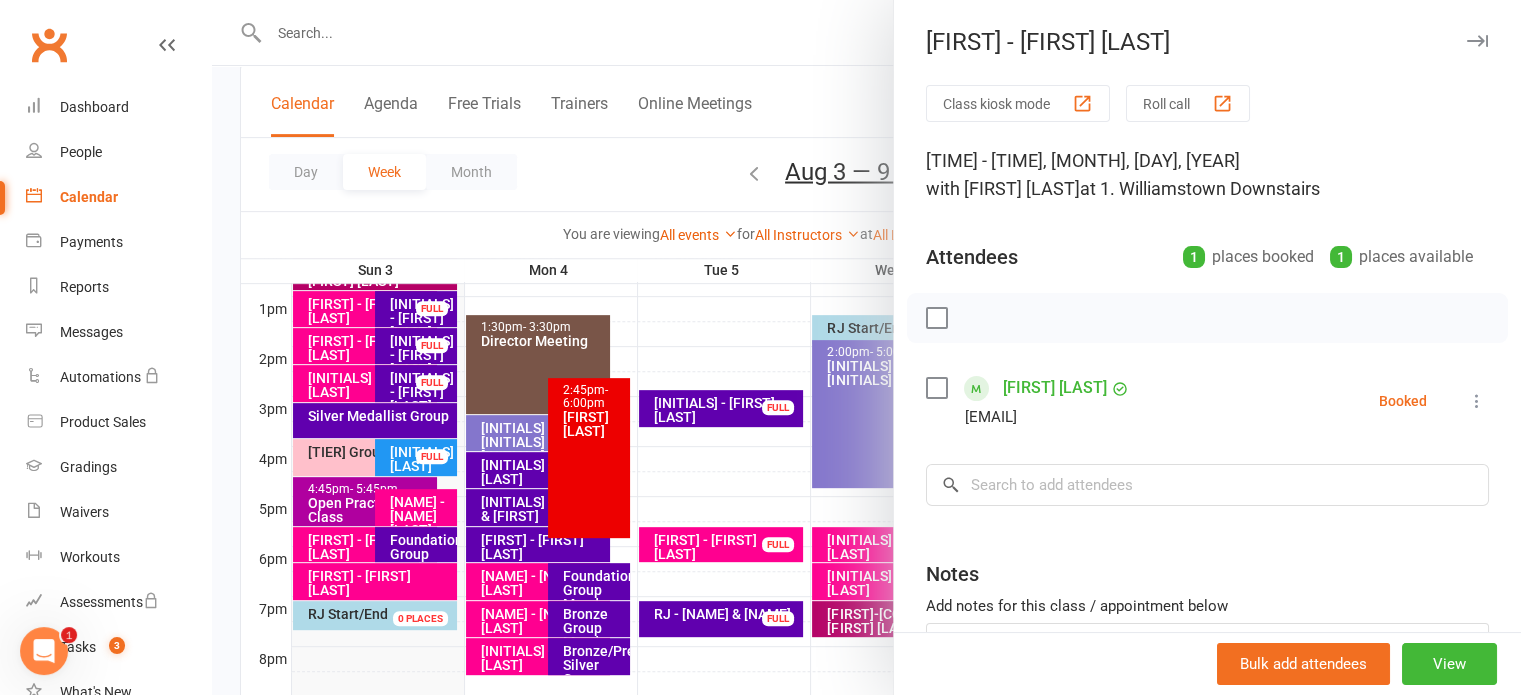 click at bounding box center (936, 318) 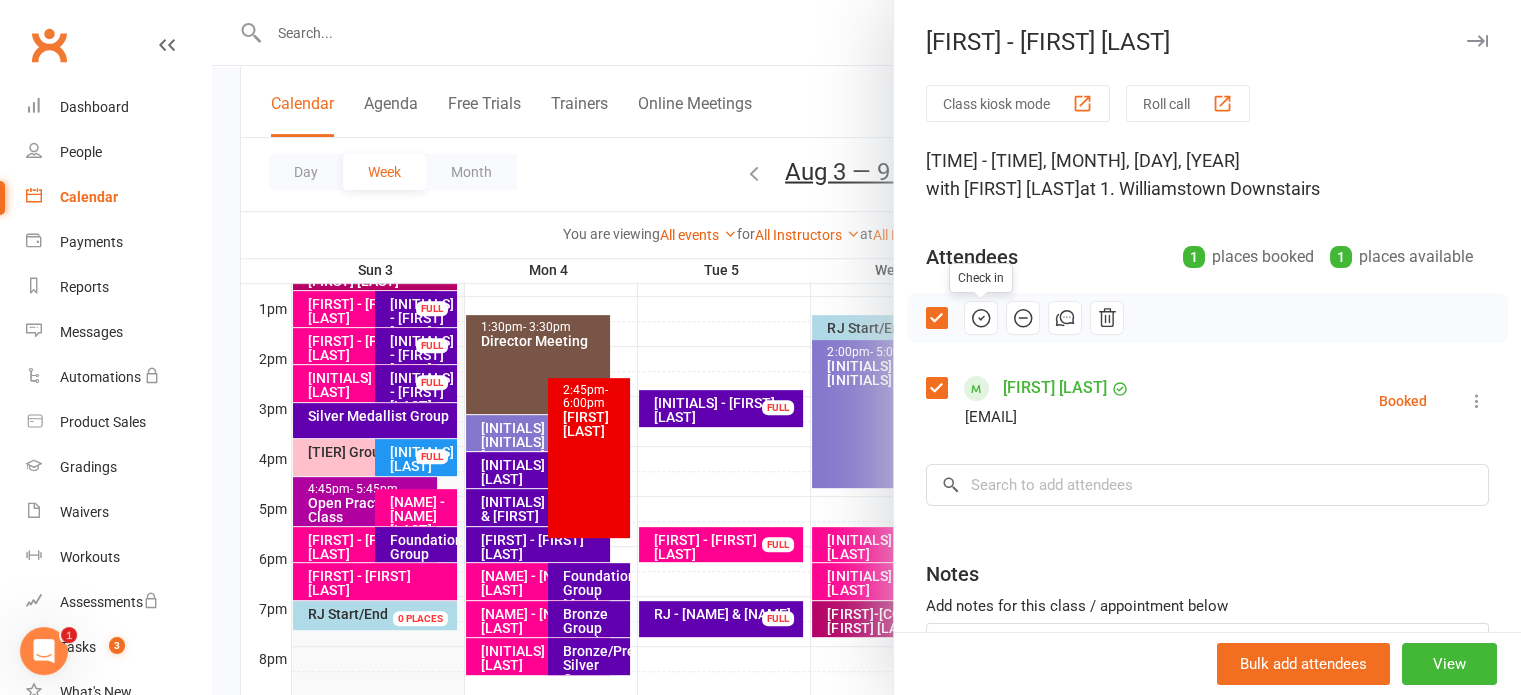 click 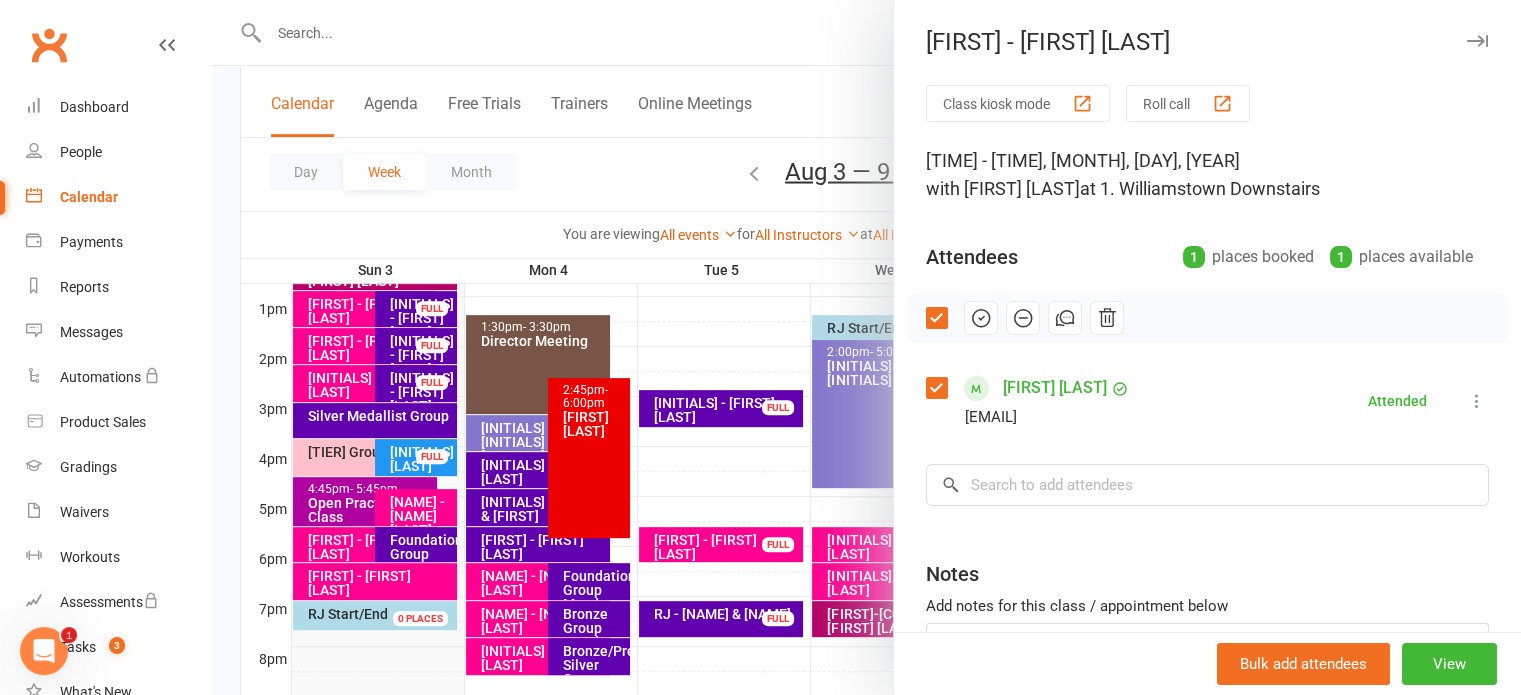 click at bounding box center [866, 347] 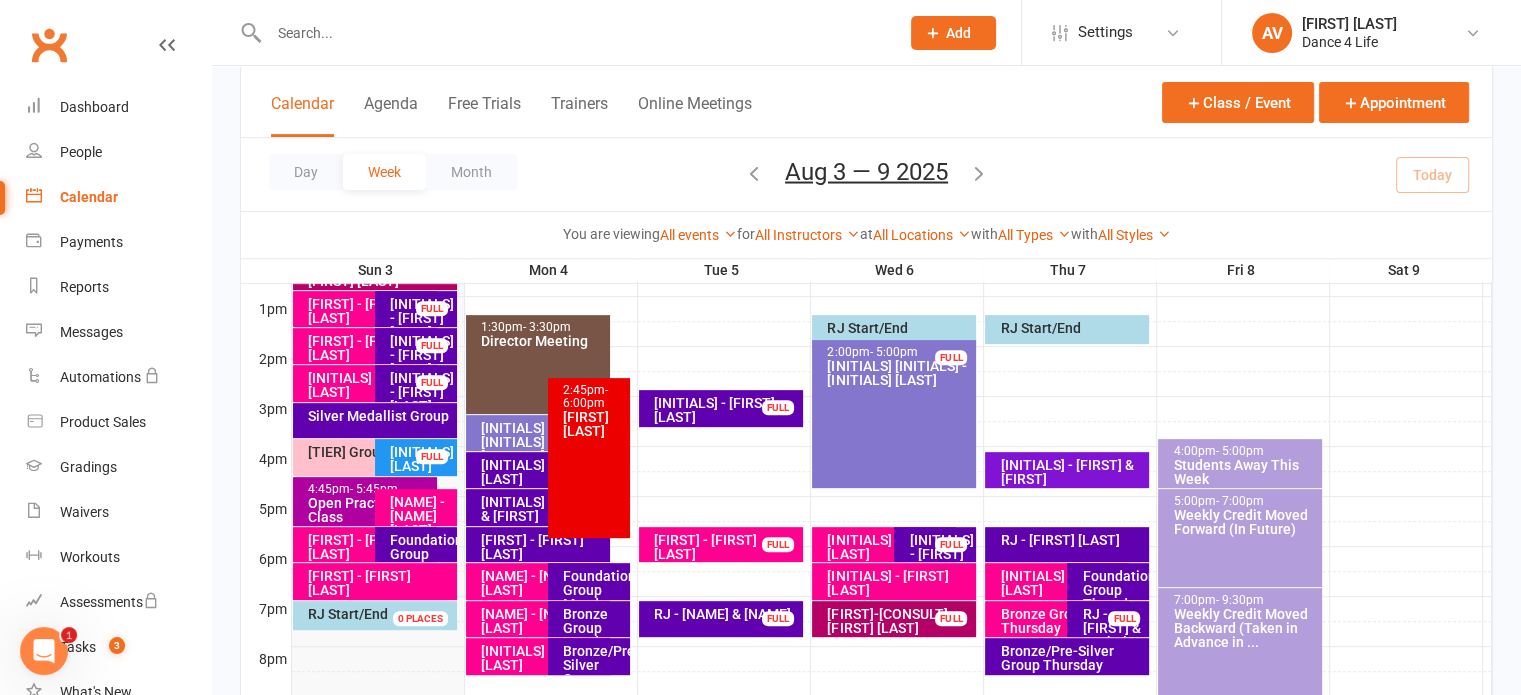 click on "[FIRST] - [FIRST] [LAST]" at bounding box center [380, 583] 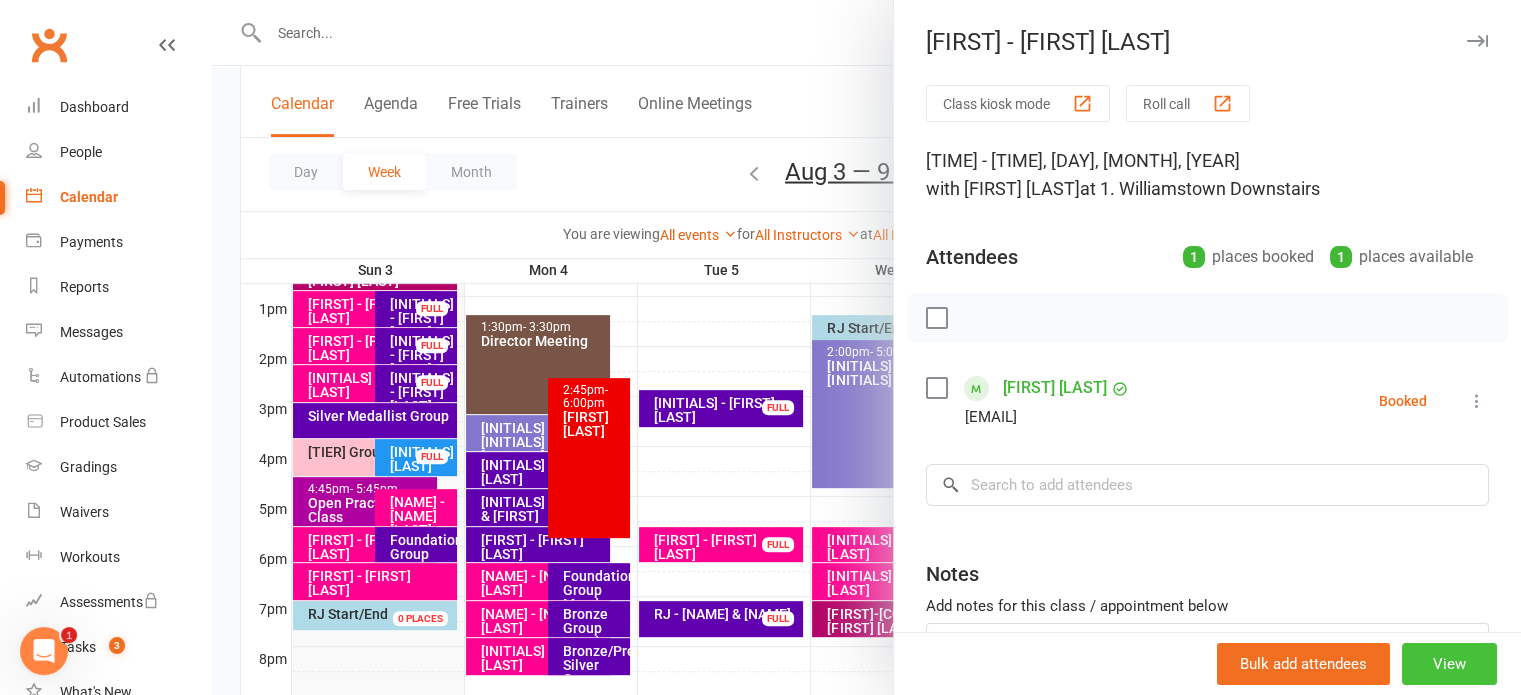 click on "View" at bounding box center (1449, 664) 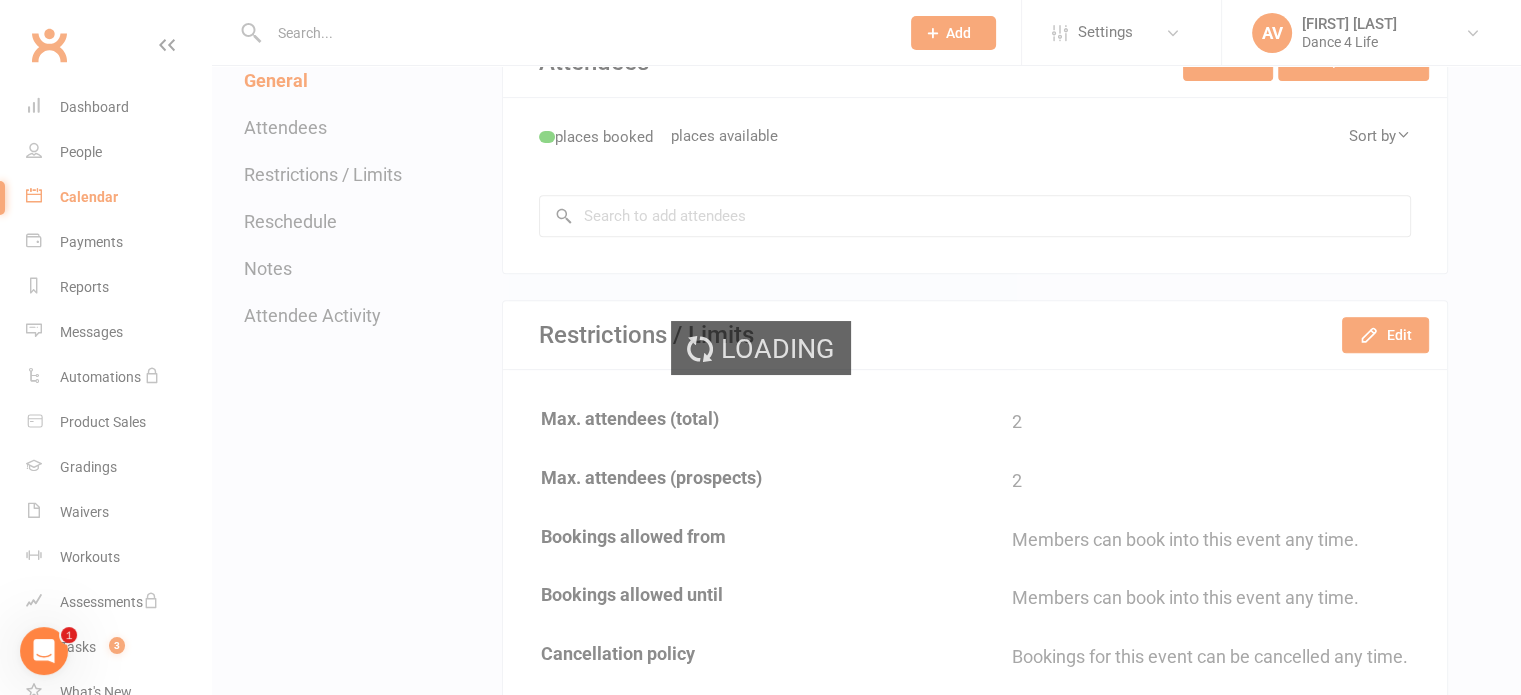 scroll, scrollTop: 0, scrollLeft: 0, axis: both 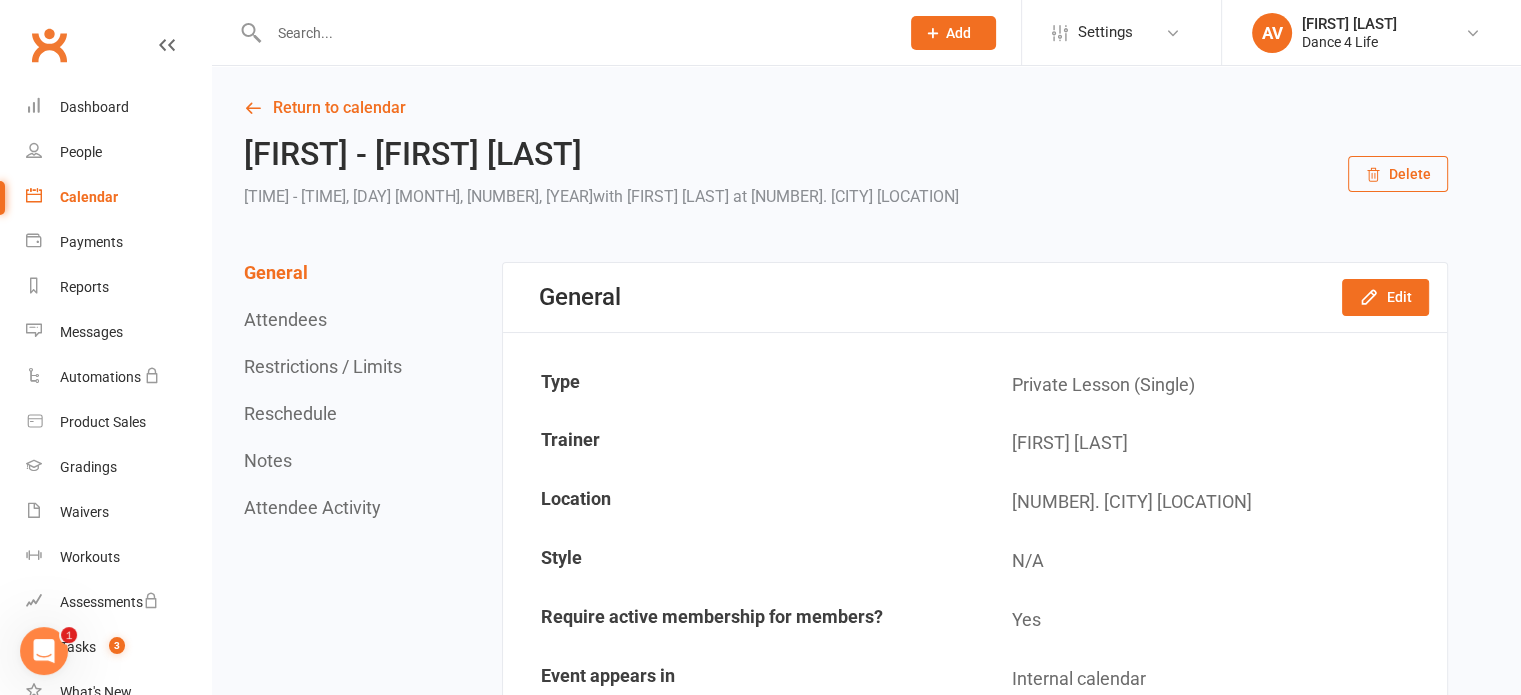 click on "Delete" at bounding box center (1398, 174) 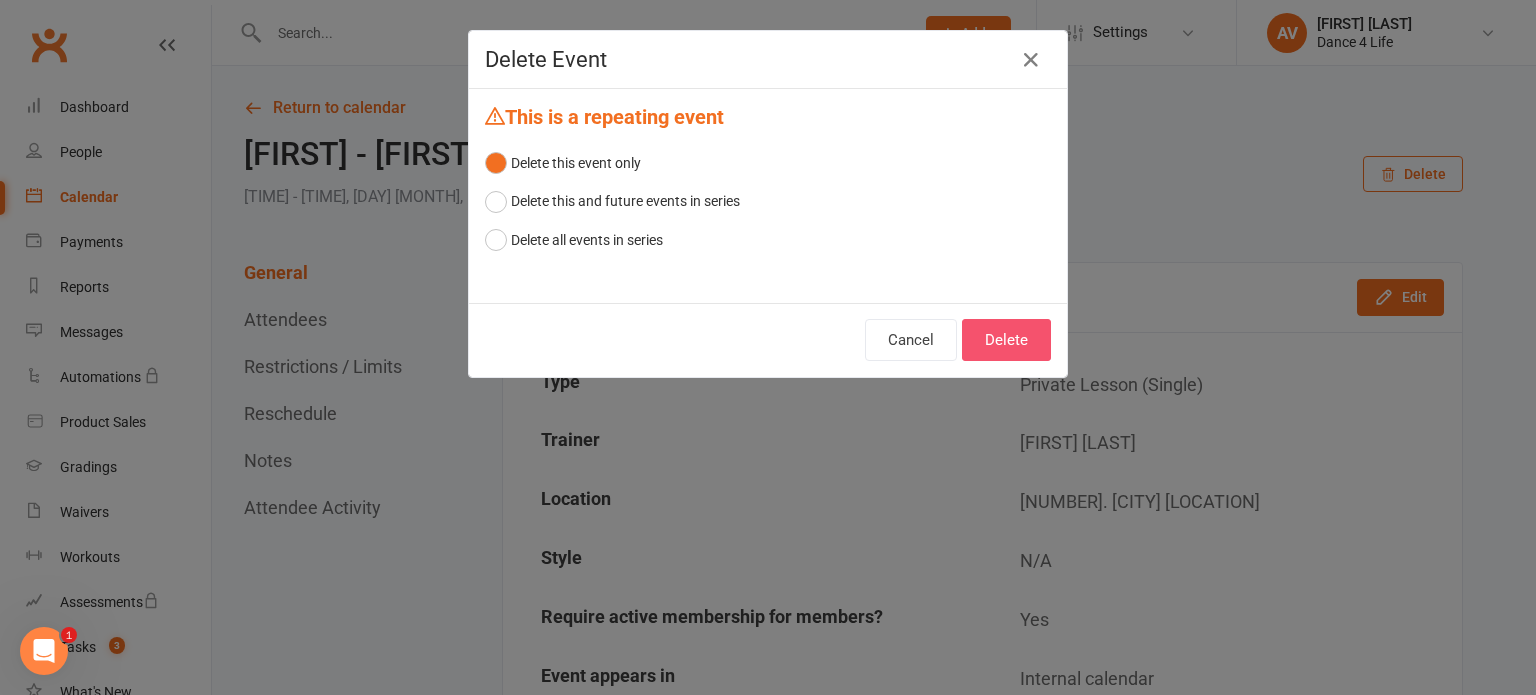 click on "Delete" at bounding box center [1006, 340] 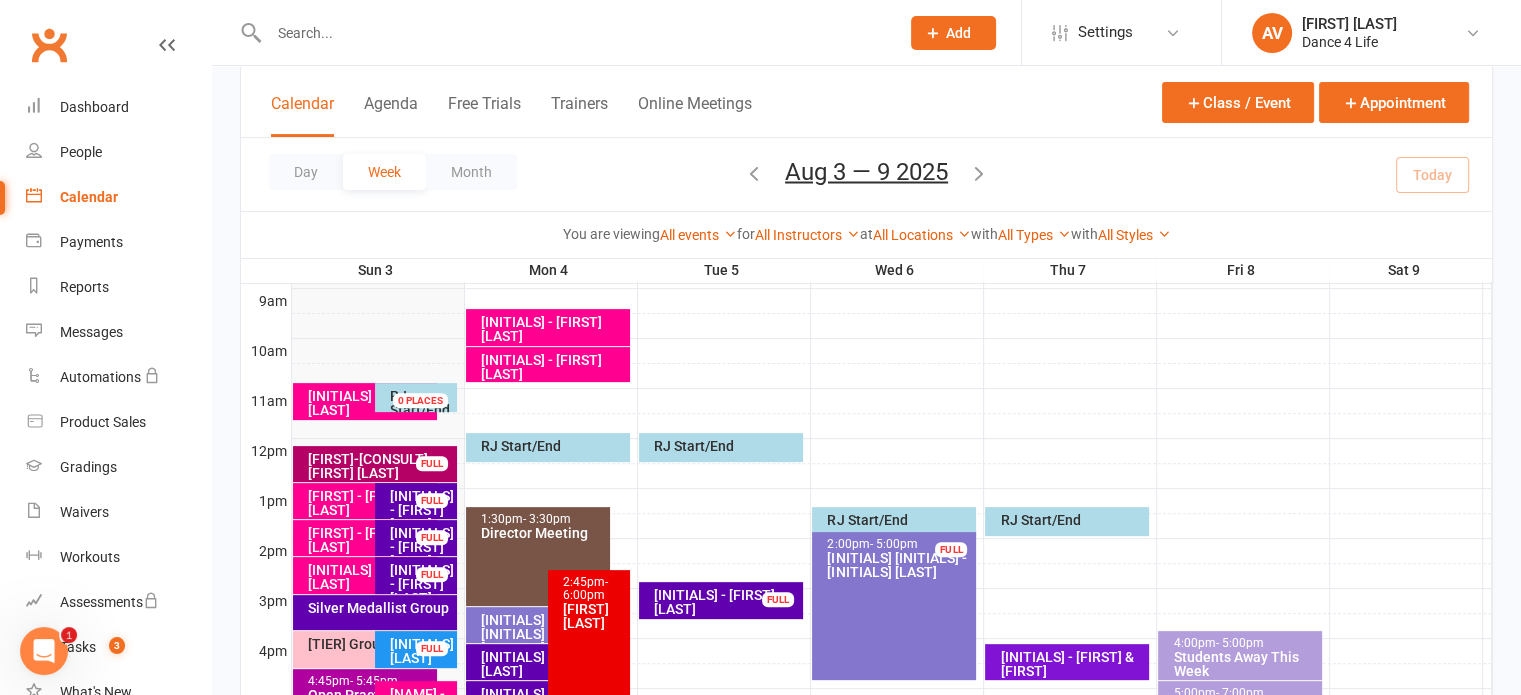 scroll, scrollTop: 700, scrollLeft: 0, axis: vertical 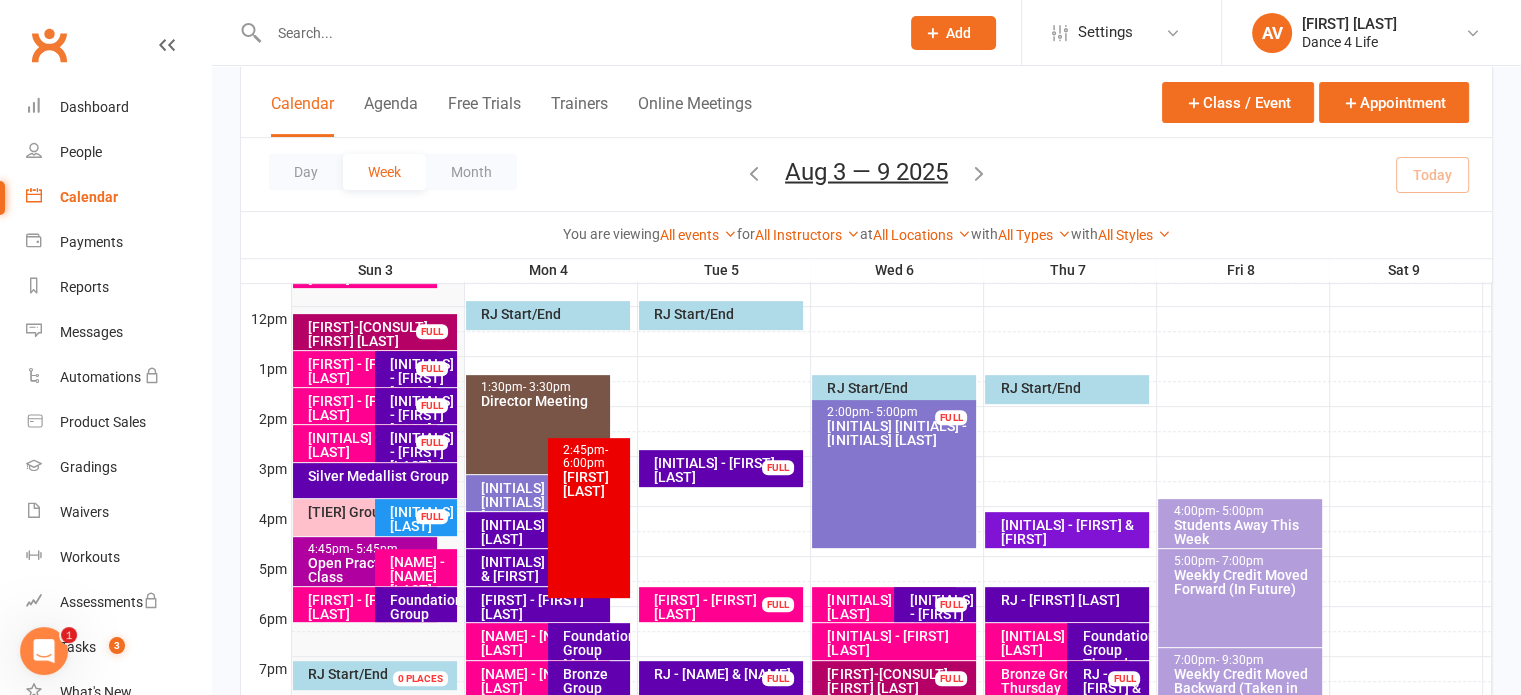 click on "Foundations Group Sunday" at bounding box center (421, 614) 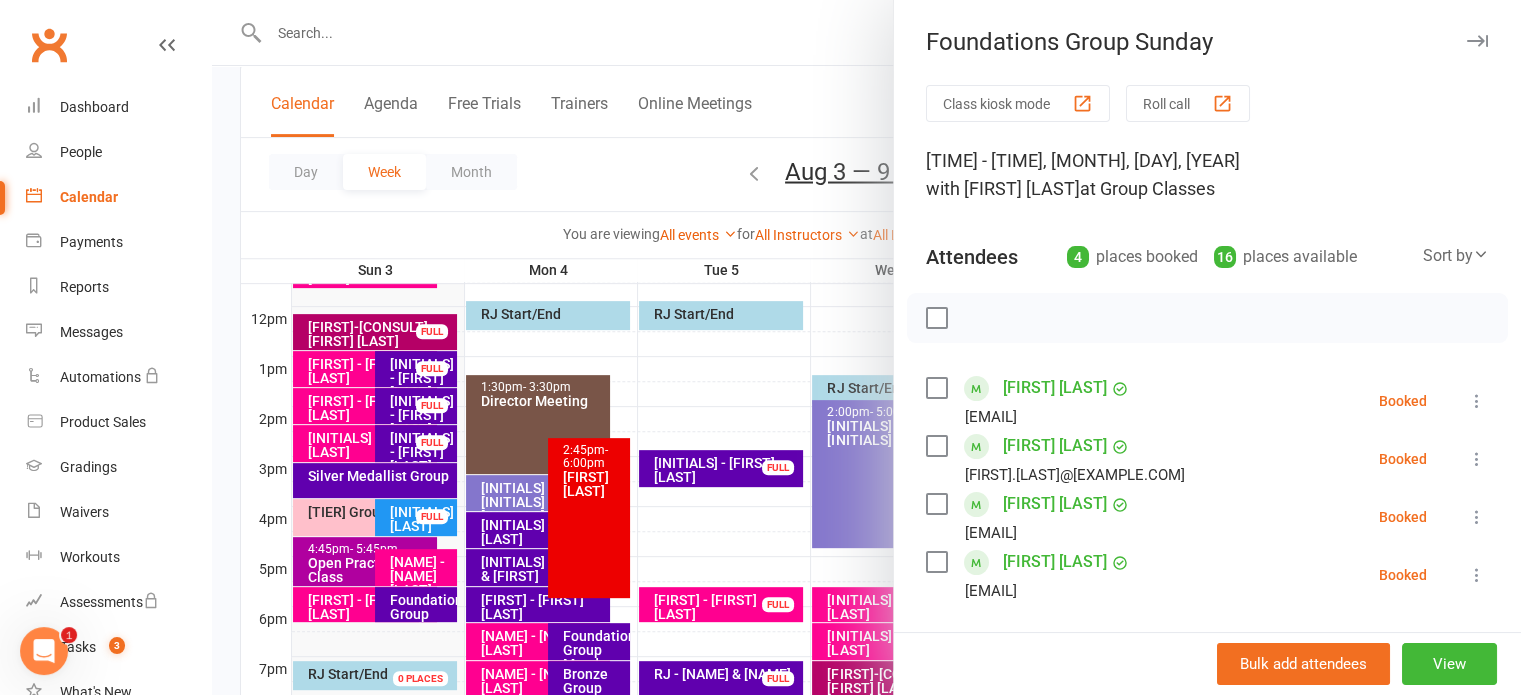 click at bounding box center [936, 318] 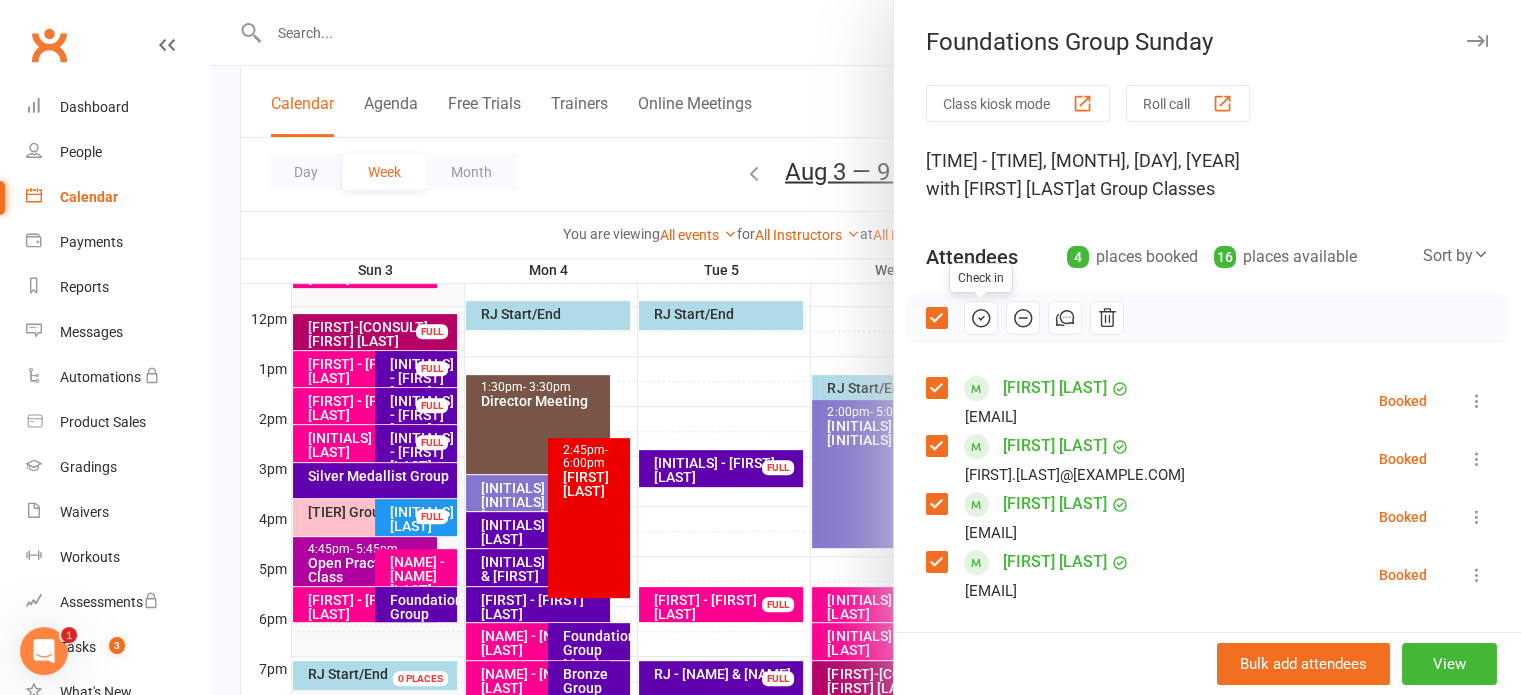 click 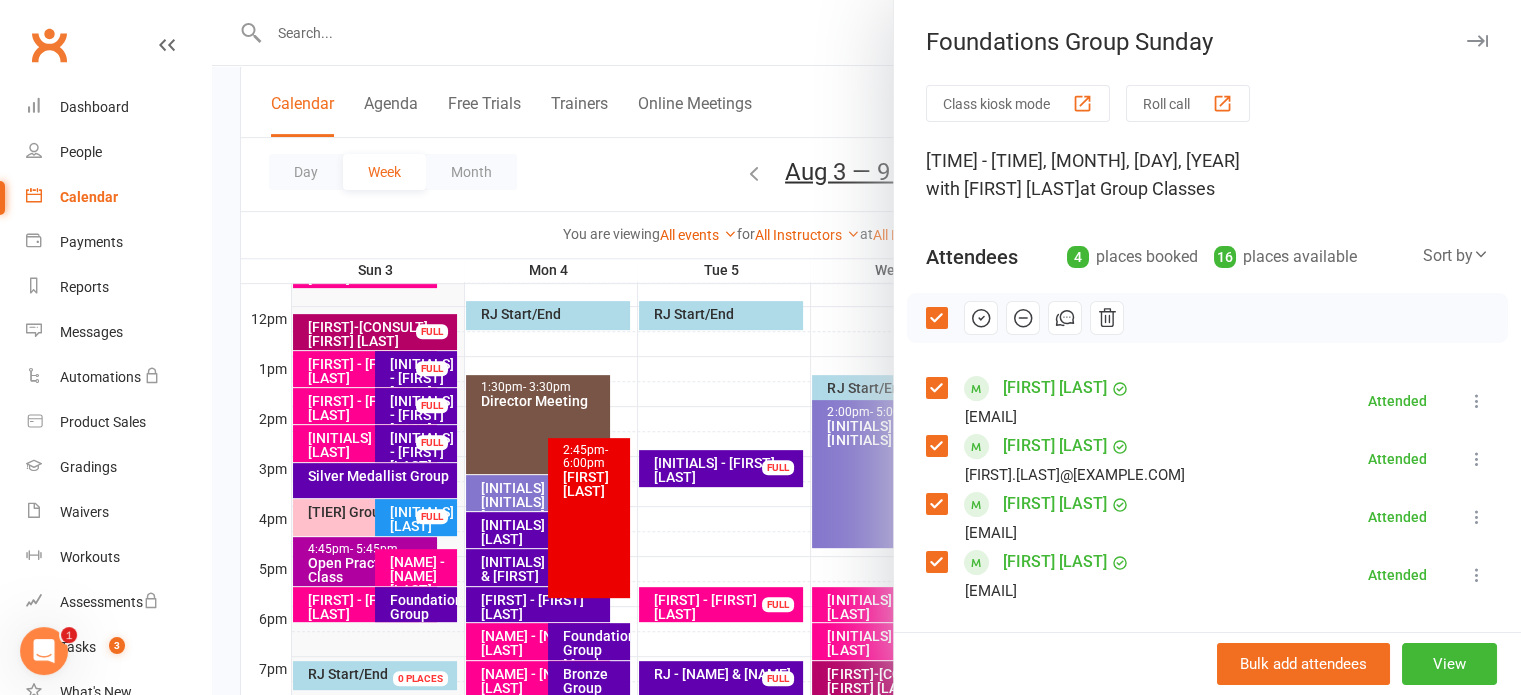 click at bounding box center (866, 347) 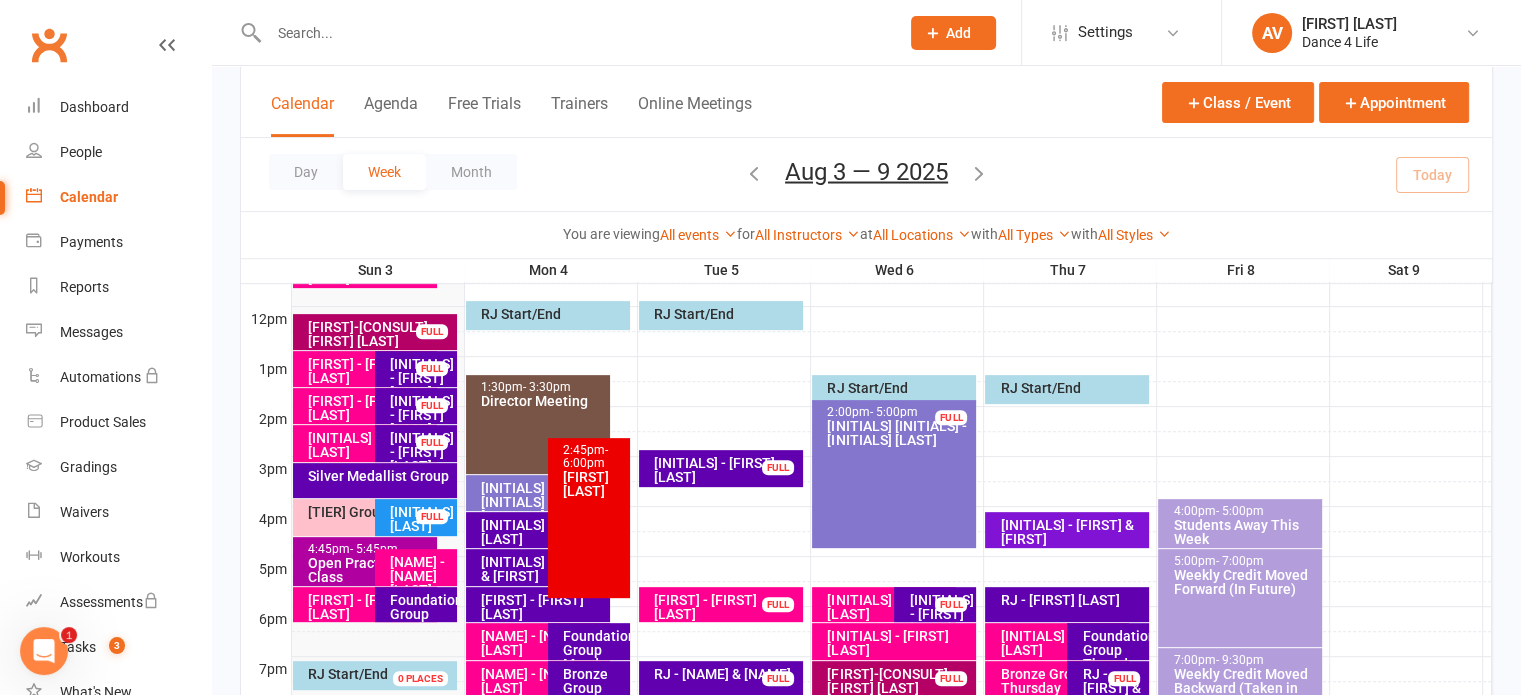 click on "Open Practice Class" at bounding box center [370, 570] 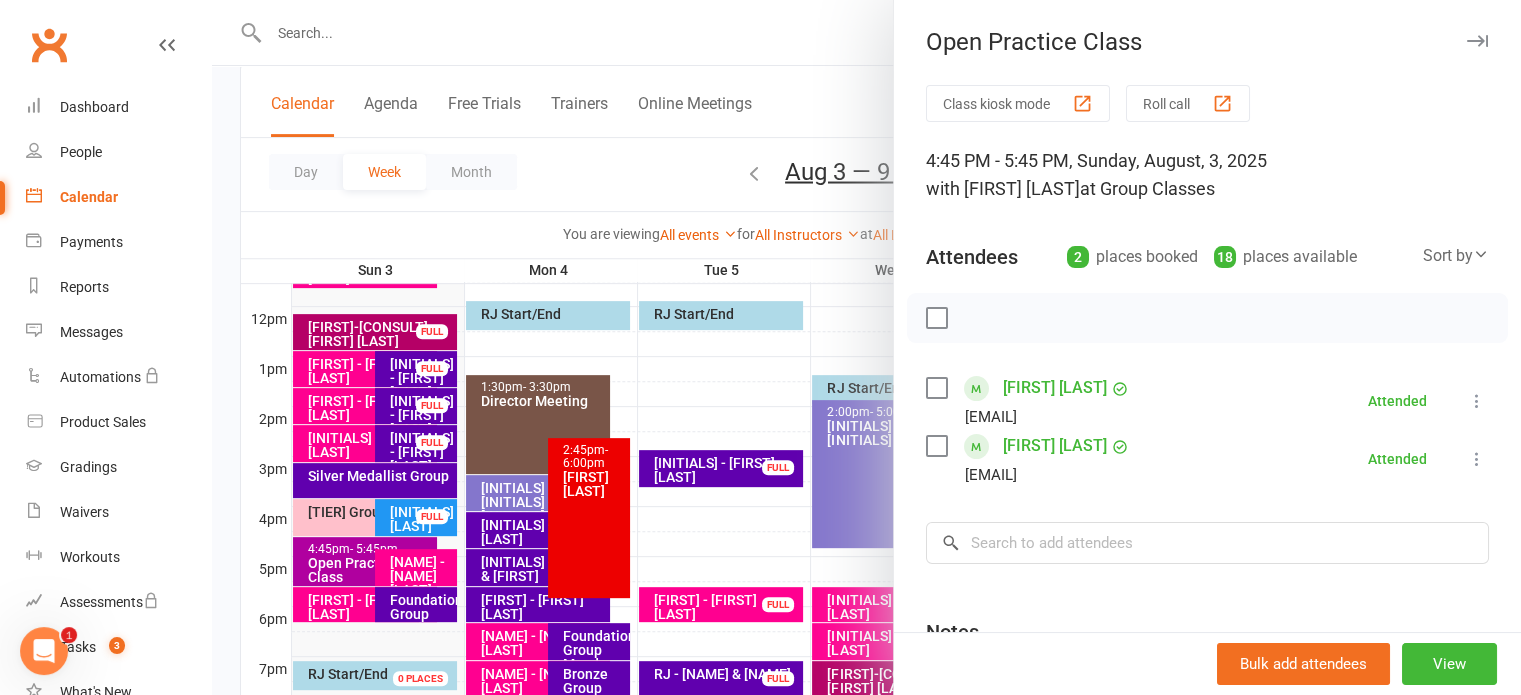 click at bounding box center (866, 347) 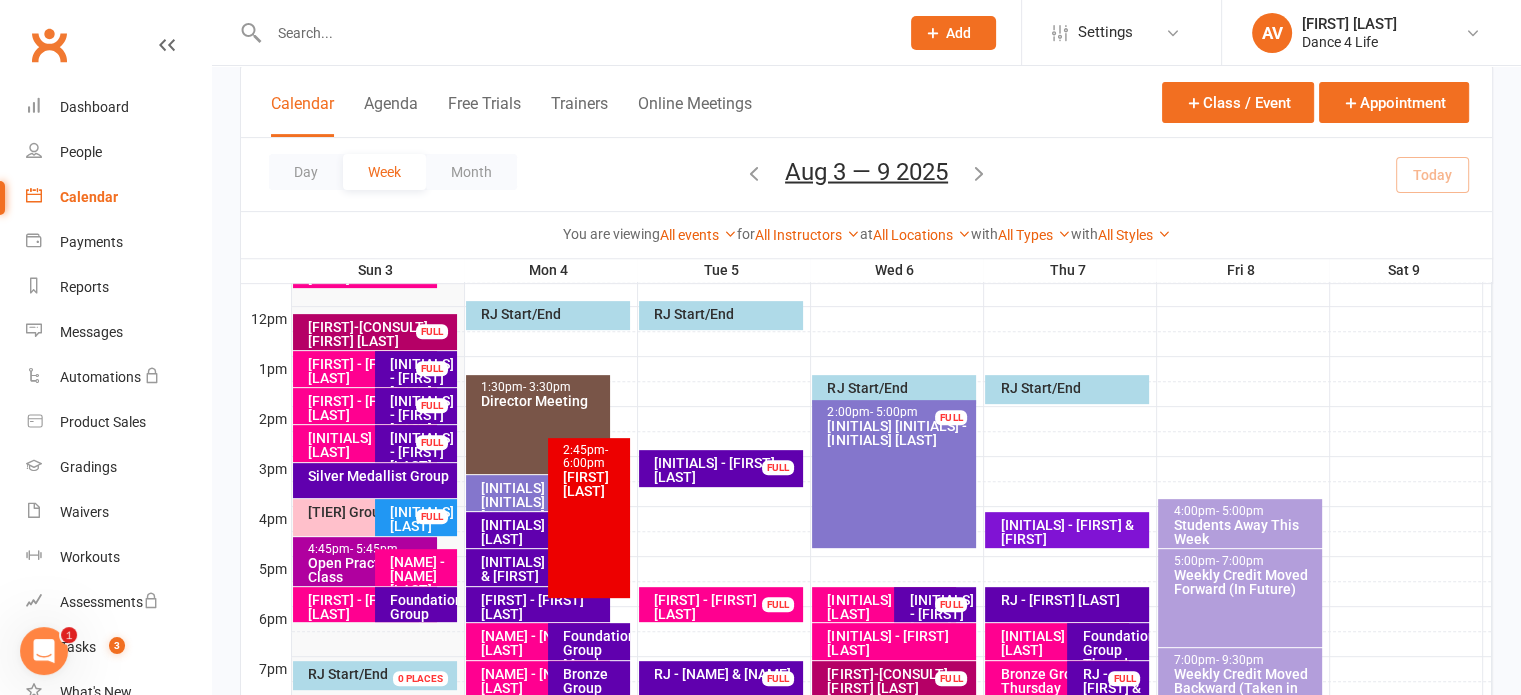 click on "[TIER] Group [DAY]" at bounding box center (370, 512) 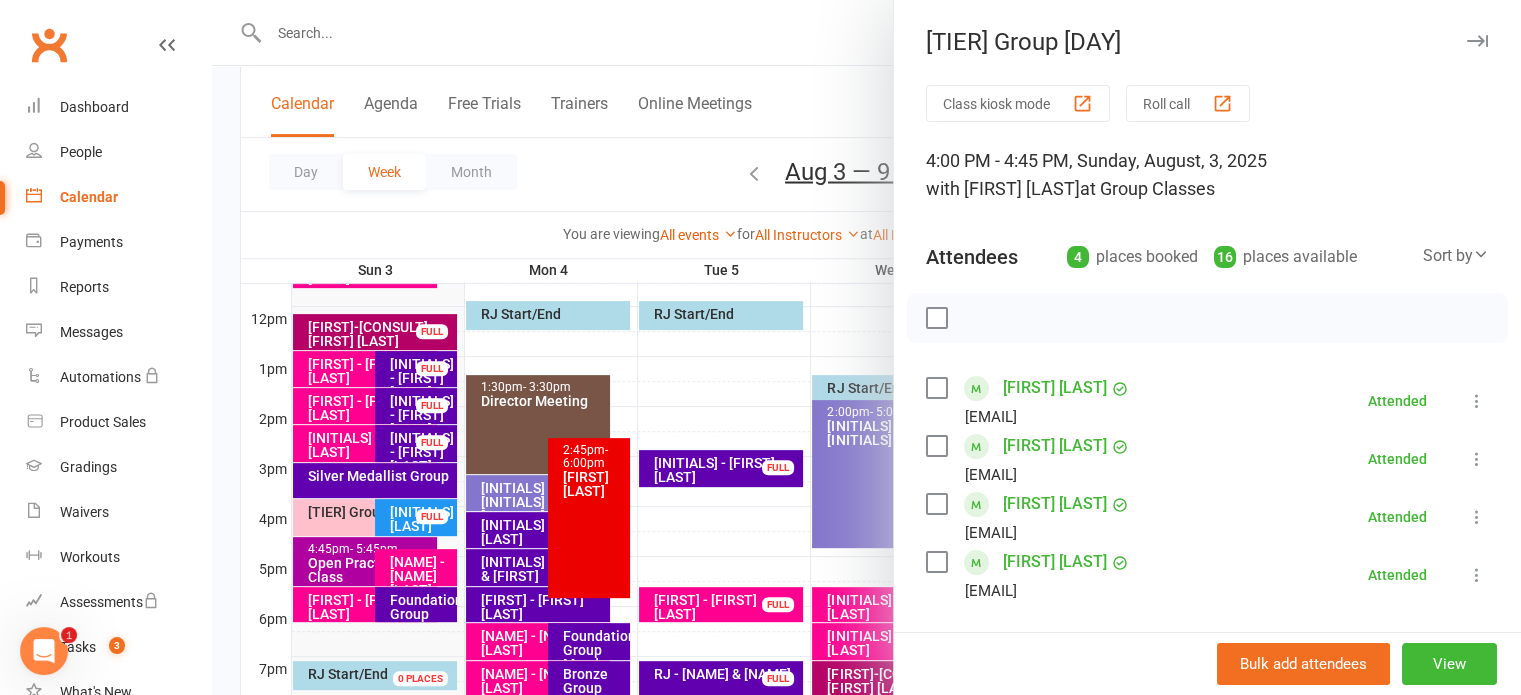 click at bounding box center (866, 347) 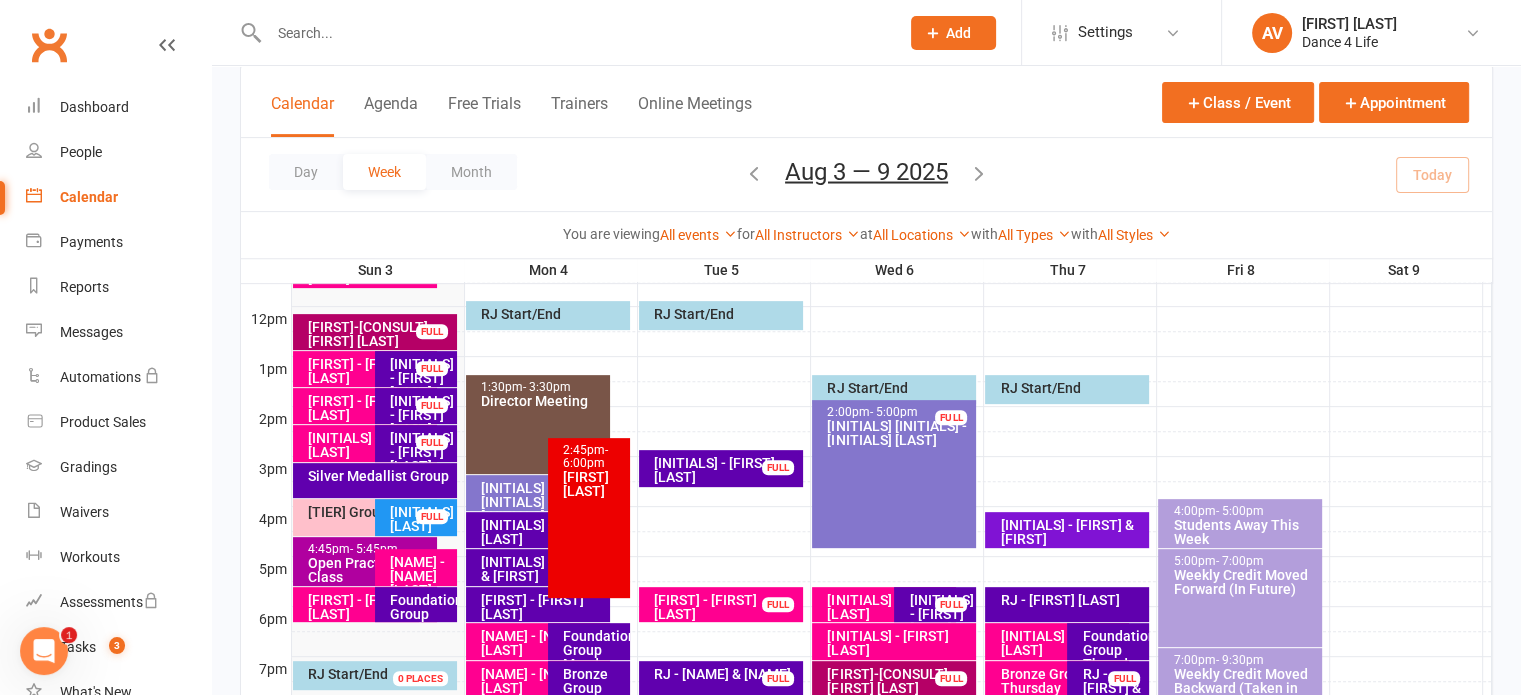 click on "Silver Medallist Group" at bounding box center [380, 476] 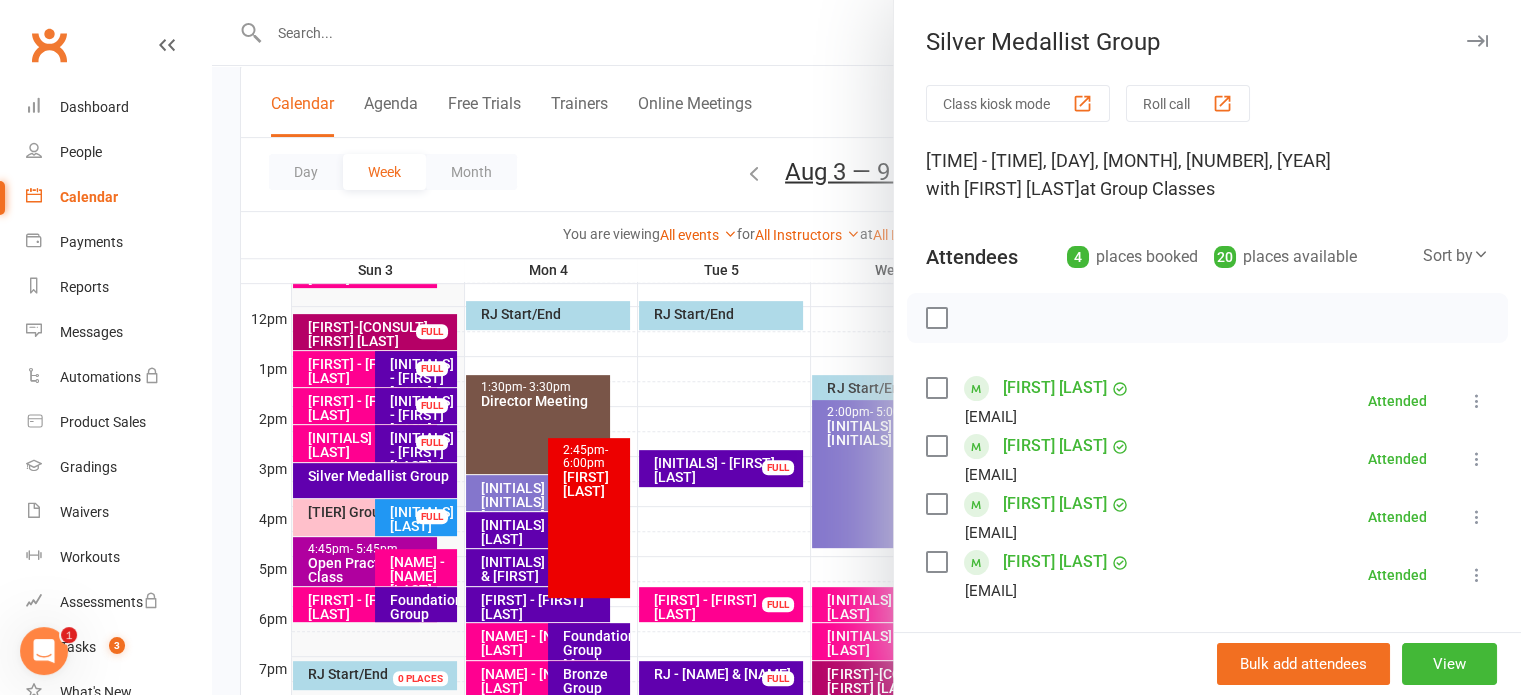 click at bounding box center [1477, 41] 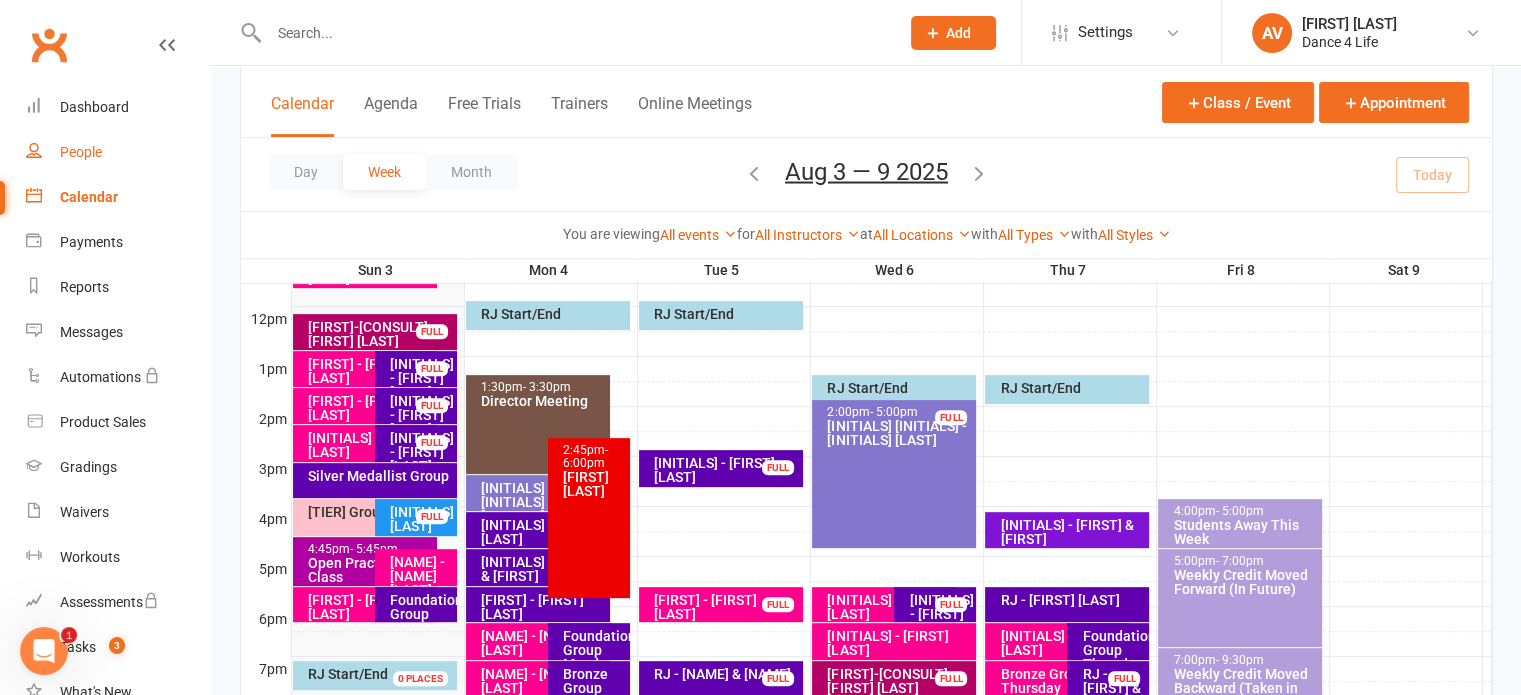 click on "People" at bounding box center [81, 152] 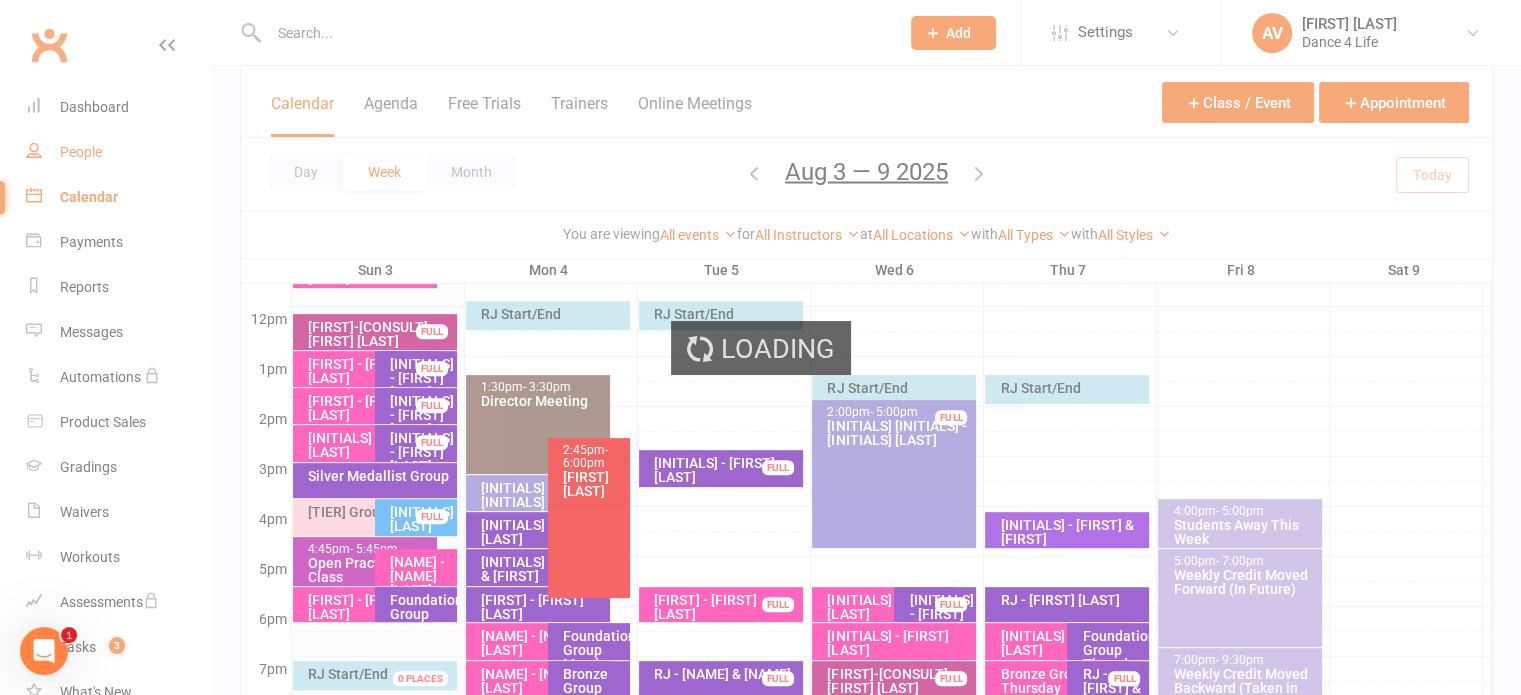scroll, scrollTop: 0, scrollLeft: 0, axis: both 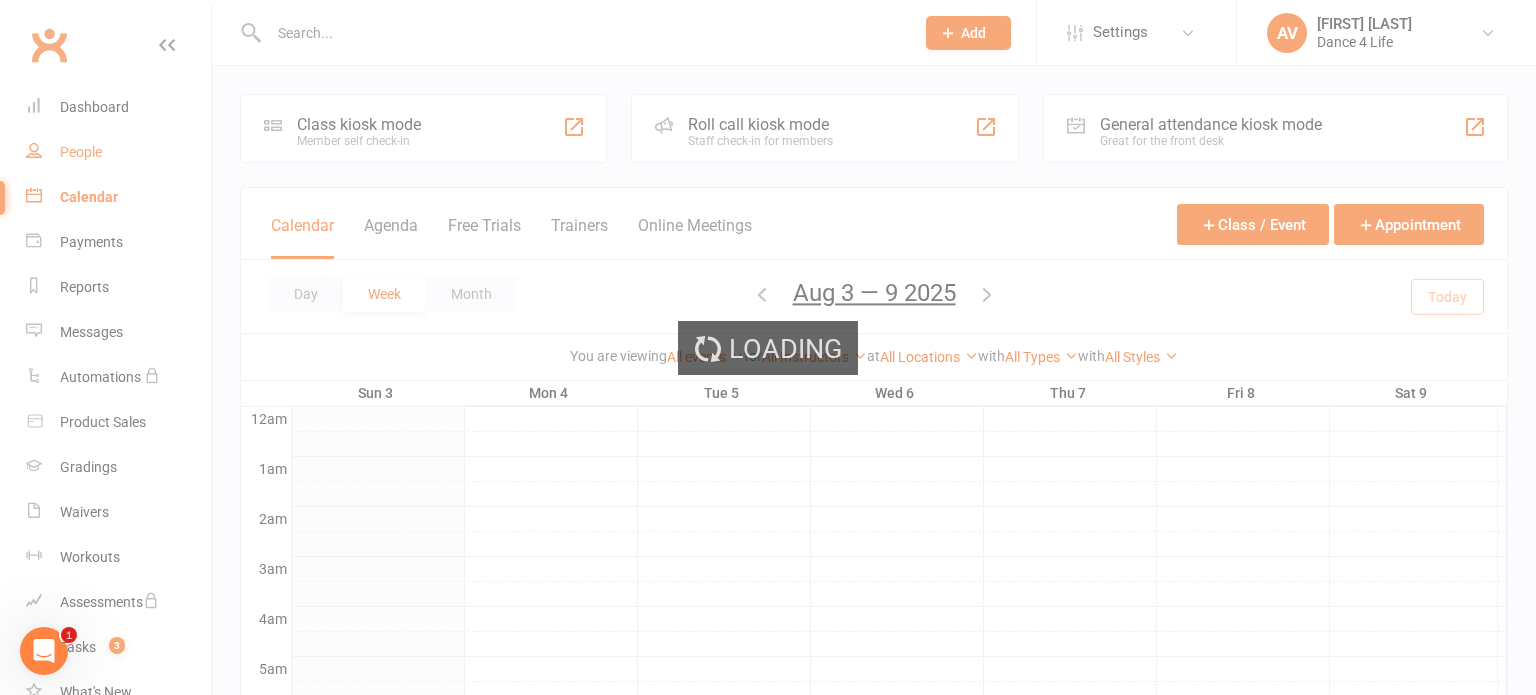select on "100" 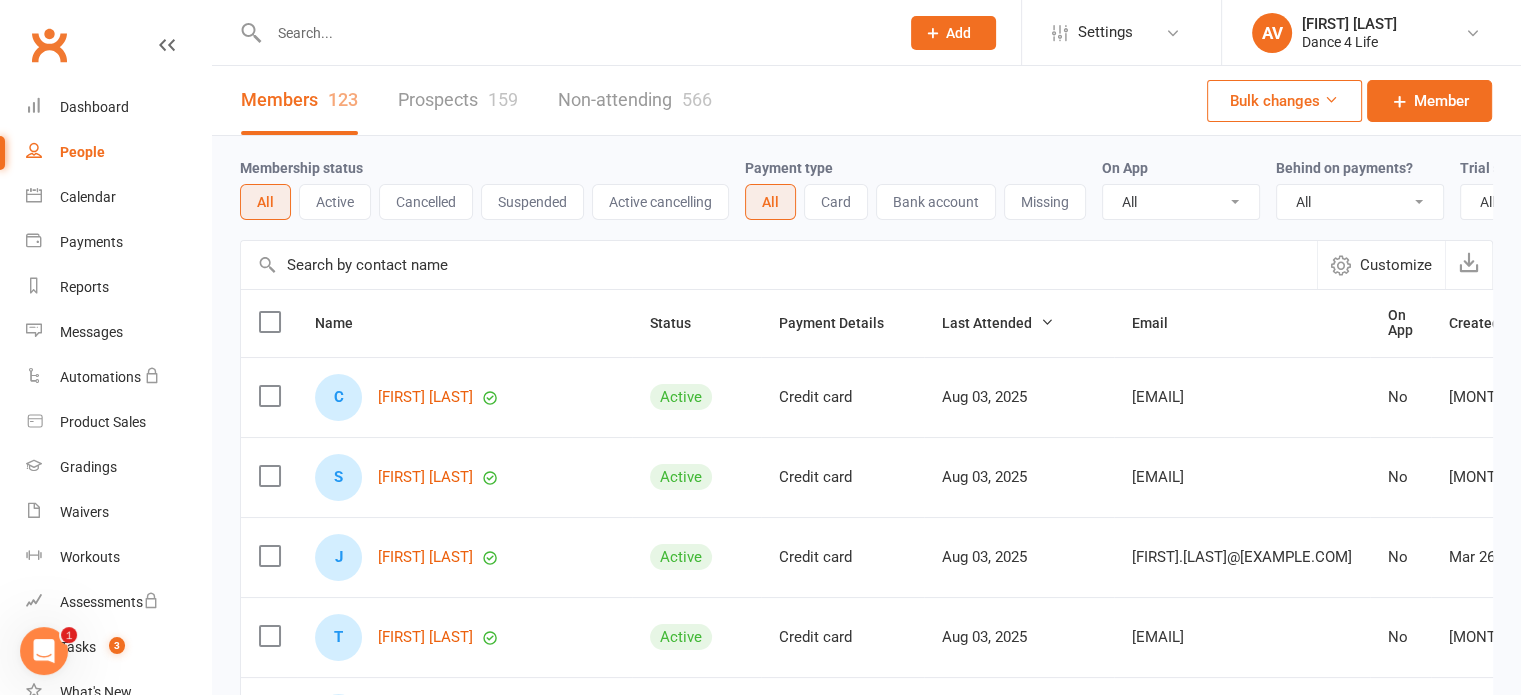 click on "Prospects 159" at bounding box center [458, 100] 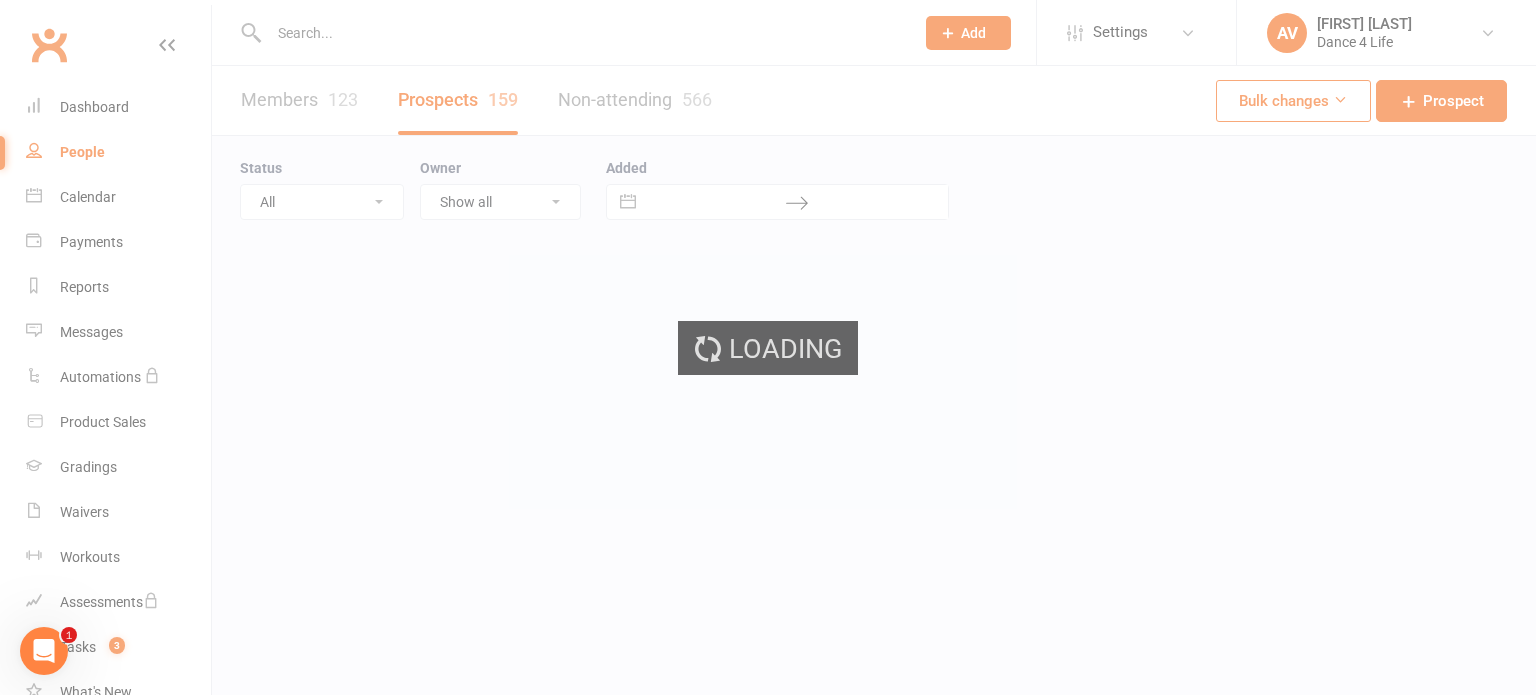 select on "100" 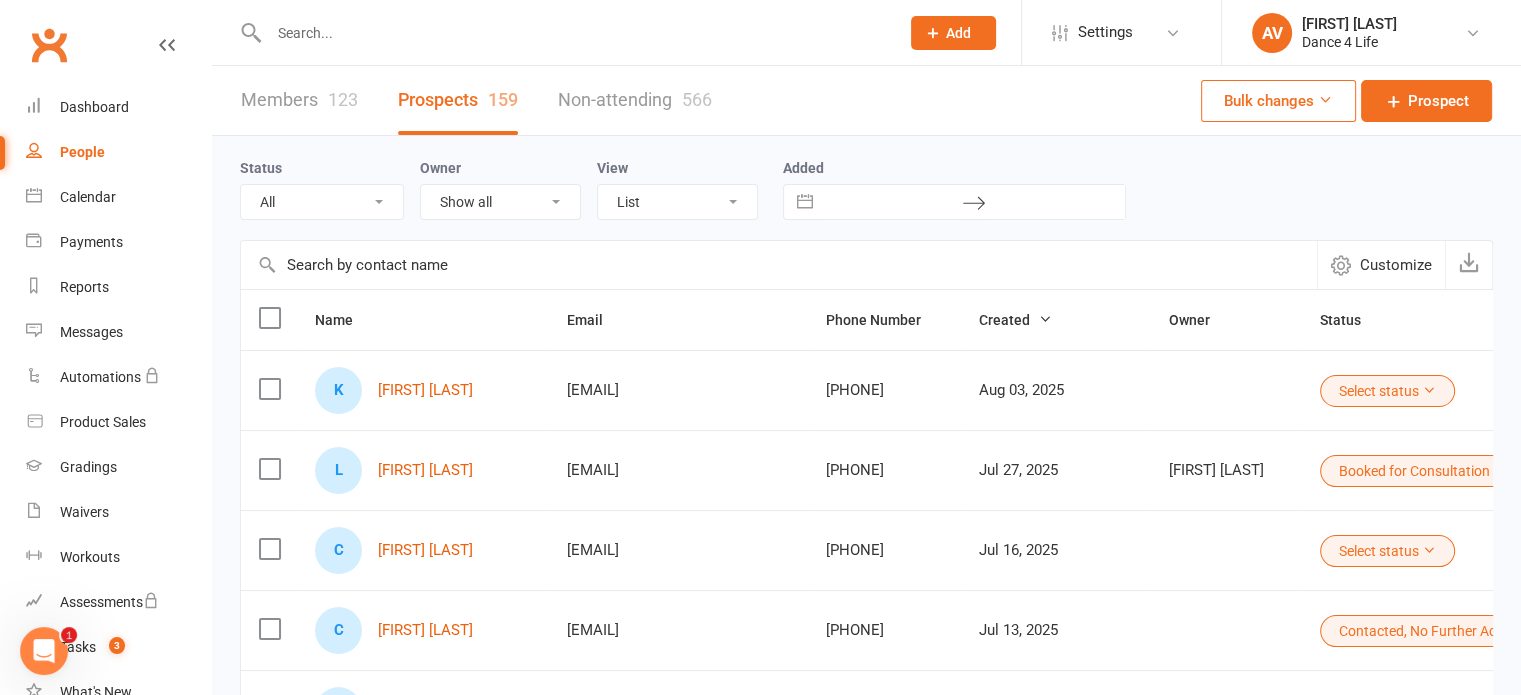 click on "Select status" at bounding box center [1387, 391] 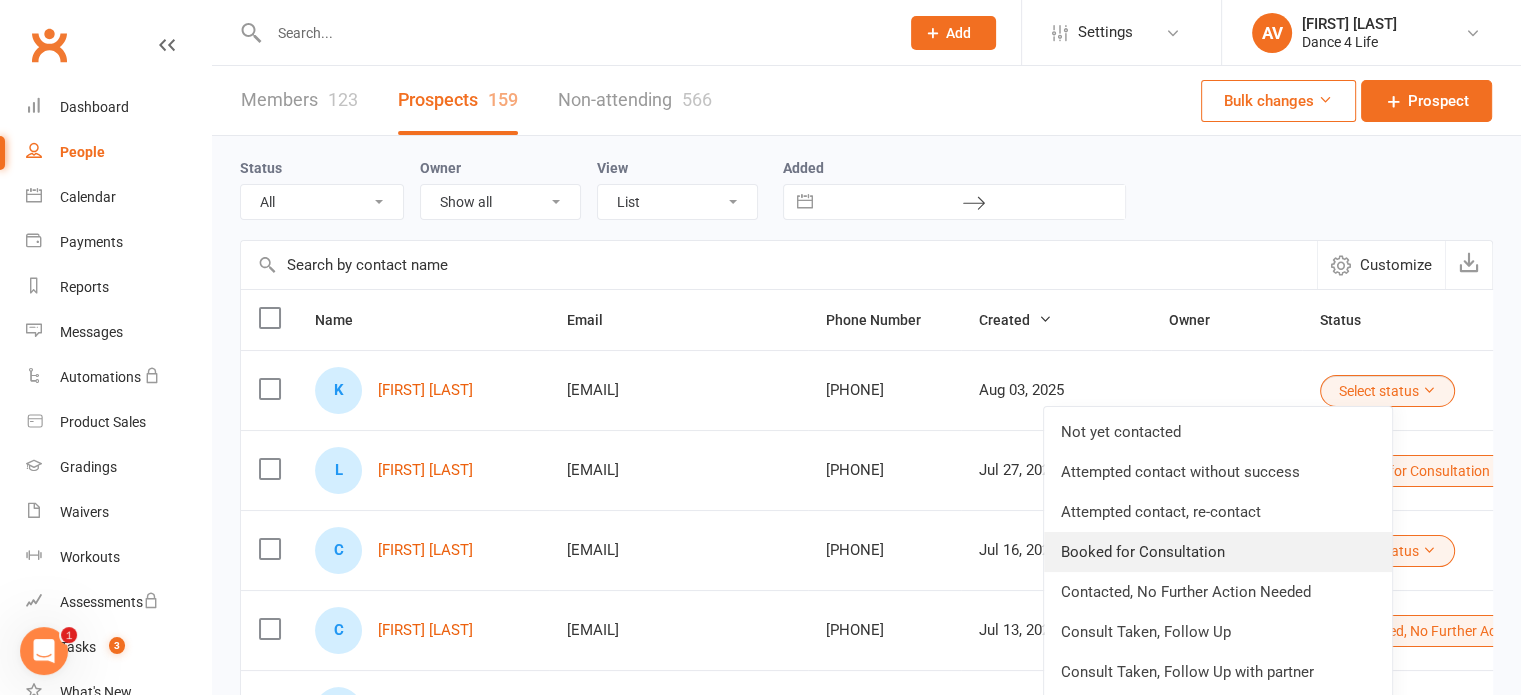 click on "Booked for Consultation" at bounding box center [1218, 552] 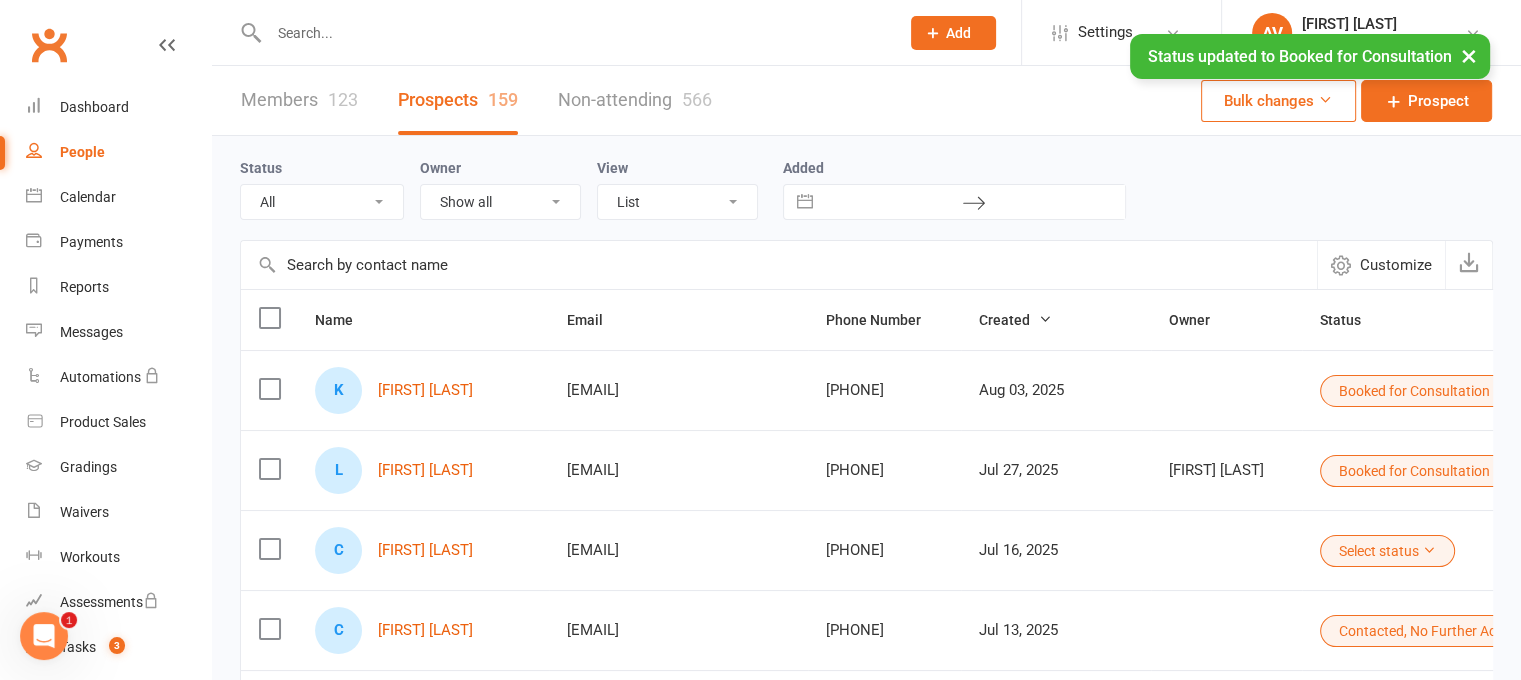 click on "× Status updated to Booked for Consultation" at bounding box center (747, 34) 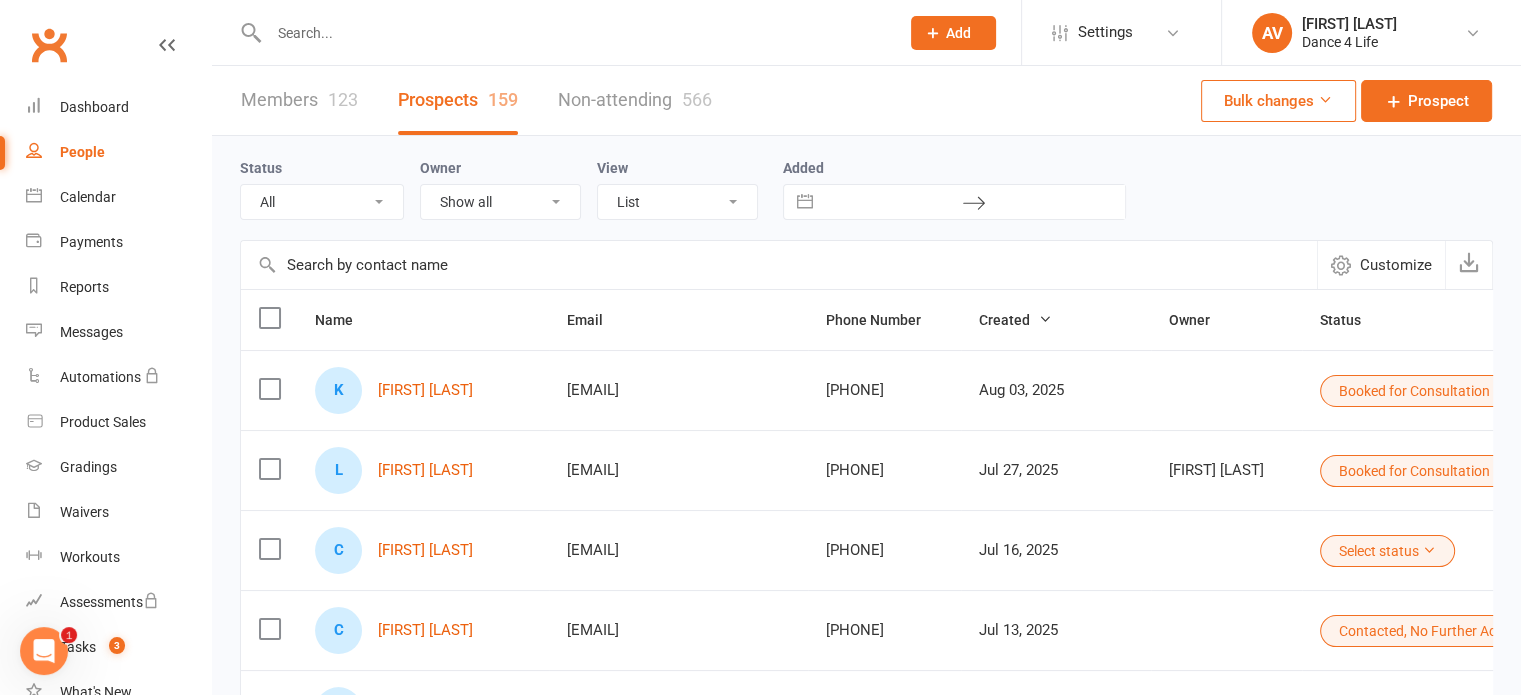 click on "Add" 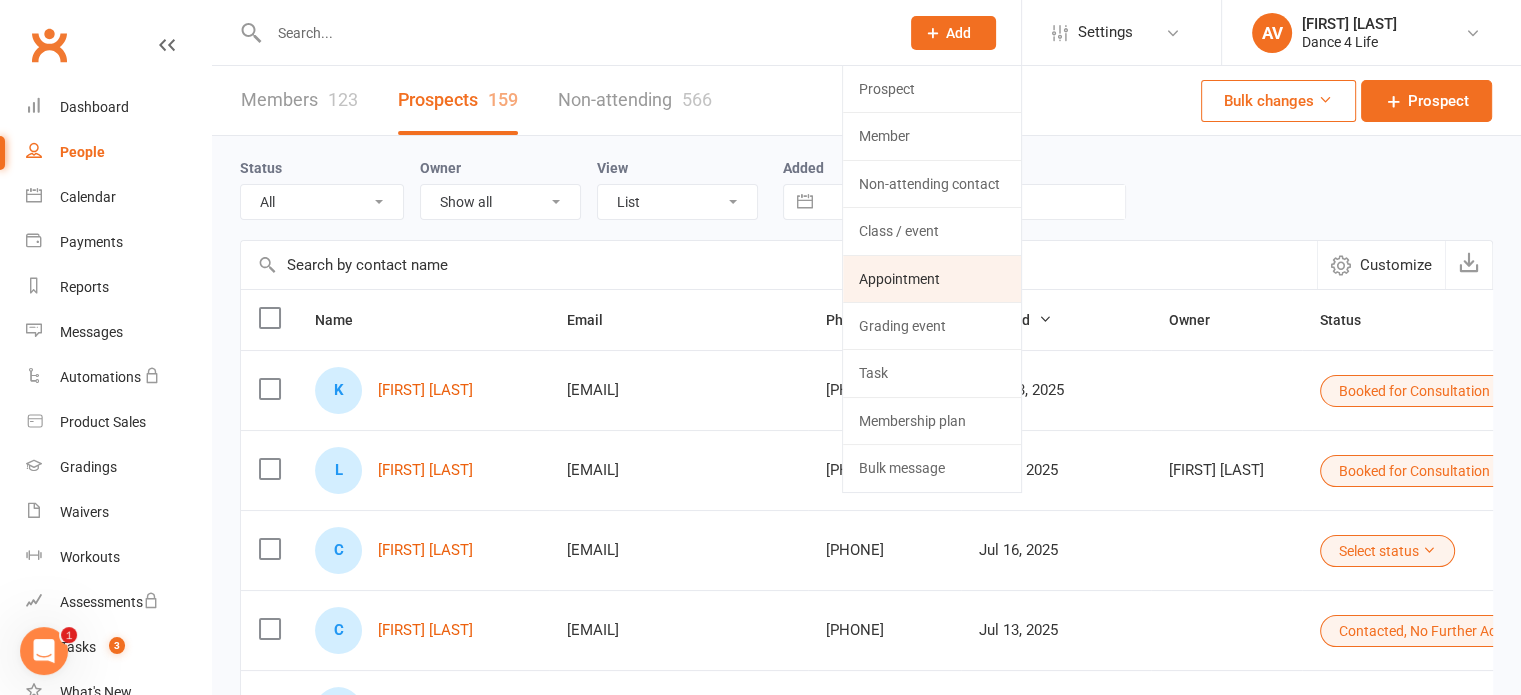 click on "Appointment" 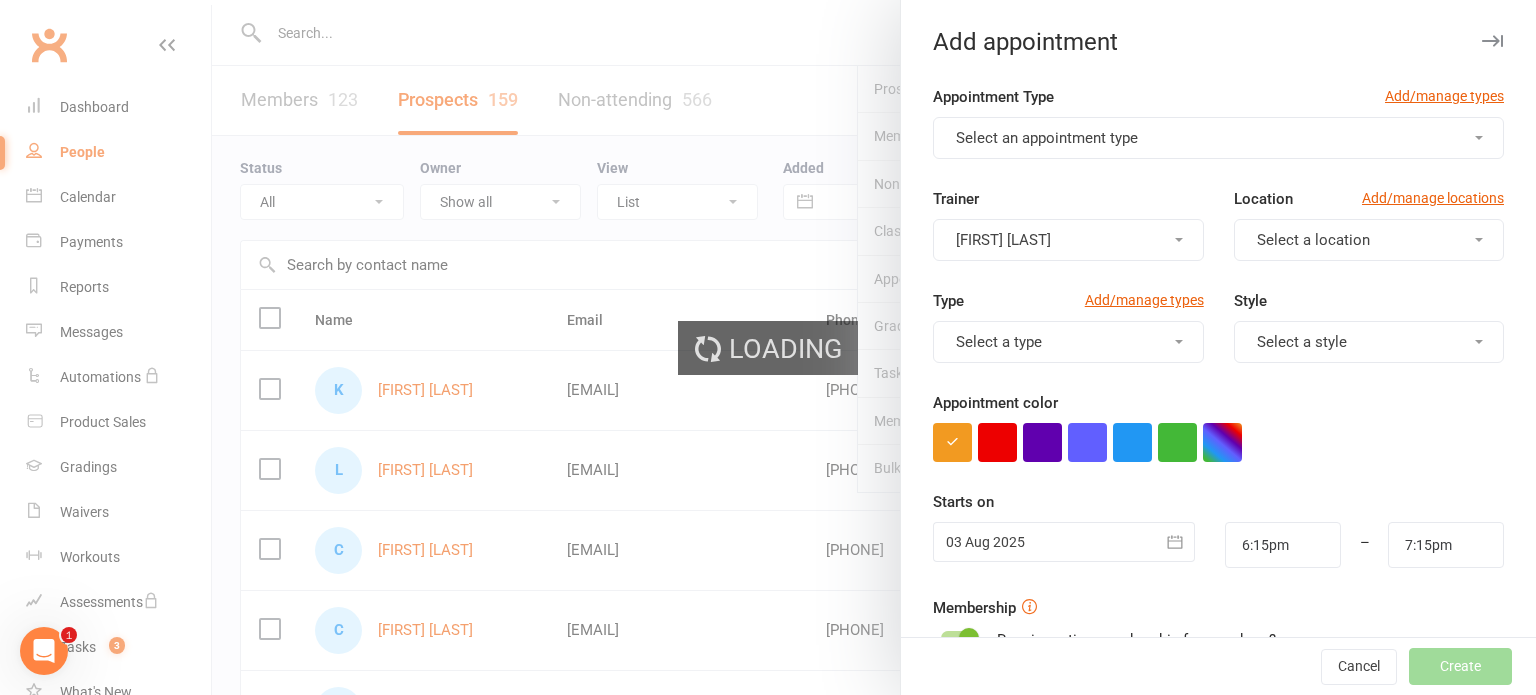 click on "Select an appointment type" at bounding box center [1047, 138] 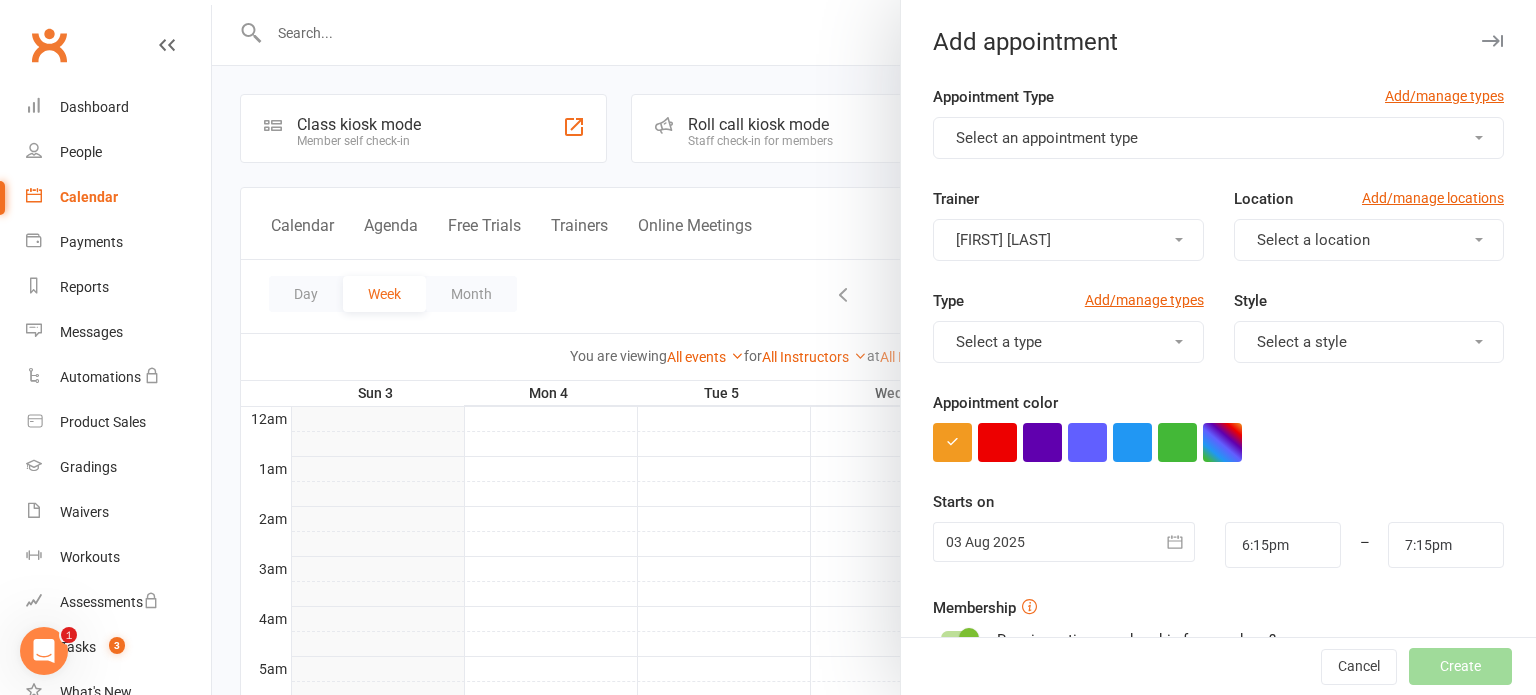 click on "Select an appointment type" at bounding box center [1047, 138] 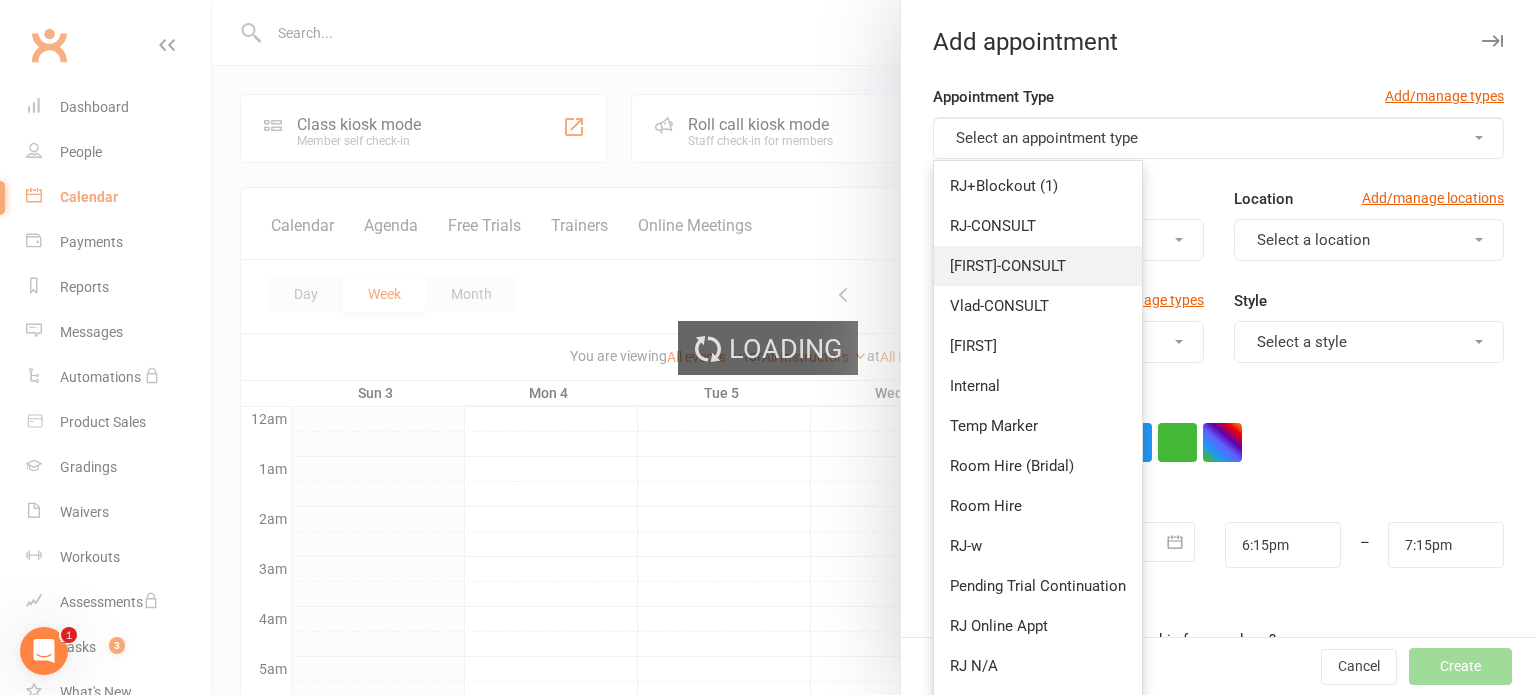 click on "[FIRST]-CONSULT" at bounding box center [1008, 266] 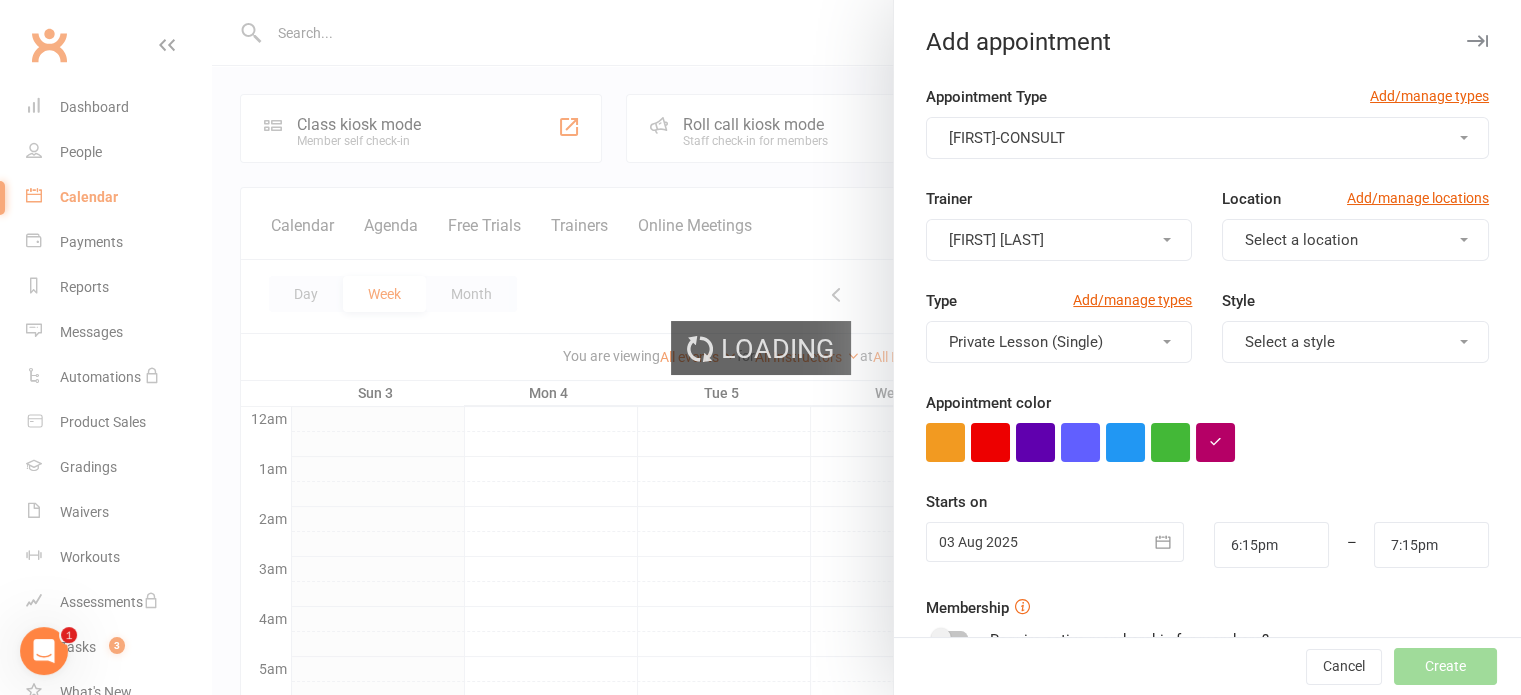 scroll, scrollTop: 0, scrollLeft: 0, axis: both 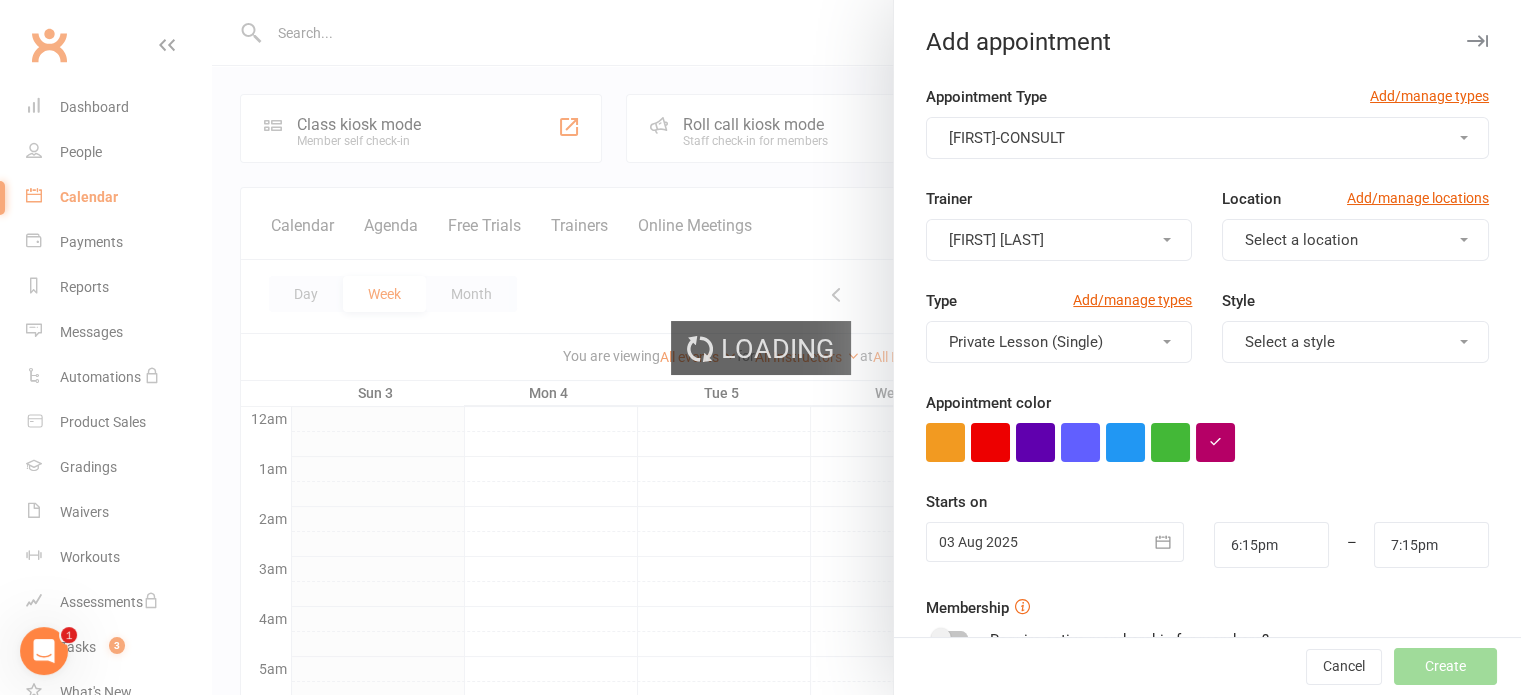 type on "7:00pm" 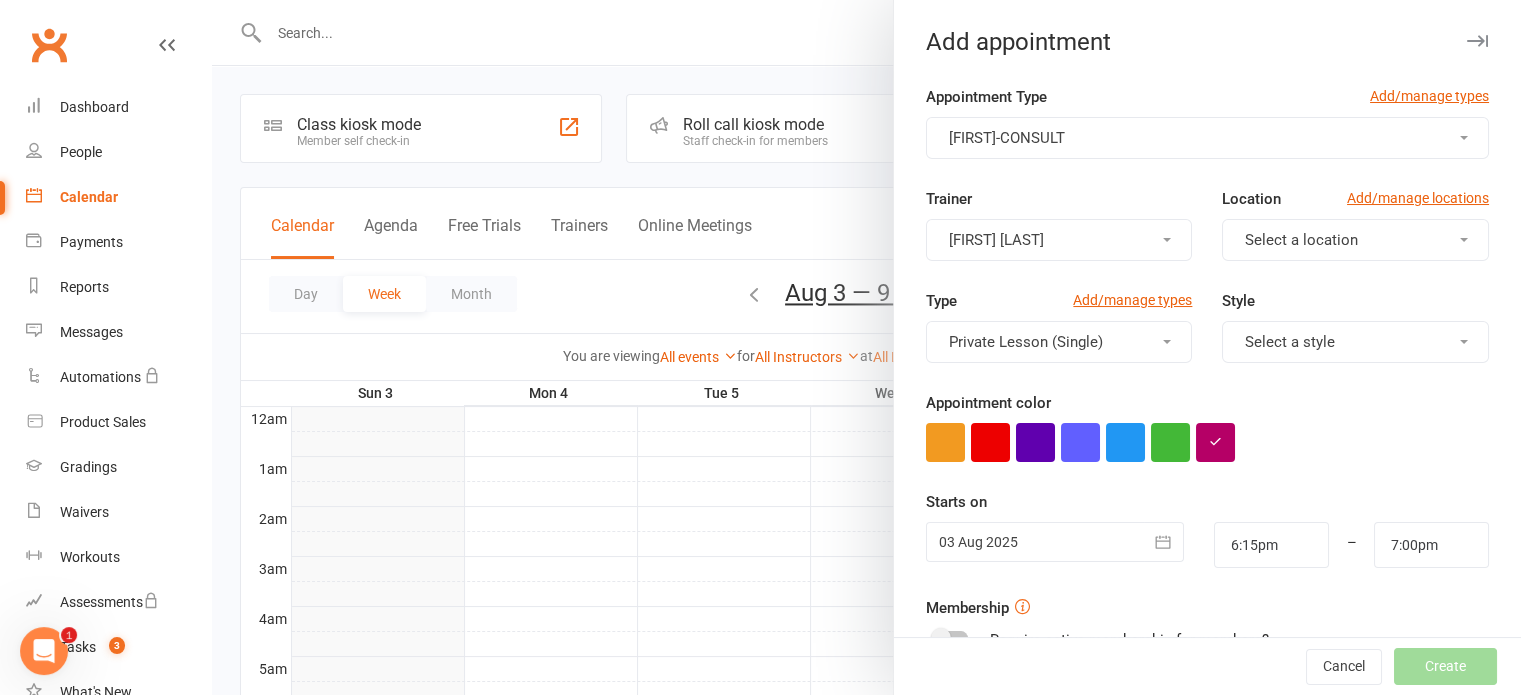 click on "Select a location" at bounding box center [1301, 240] 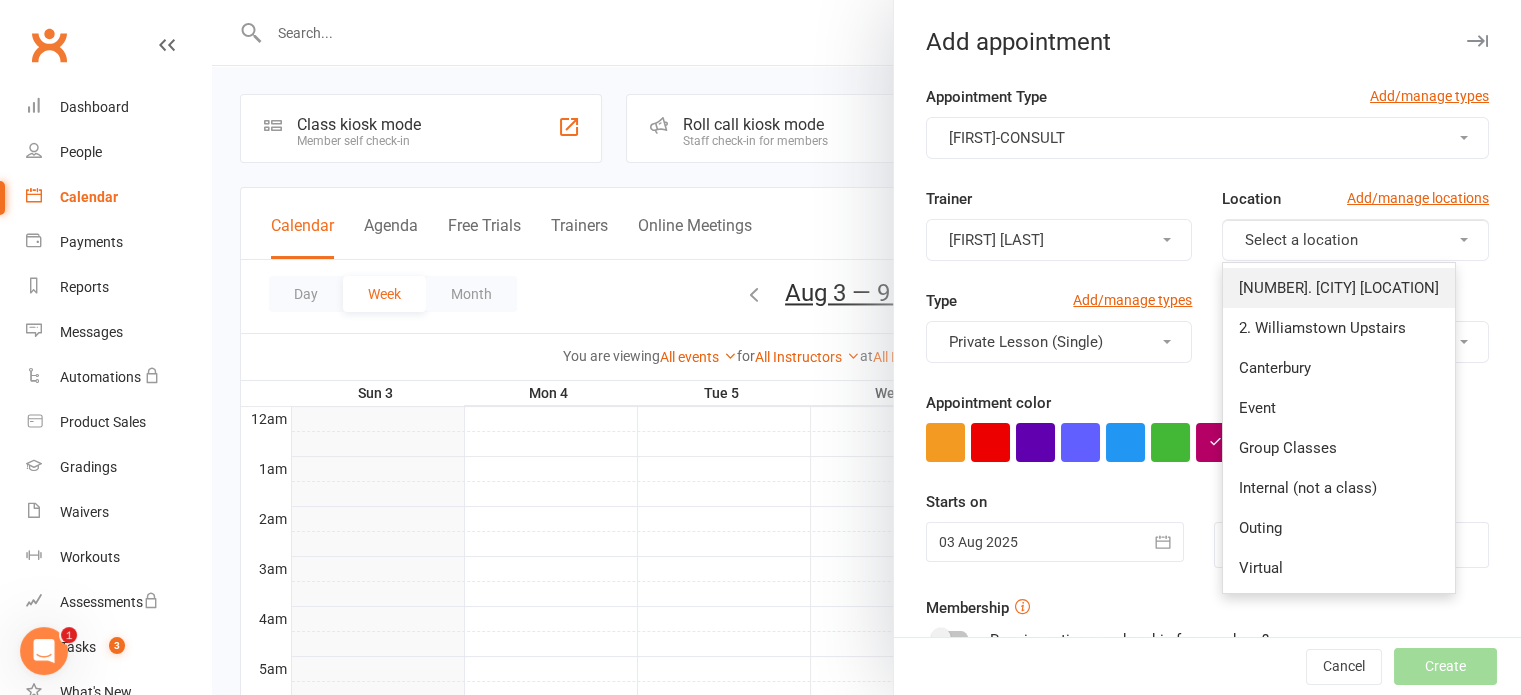 drag, startPoint x: 1283, startPoint y: 277, endPoint x: 1254, endPoint y: 273, distance: 29.274563 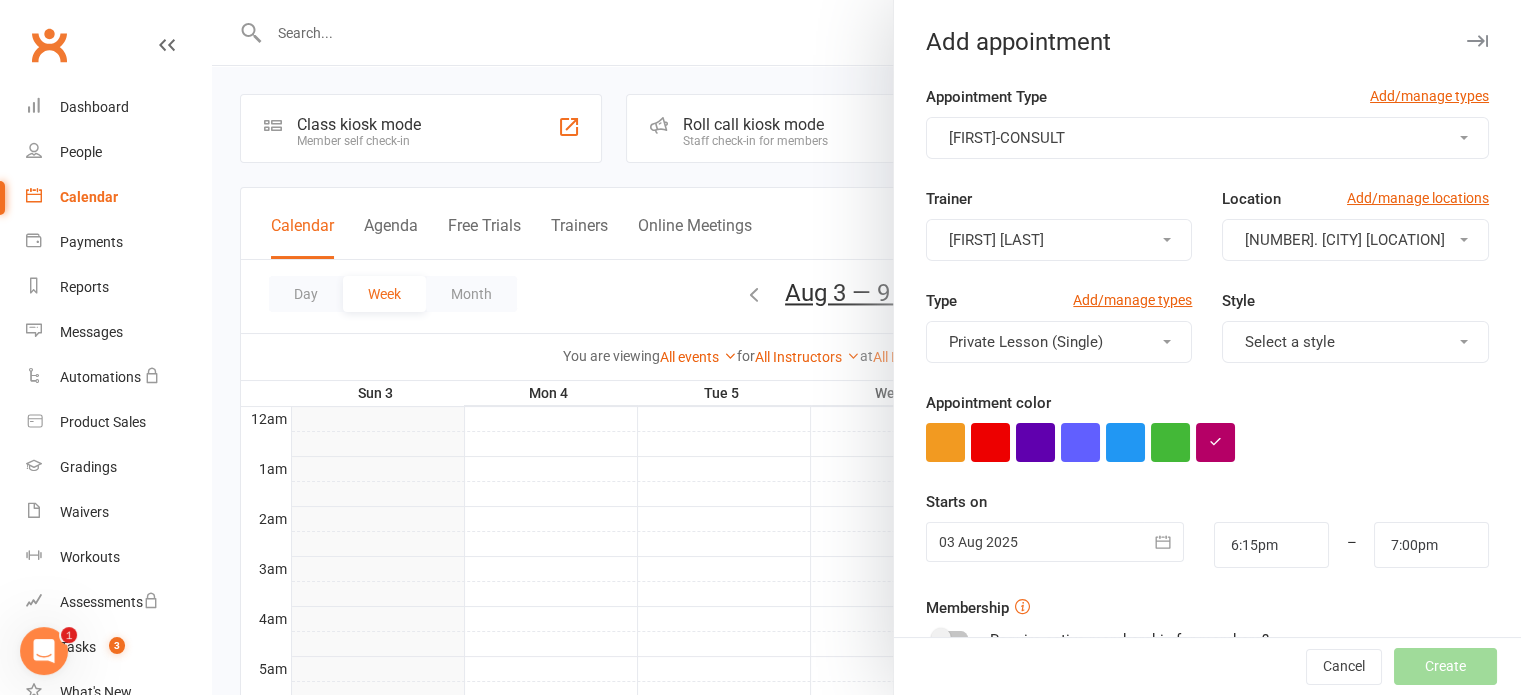 click at bounding box center [1055, 542] 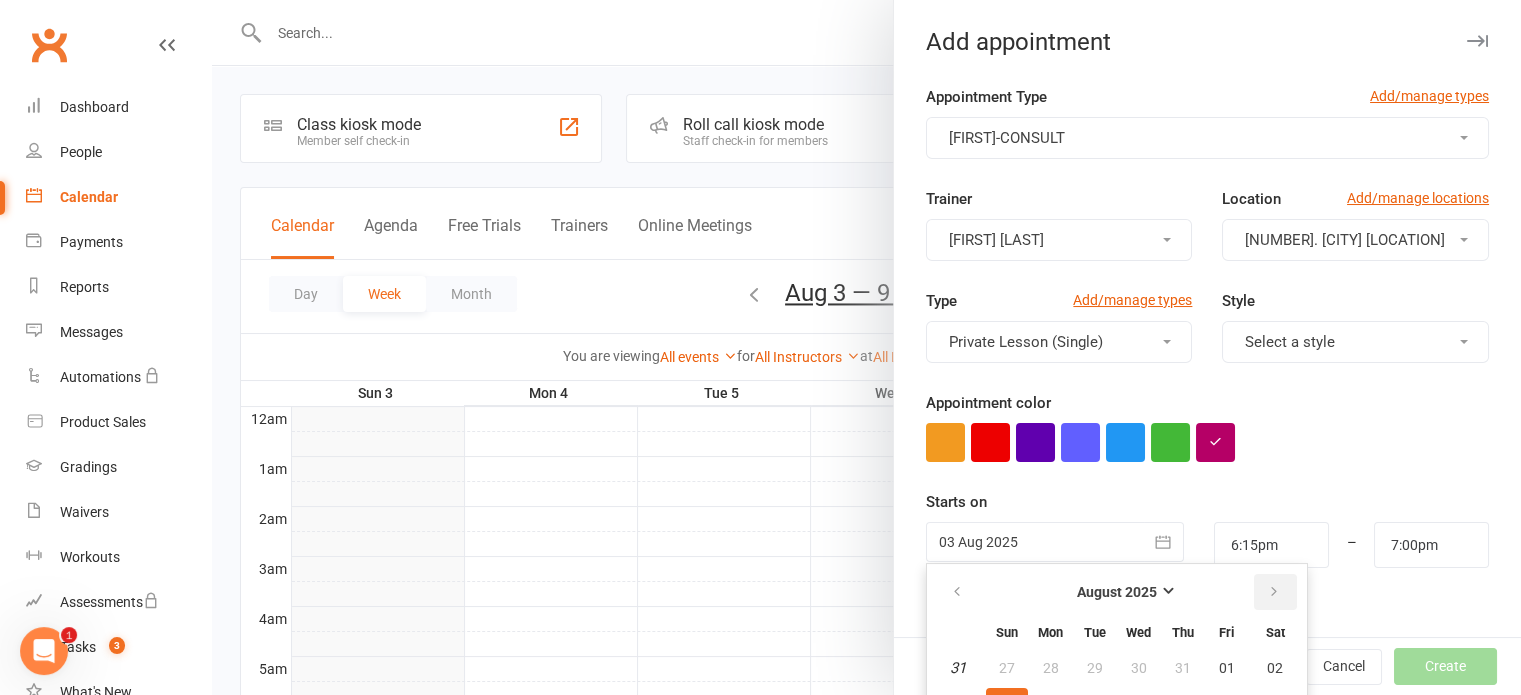 click at bounding box center (1274, 592) 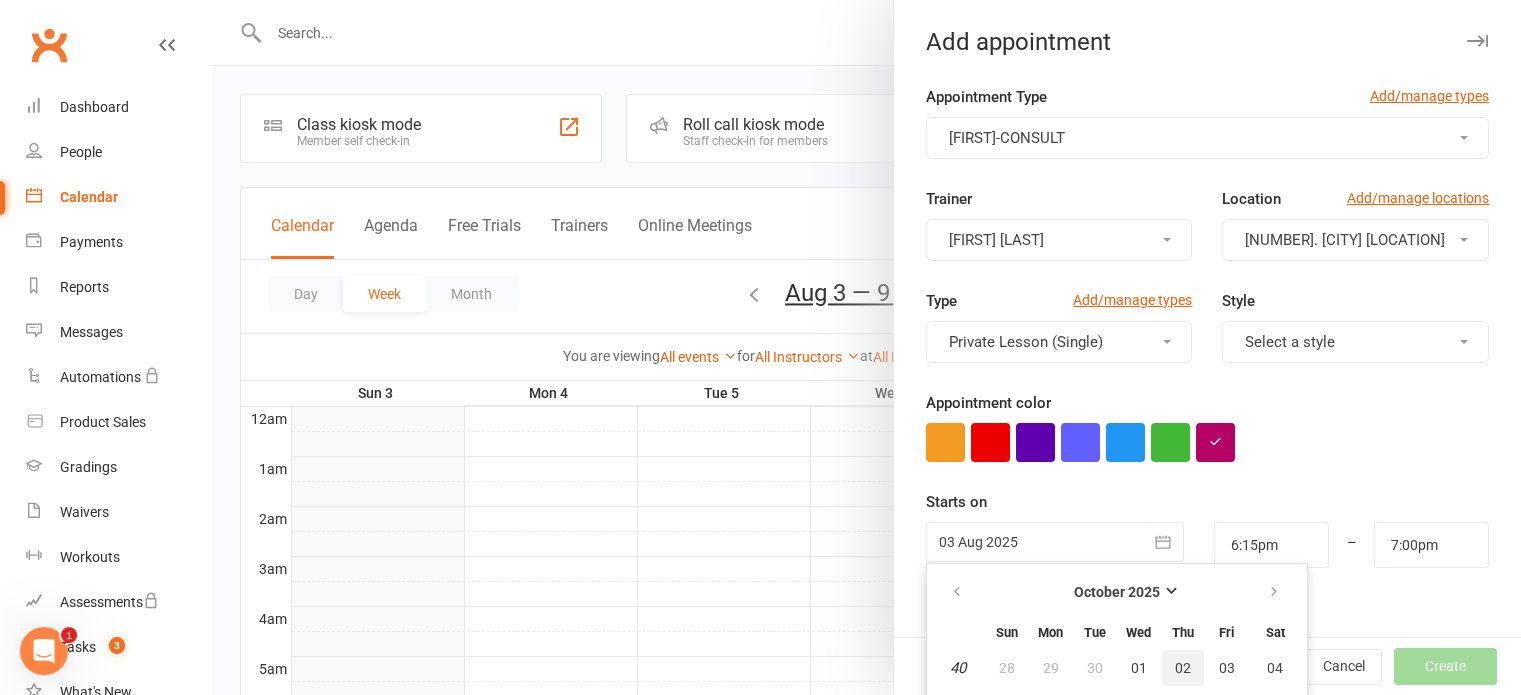 click on "02" at bounding box center (1183, 668) 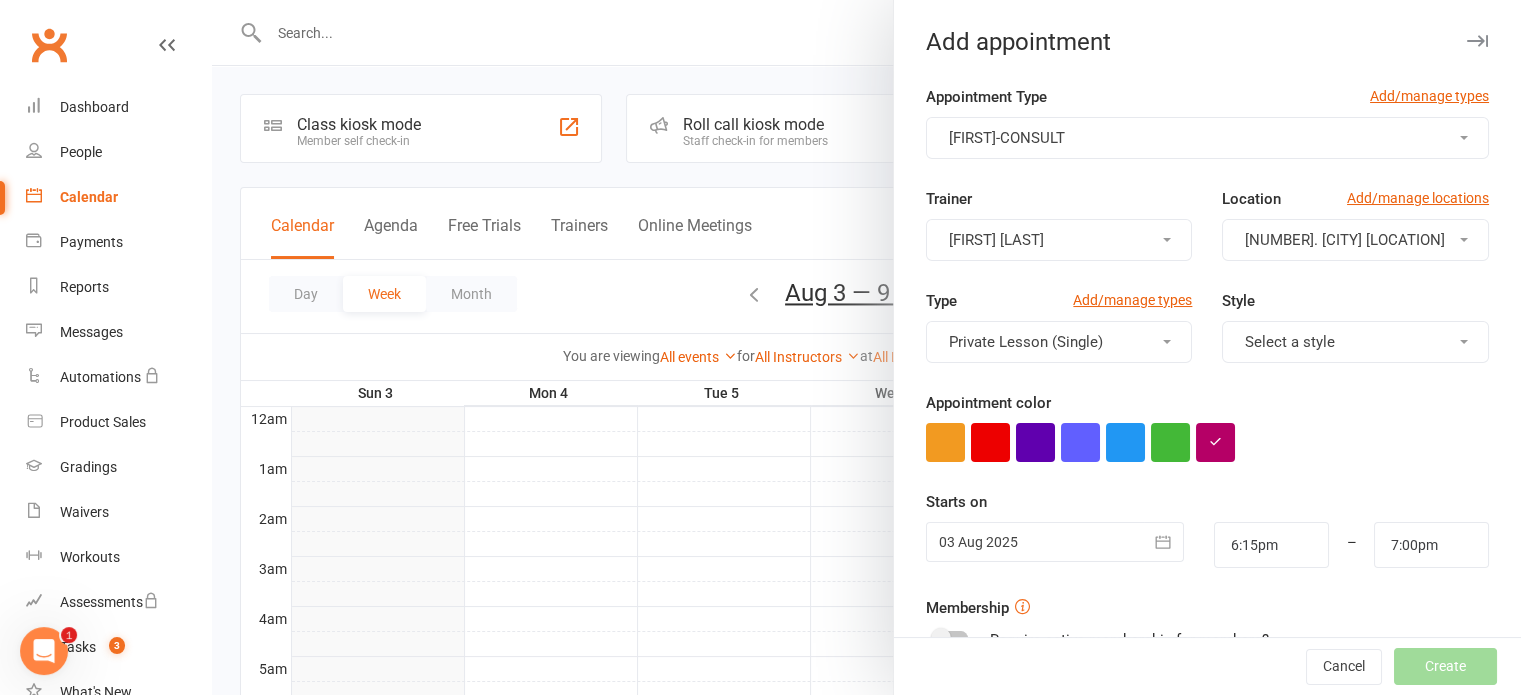 type on "02 Oct 2025" 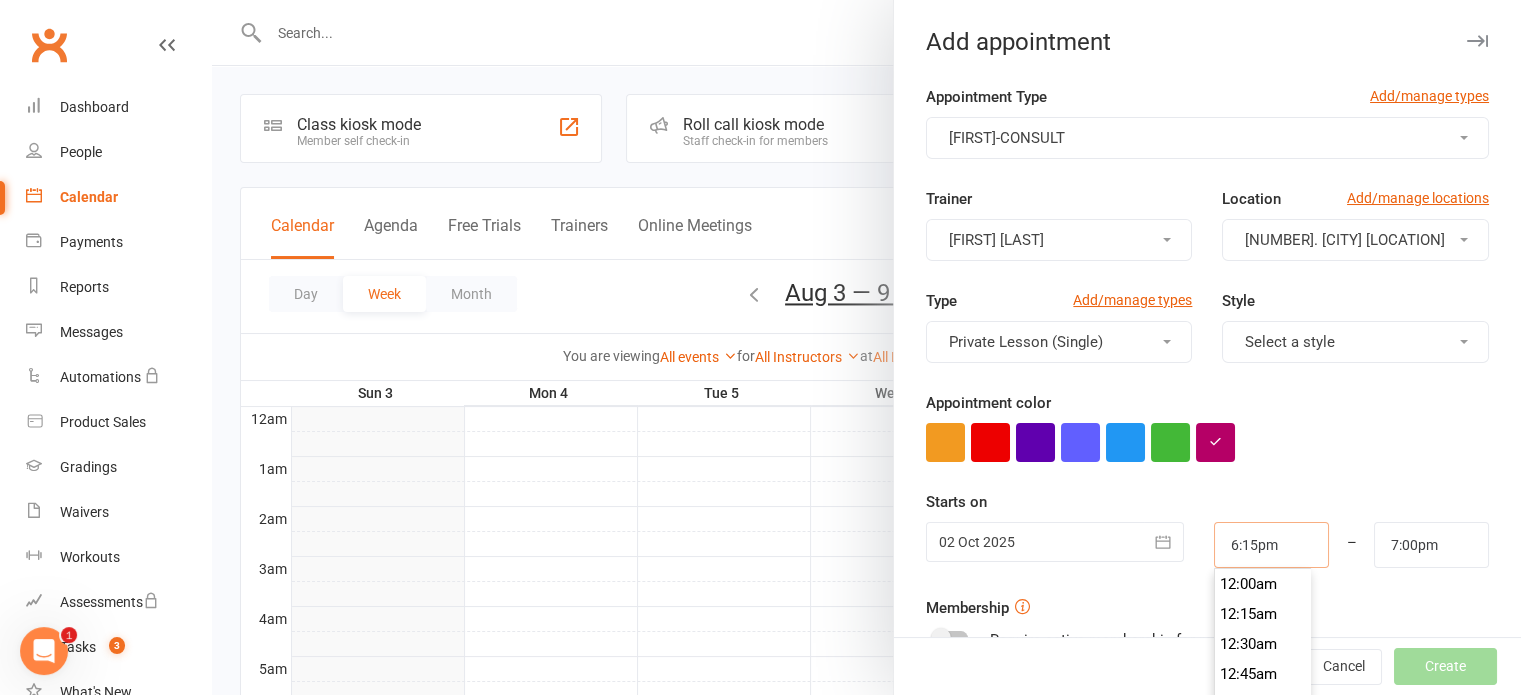 click on "6:15pm" at bounding box center (1271, 545) 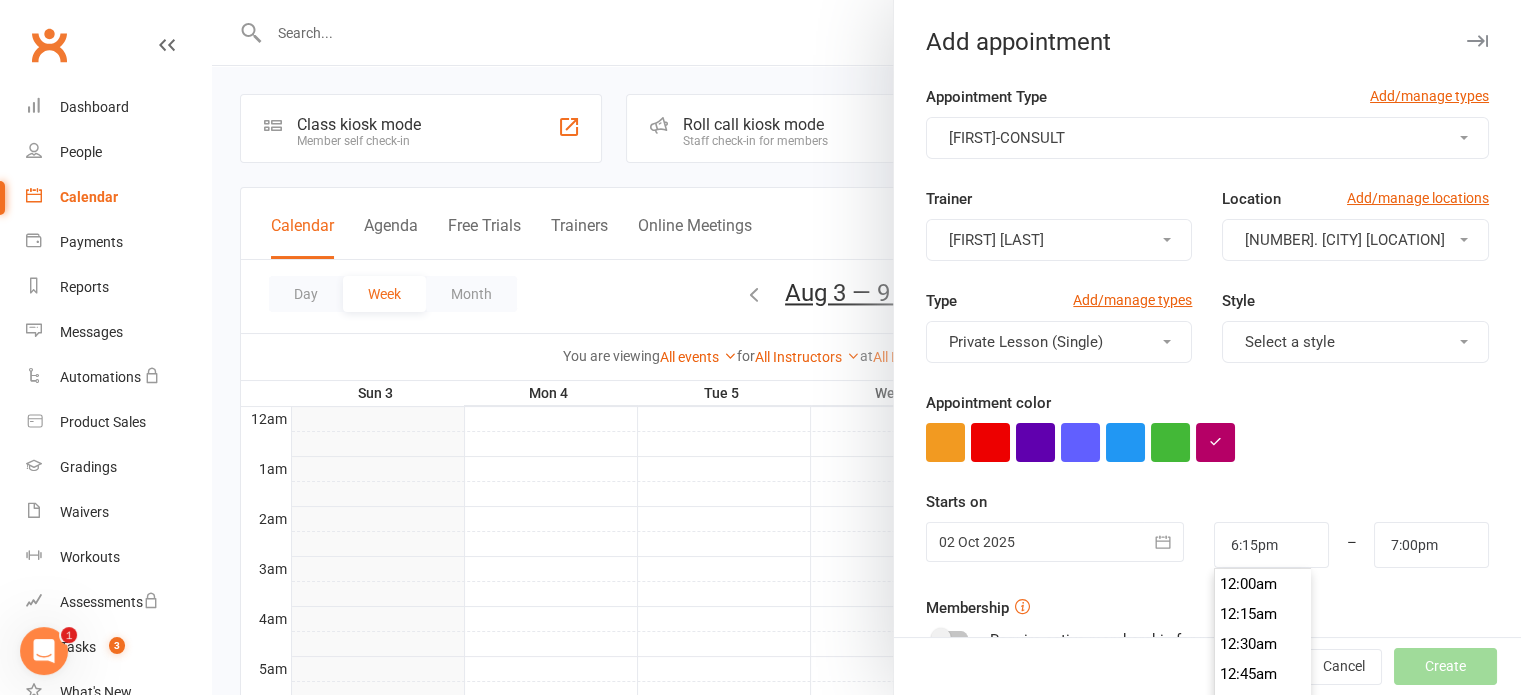 click on "1:45pm" at bounding box center [1263, 2234] 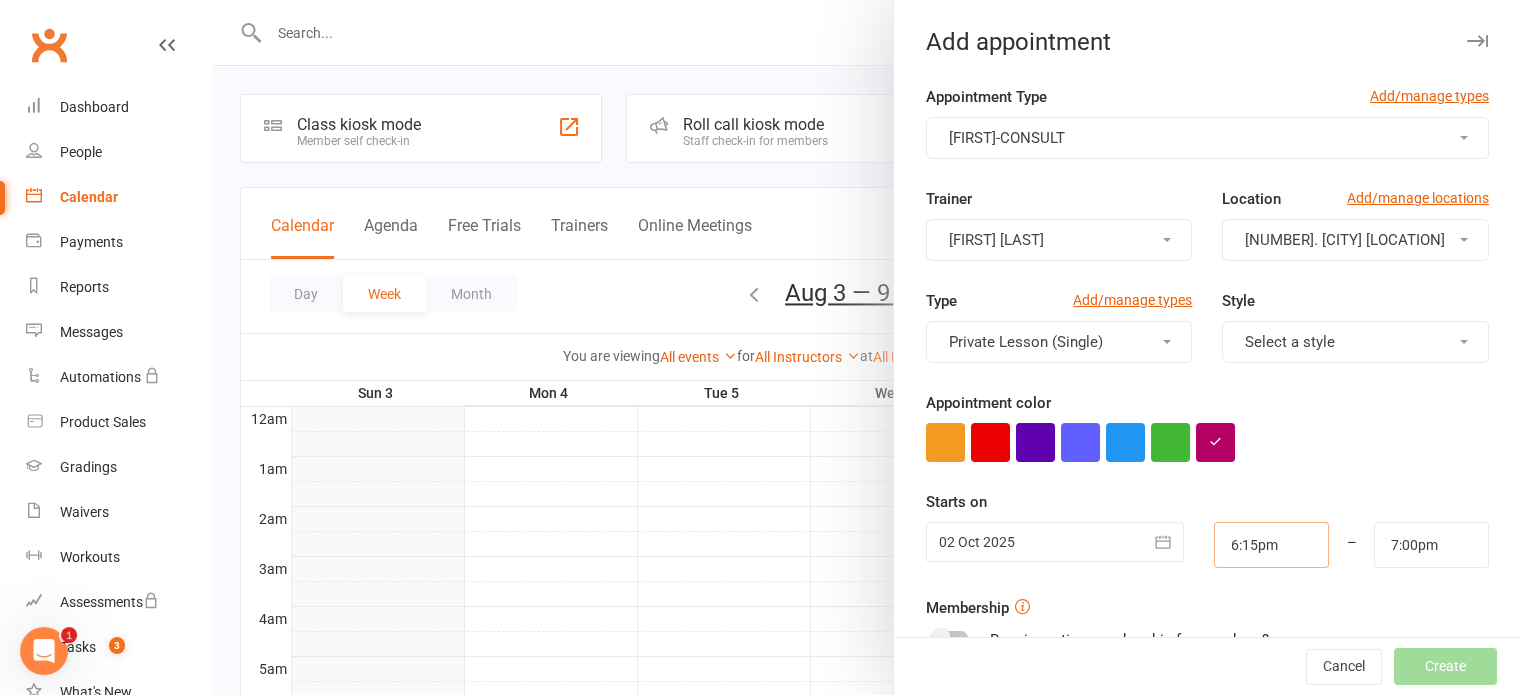 type on "1:45pm" 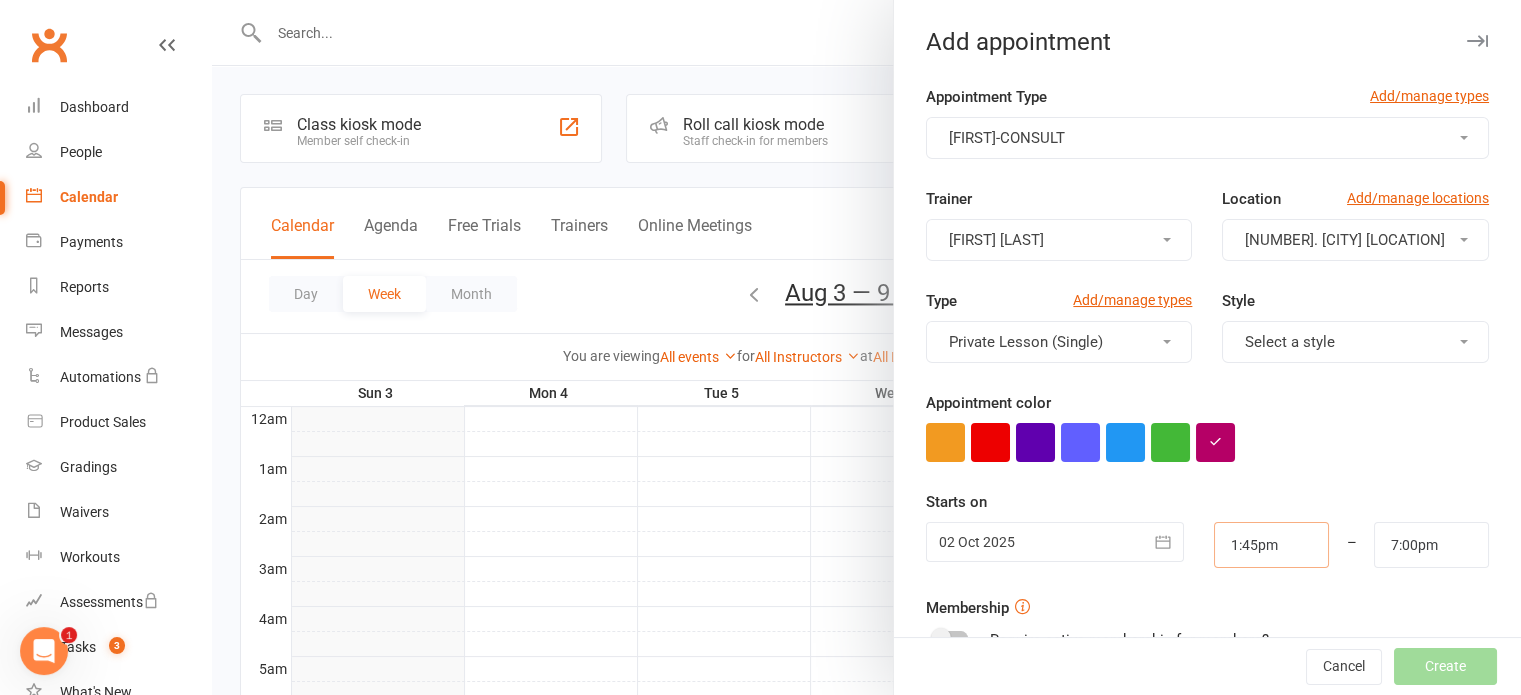 scroll, scrollTop: 200, scrollLeft: 0, axis: vertical 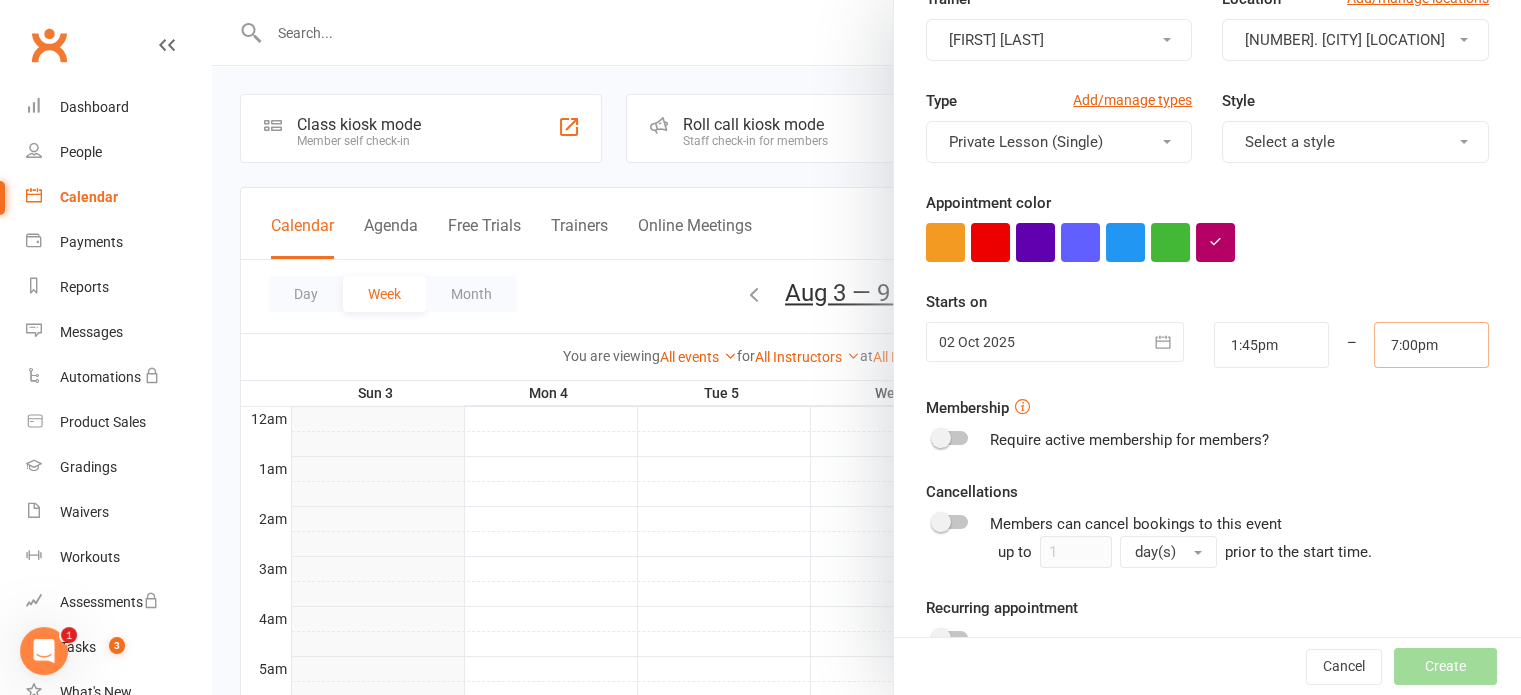 click on "7:00pm" at bounding box center [1431, 345] 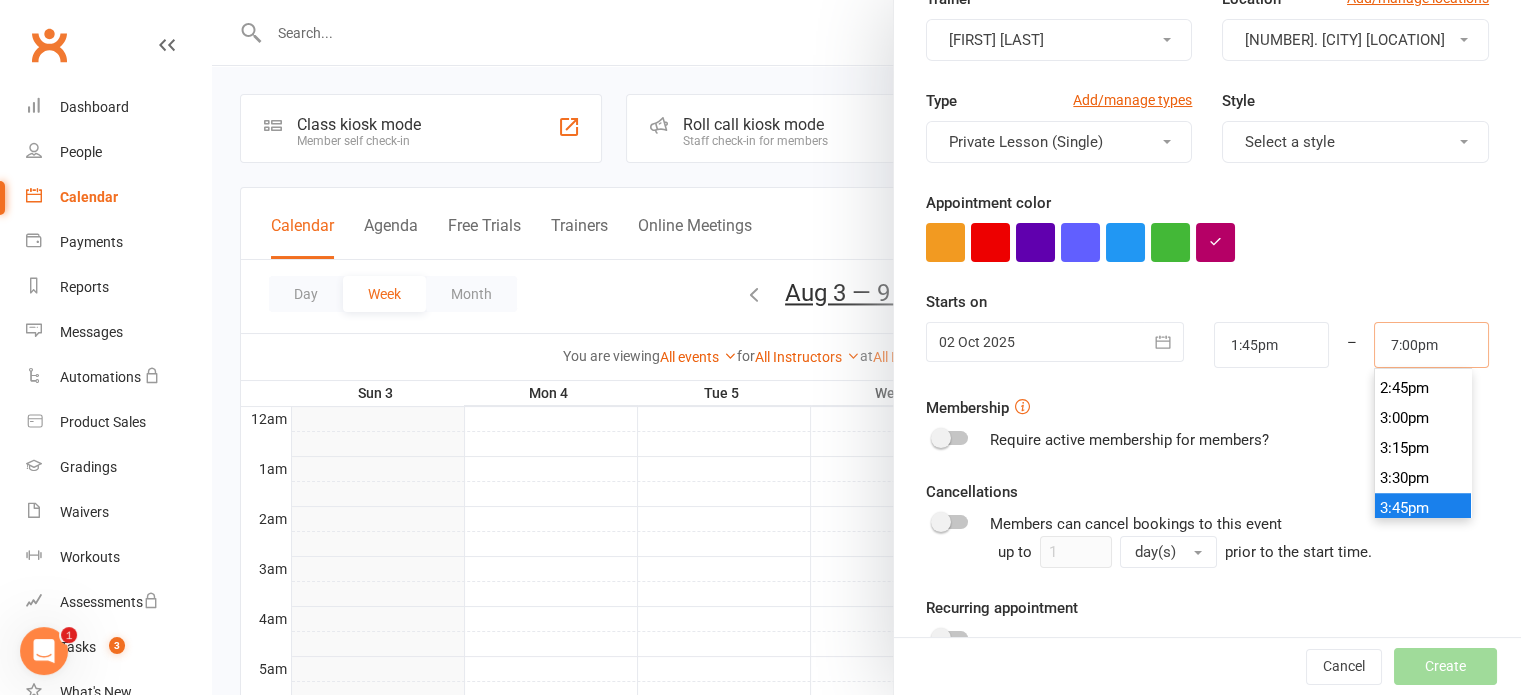scroll, scrollTop: 1650, scrollLeft: 0, axis: vertical 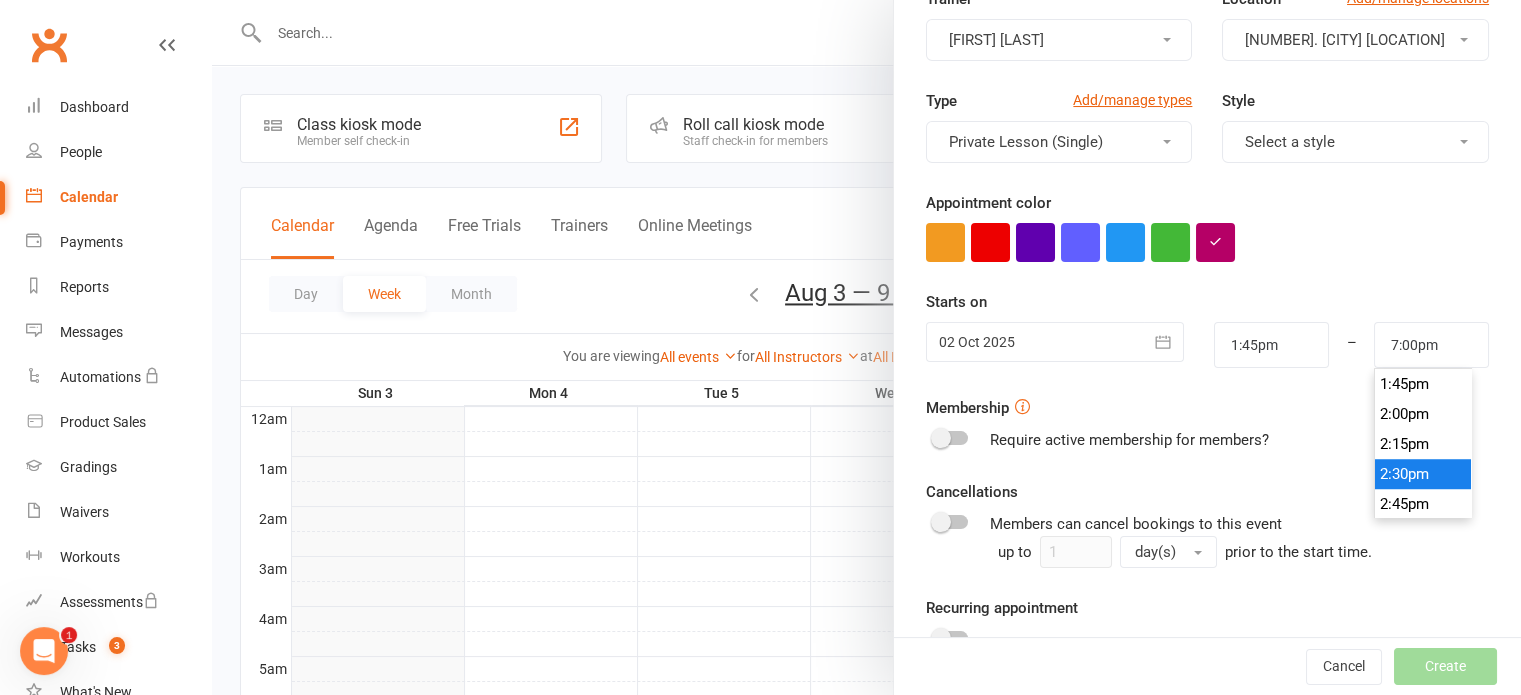 type on "2:30pm" 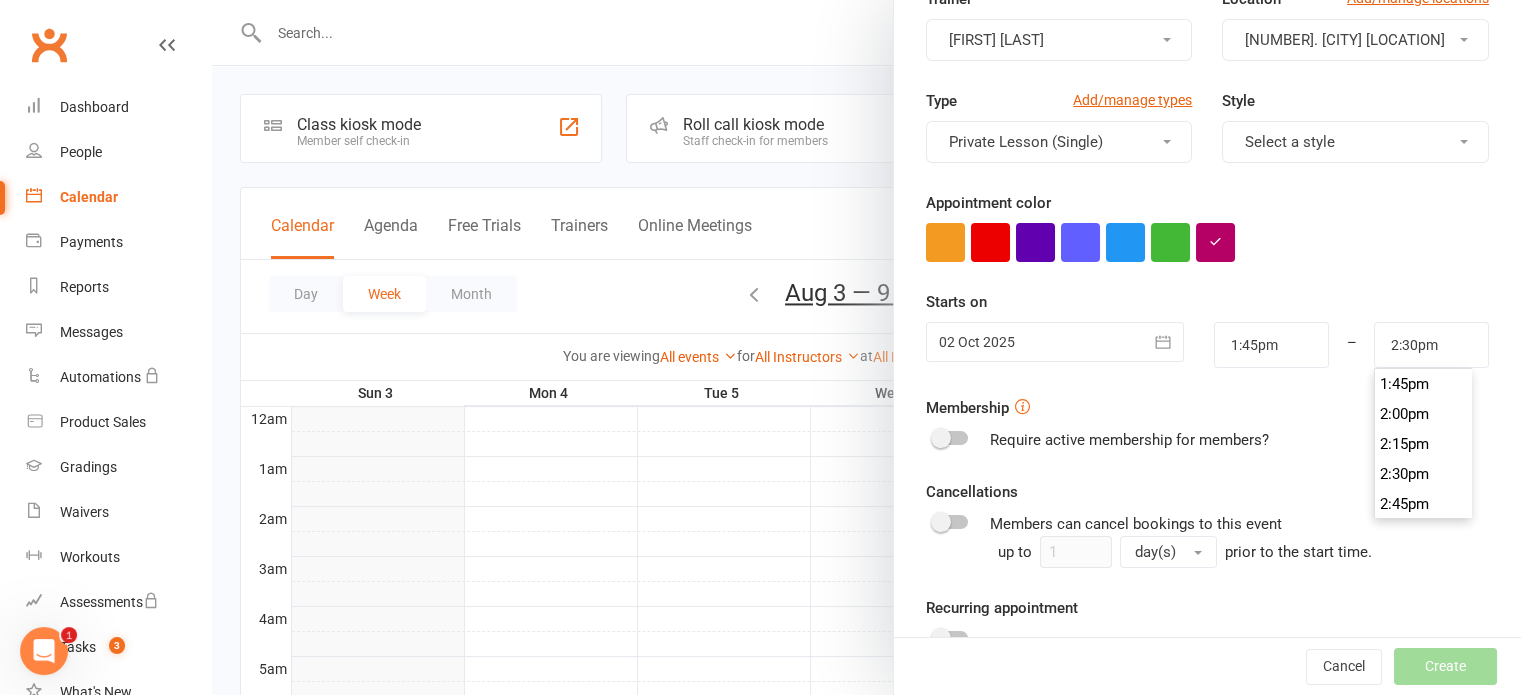 drag, startPoint x: 1398, startPoint y: 474, endPoint x: 1388, endPoint y: 465, distance: 13.453624 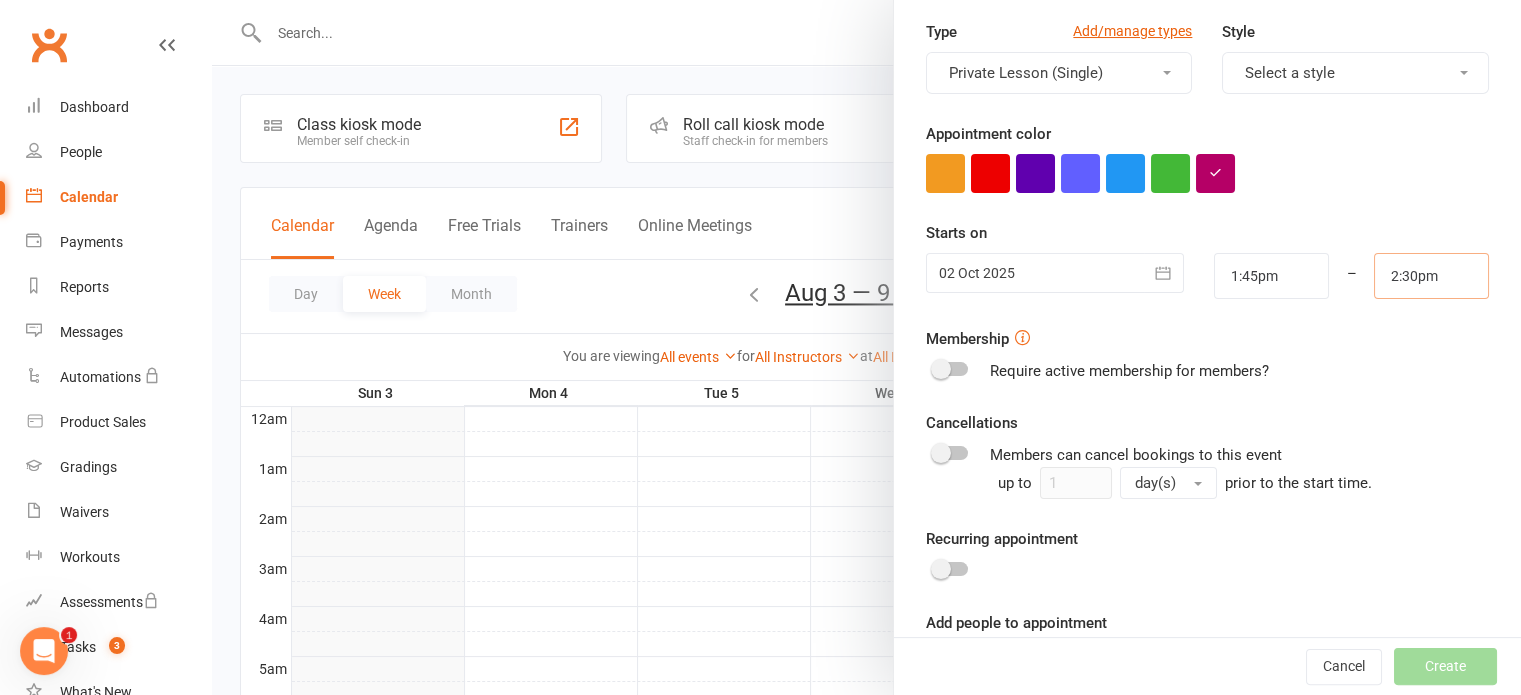 scroll, scrollTop: 342, scrollLeft: 0, axis: vertical 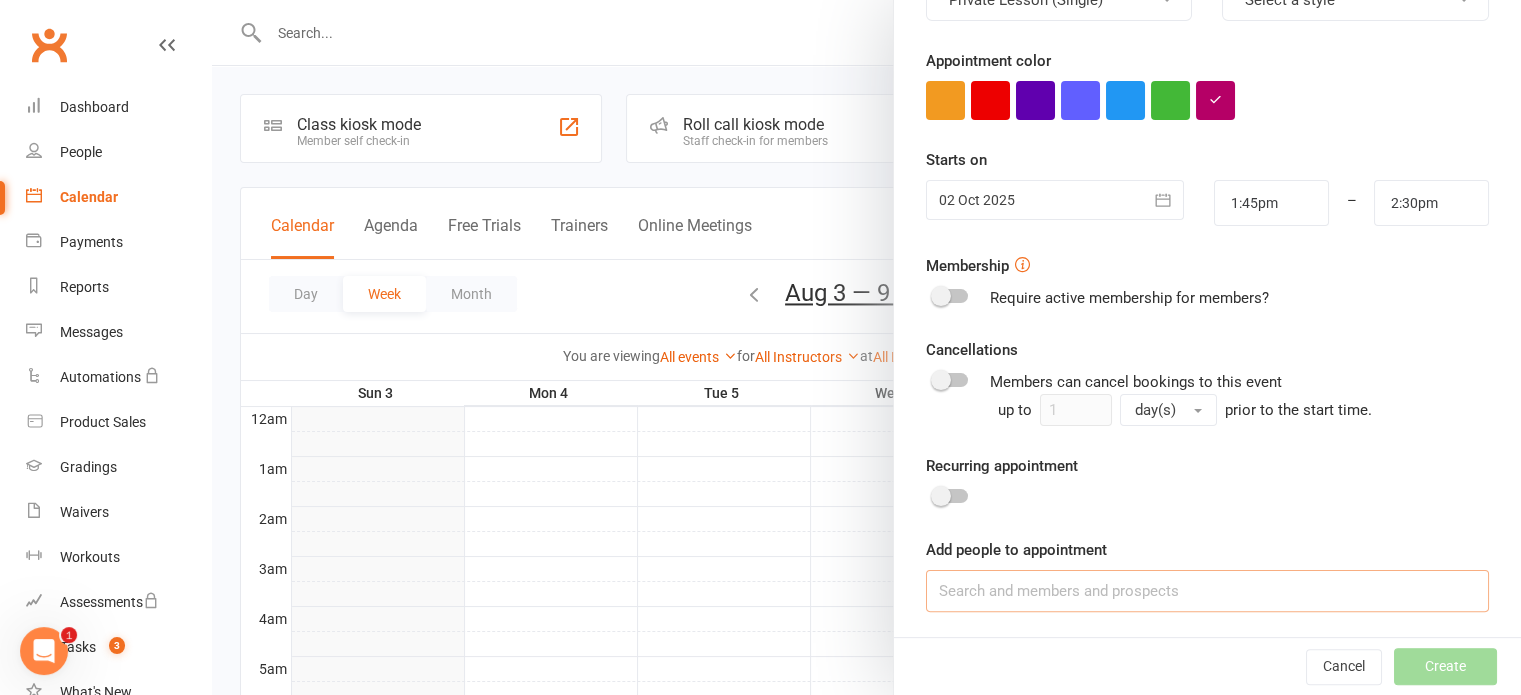 click at bounding box center [1207, 591] 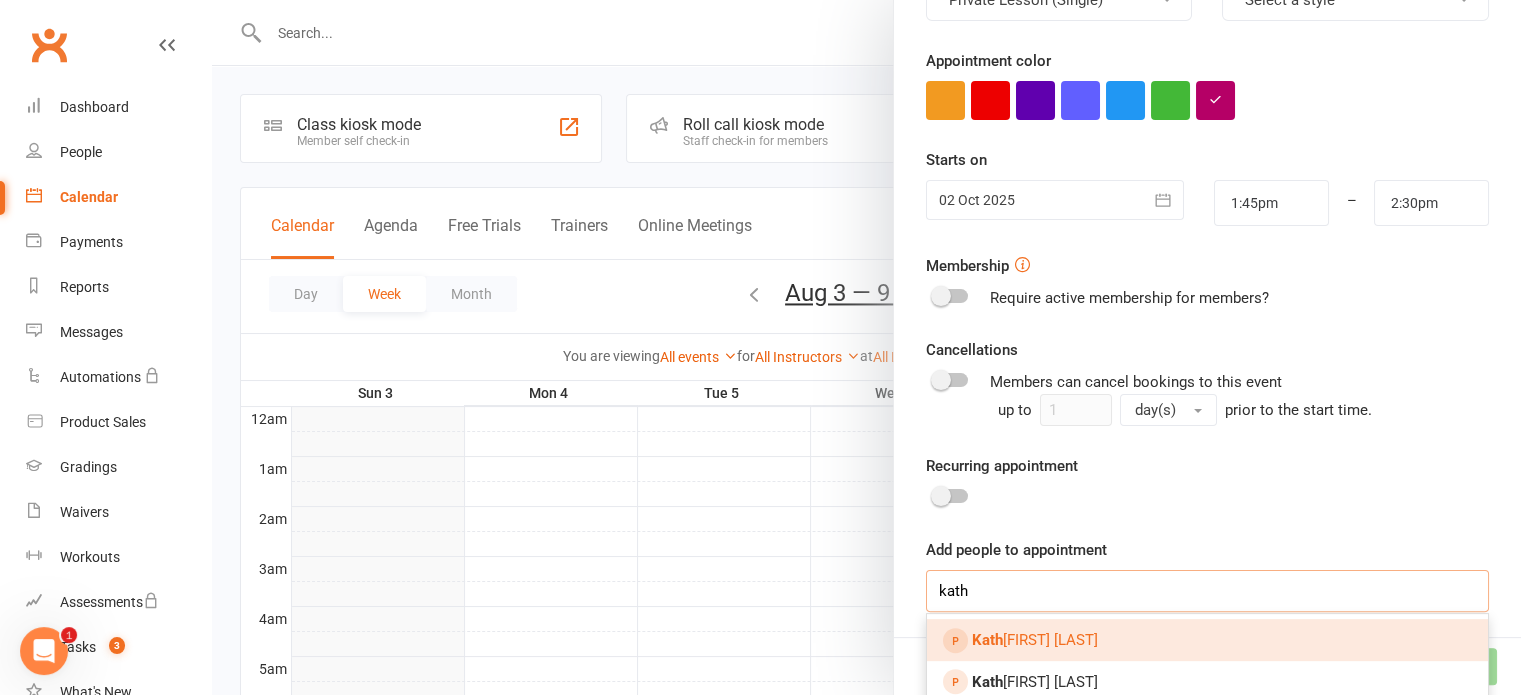 type on "kath" 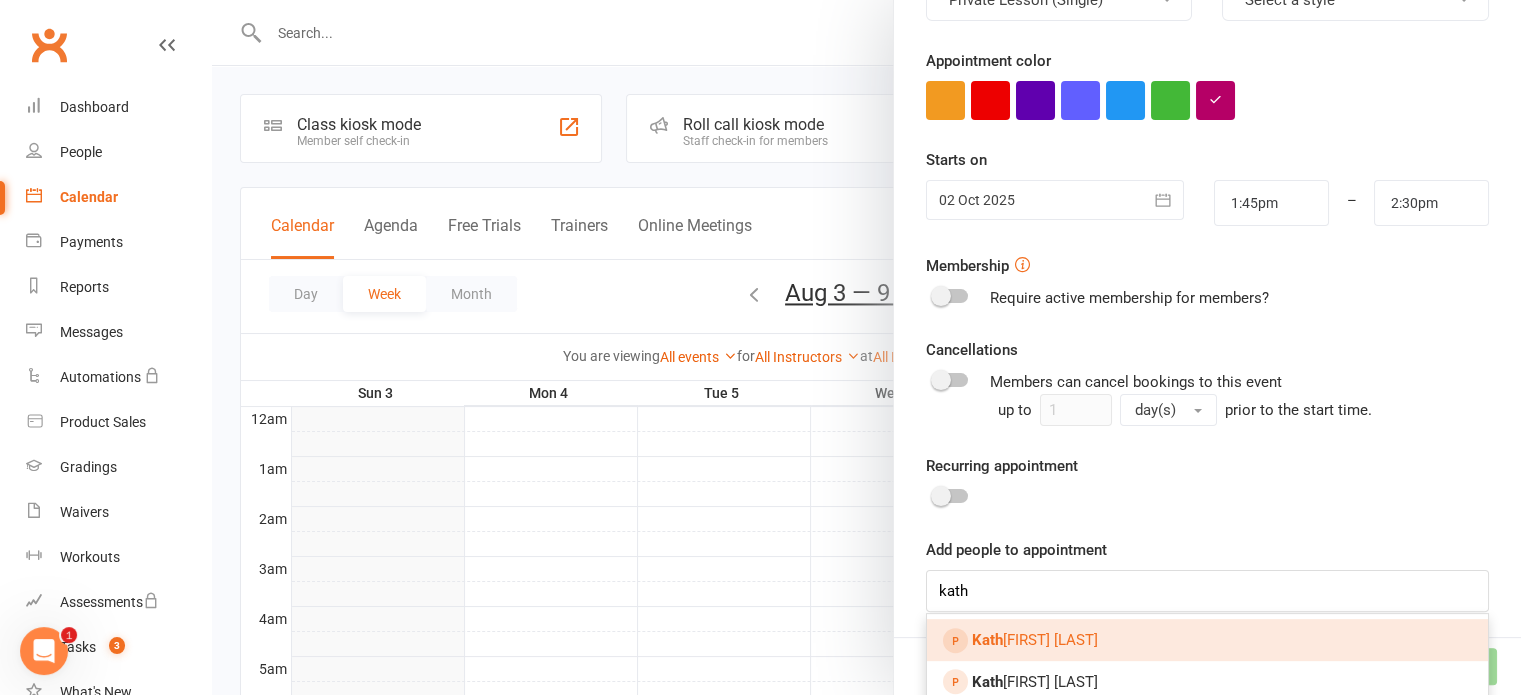 click on "[FIRST] [LAST]" at bounding box center (1207, 640) 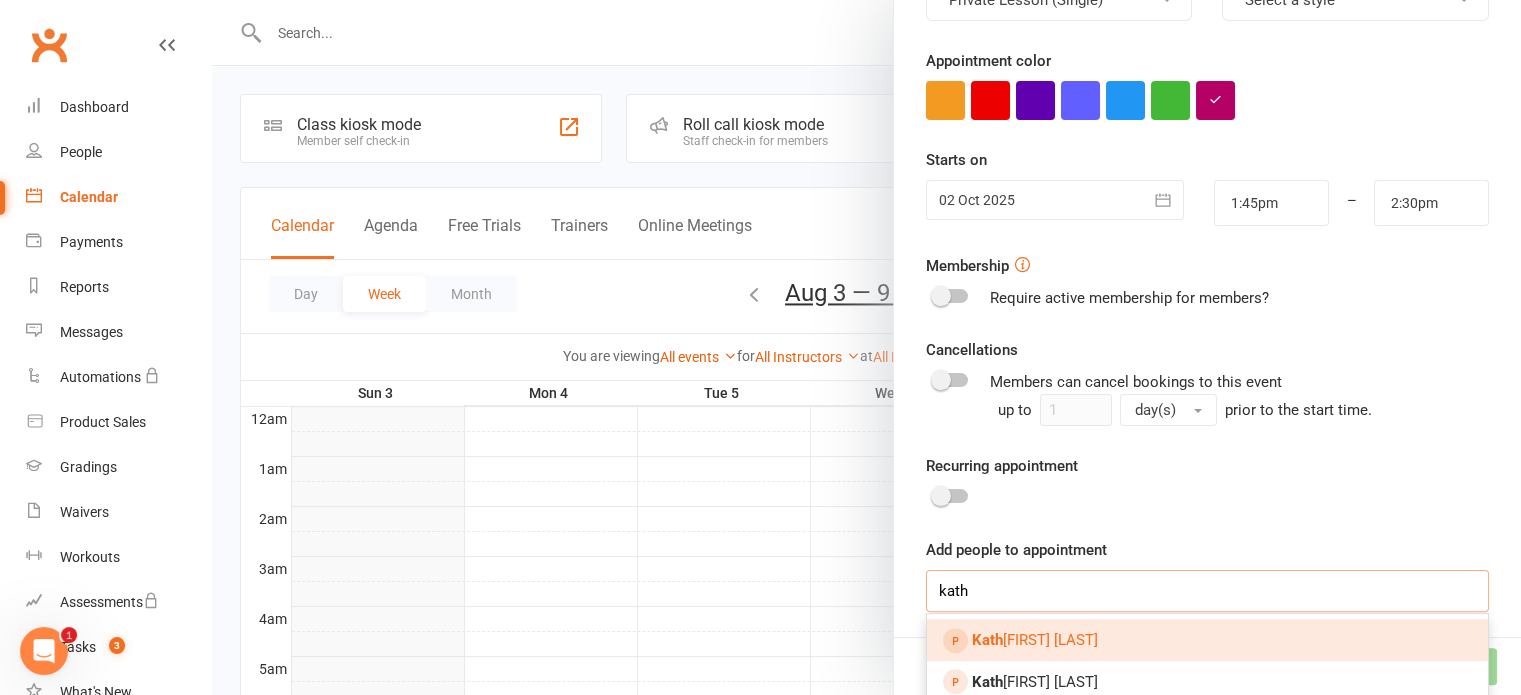 type 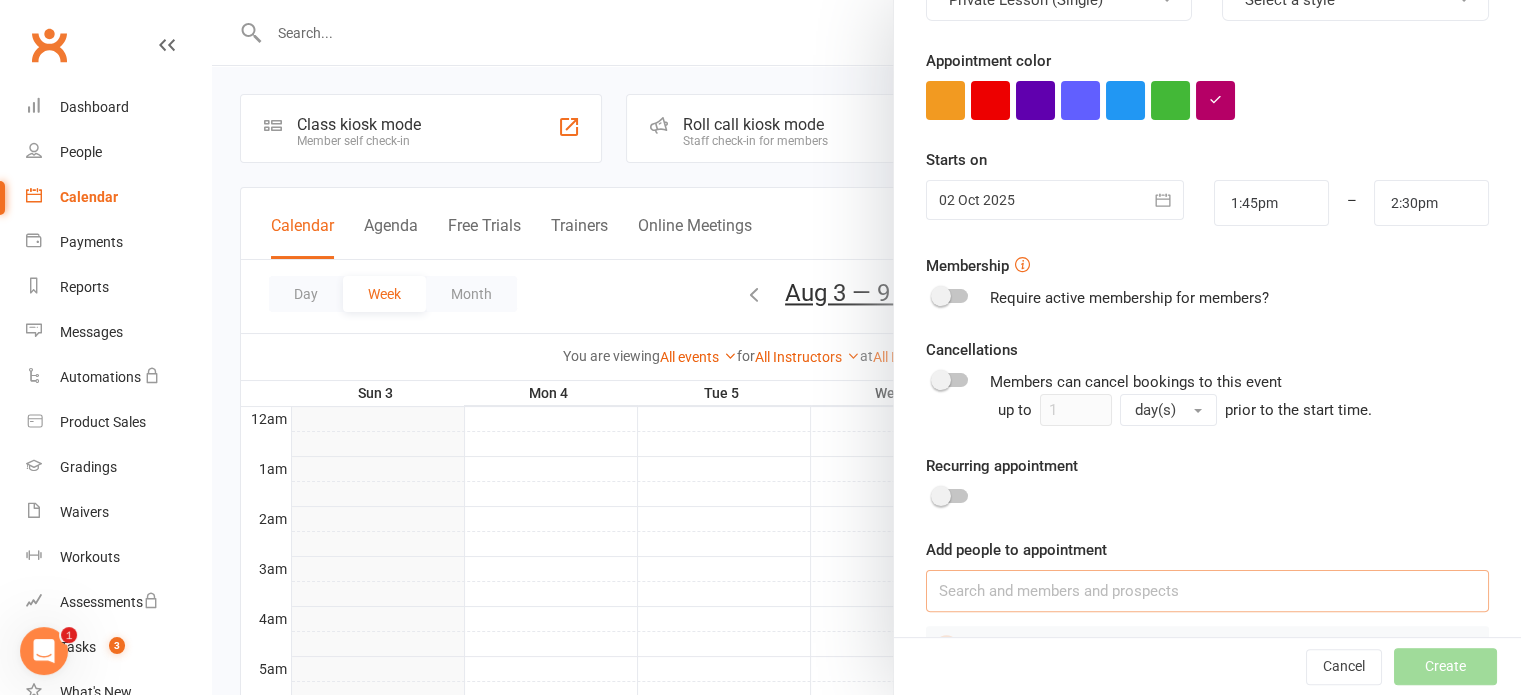 scroll, scrollTop: 398, scrollLeft: 0, axis: vertical 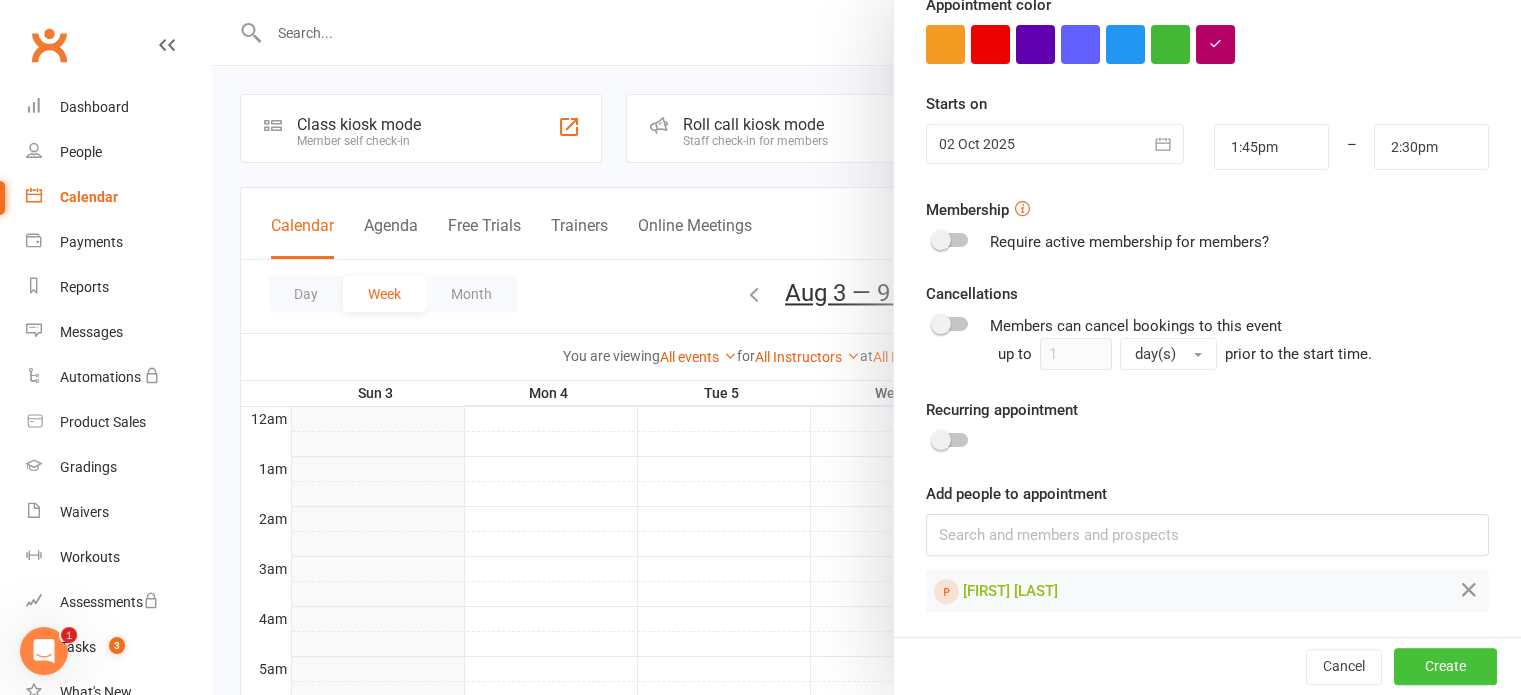 click on "Create" at bounding box center (1445, 667) 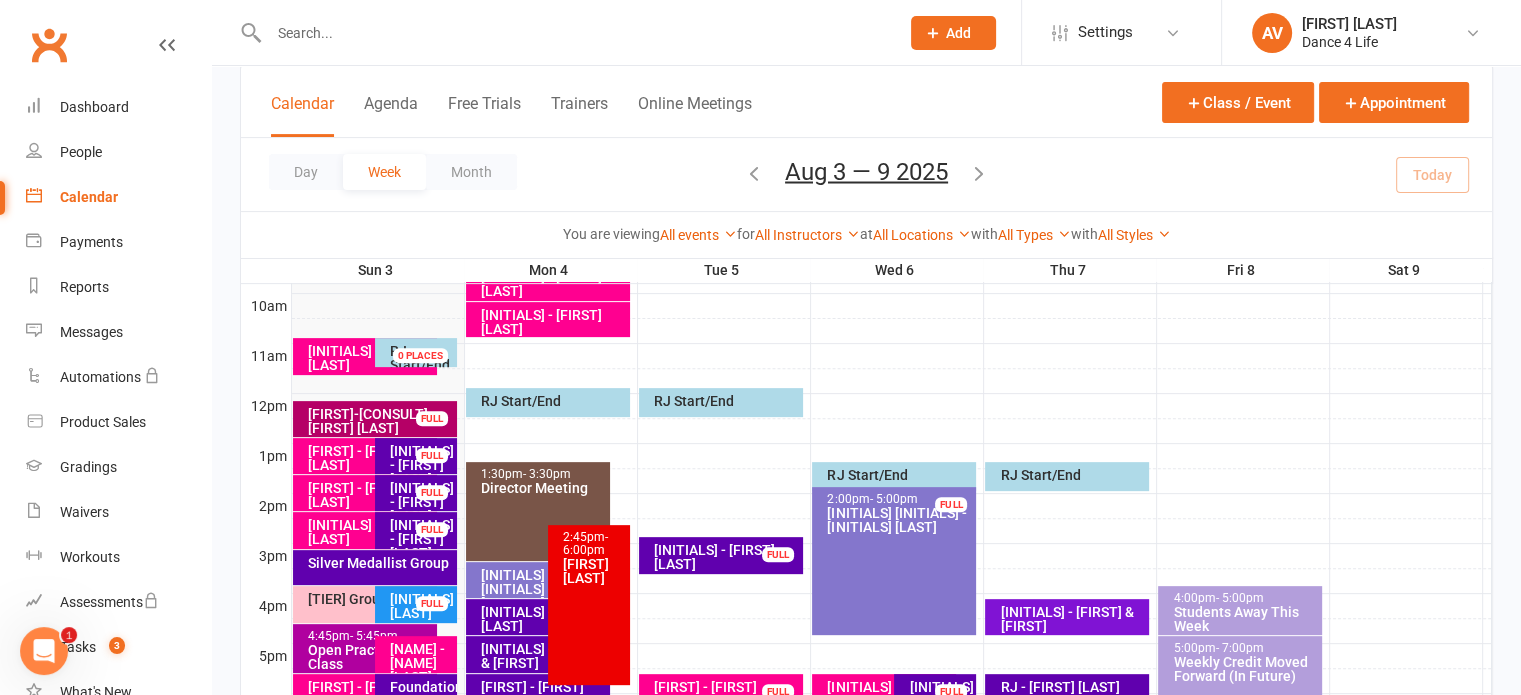 scroll, scrollTop: 700, scrollLeft: 0, axis: vertical 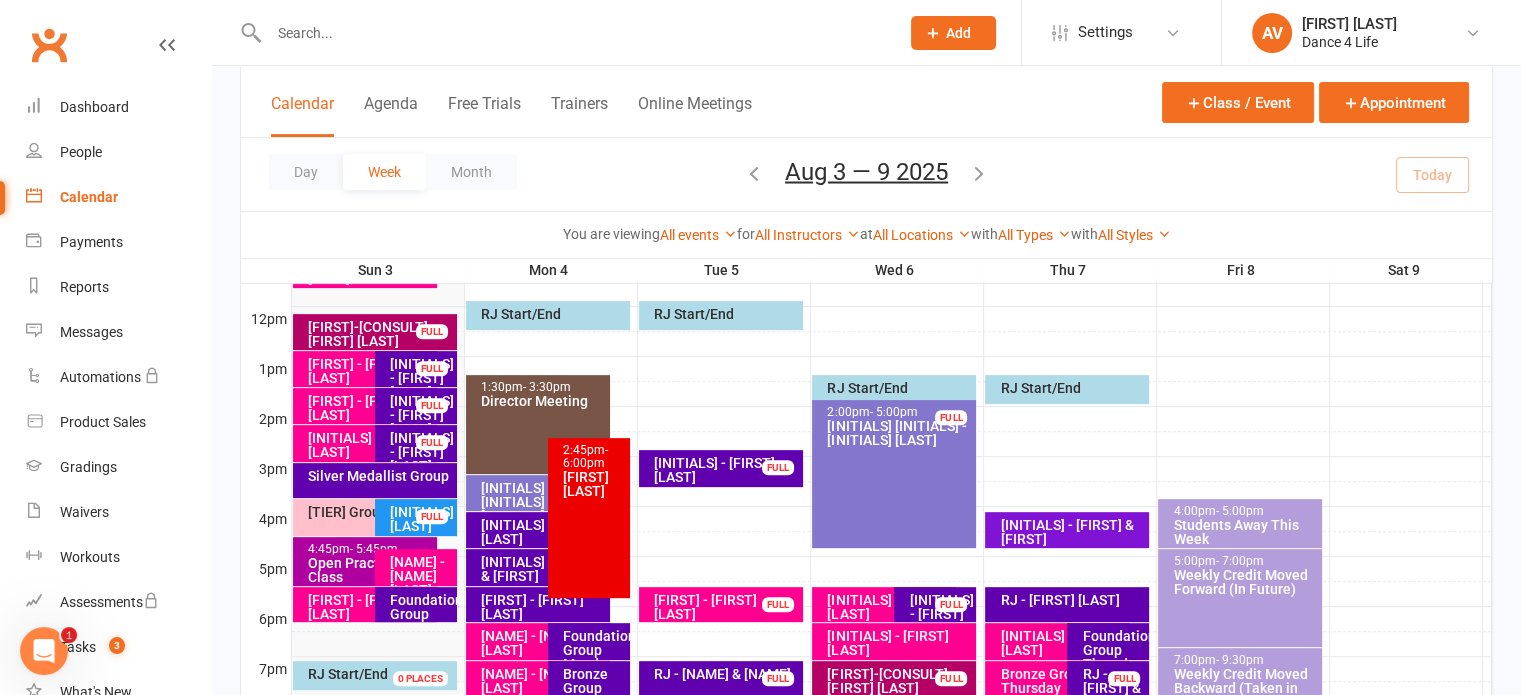 click at bounding box center [979, 172] 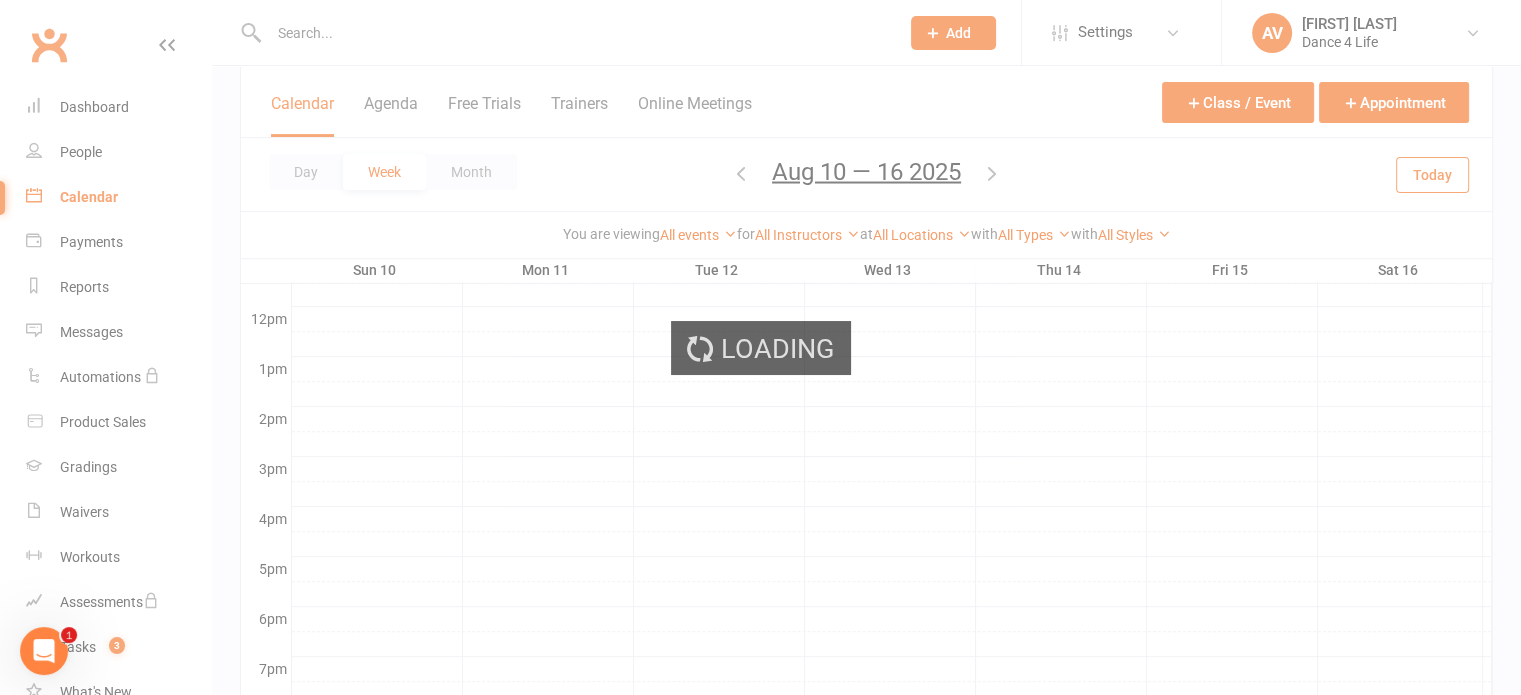 click on "Loading" at bounding box center (760, 347) 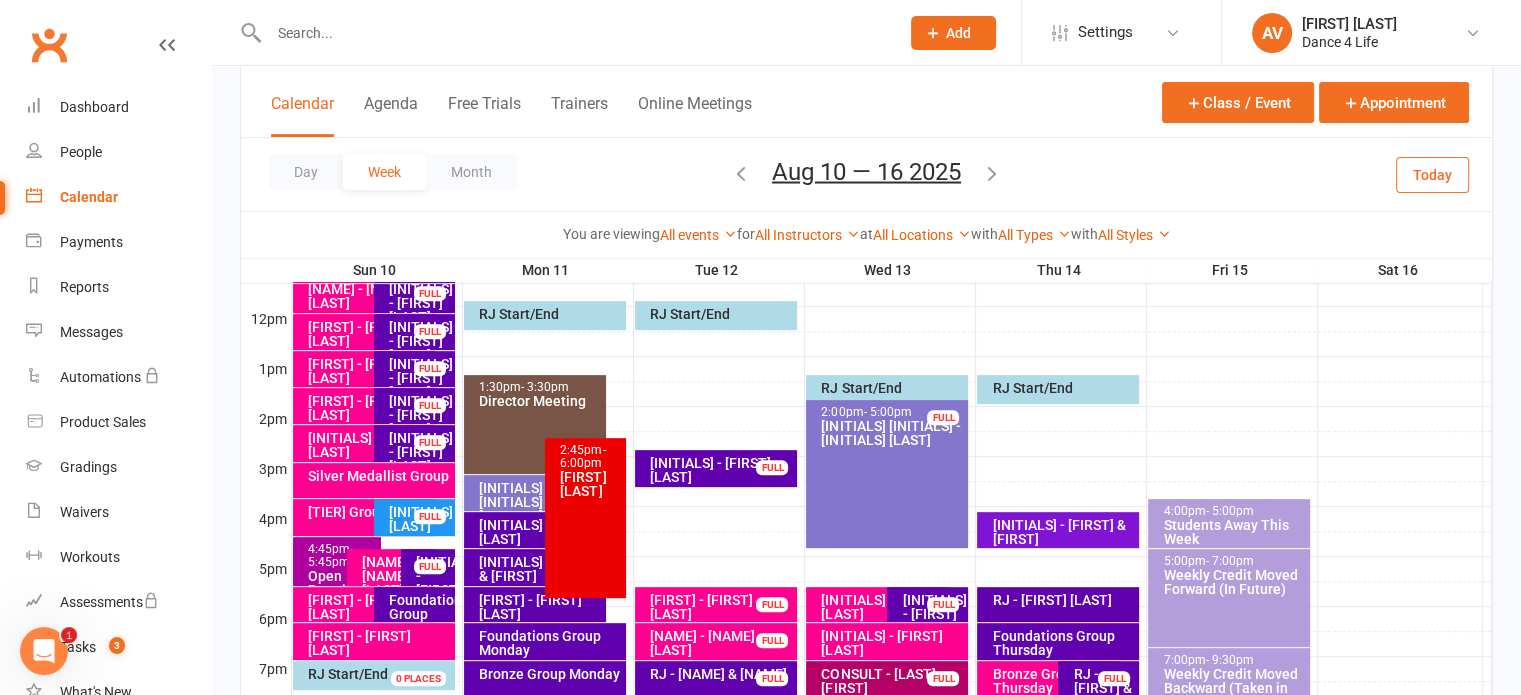 click at bounding box center (992, 172) 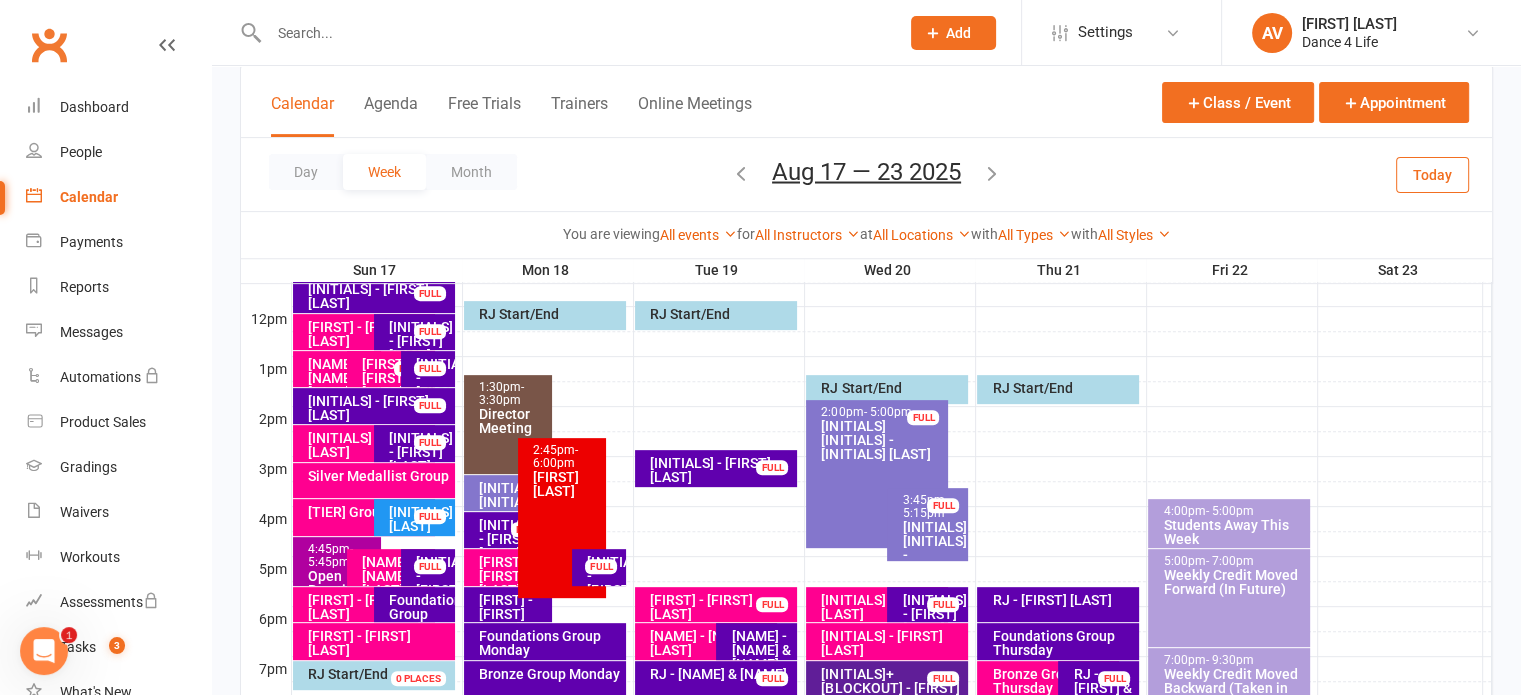 click at bounding box center (992, 172) 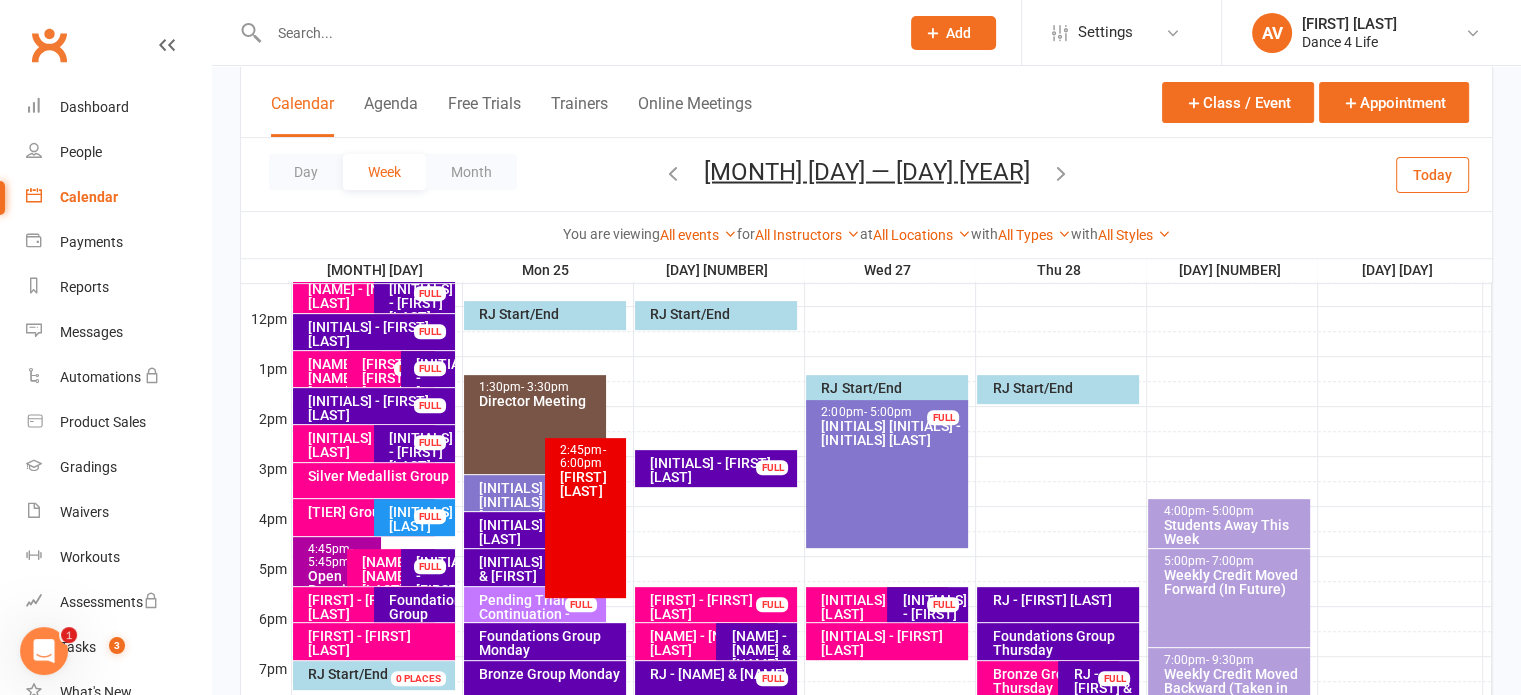 click at bounding box center (1061, 172) 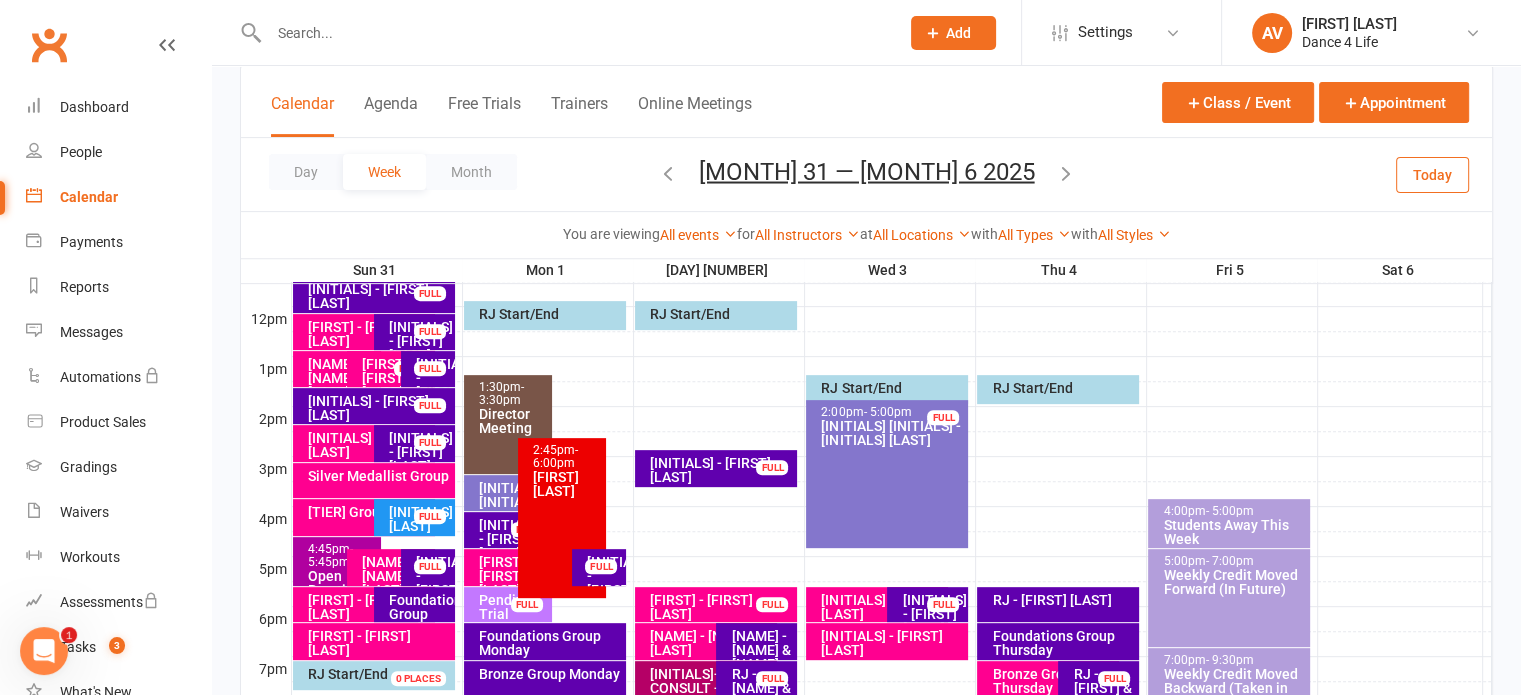 click at bounding box center [1066, 172] 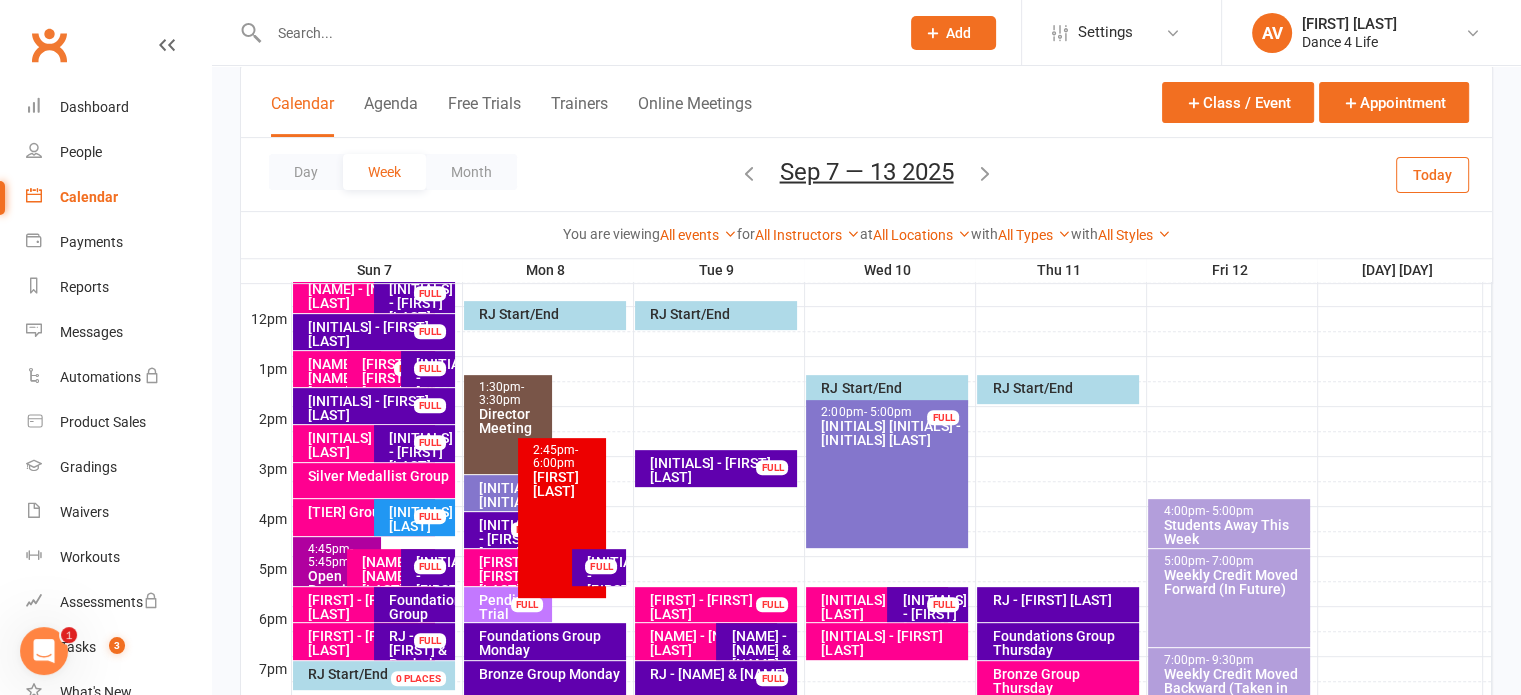 click at bounding box center (985, 172) 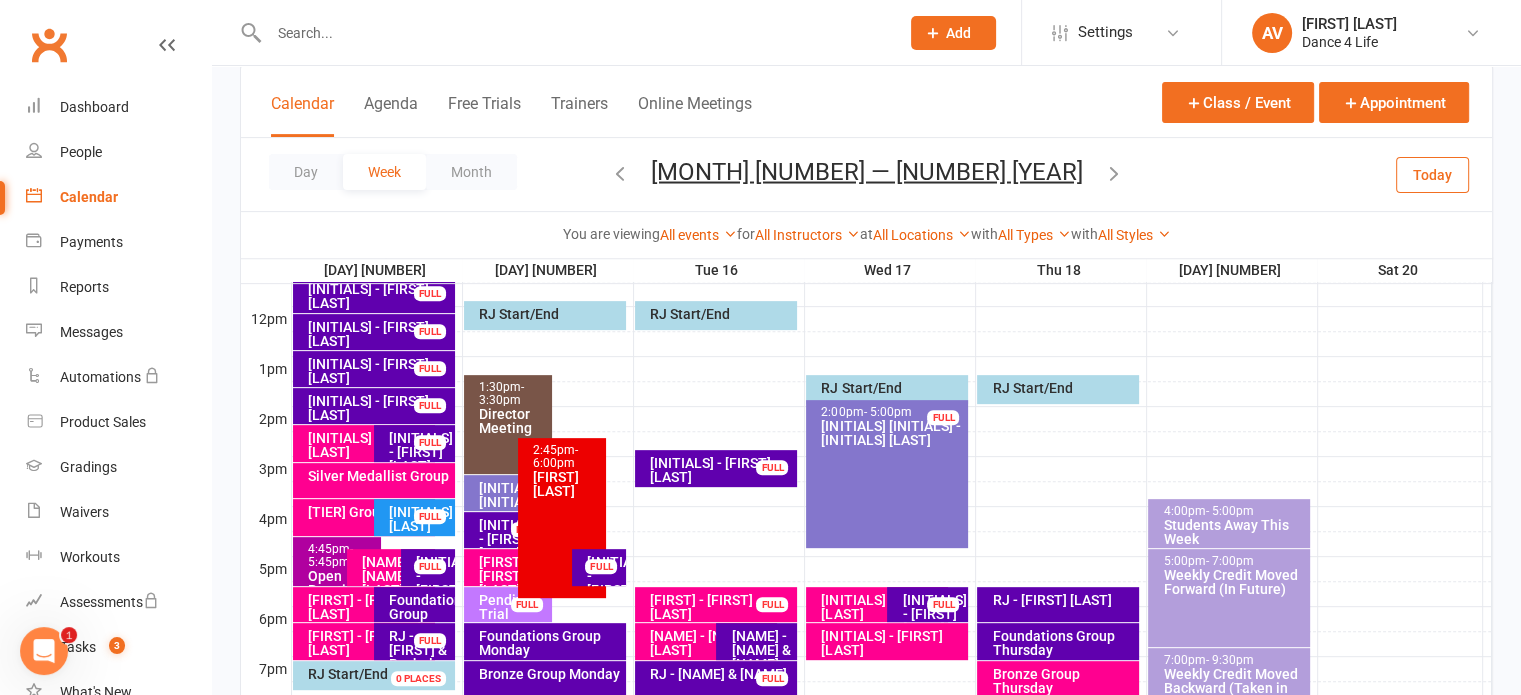 click at bounding box center (1114, 172) 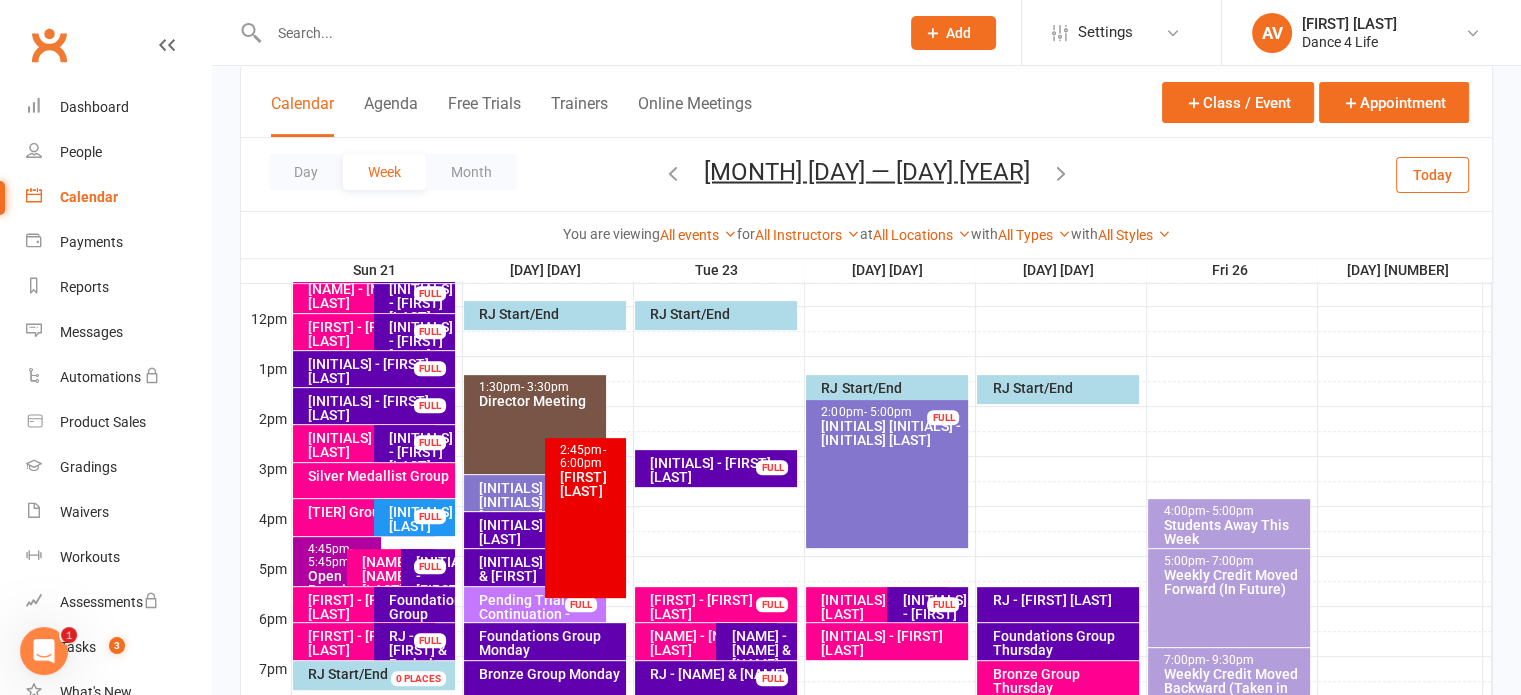 click at bounding box center [1061, 172] 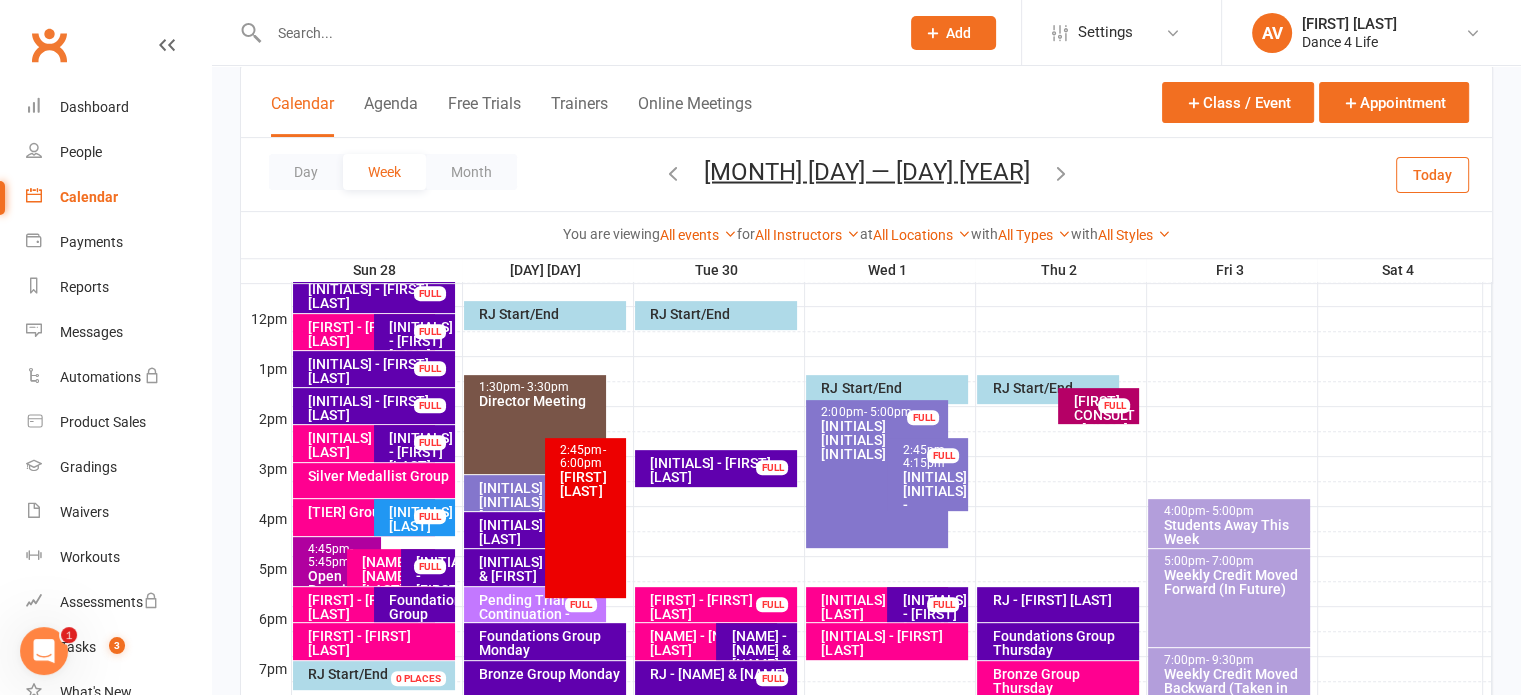click on "[FIRST]-CONSULT - [FIRST] [LAST]" at bounding box center (1103, 422) 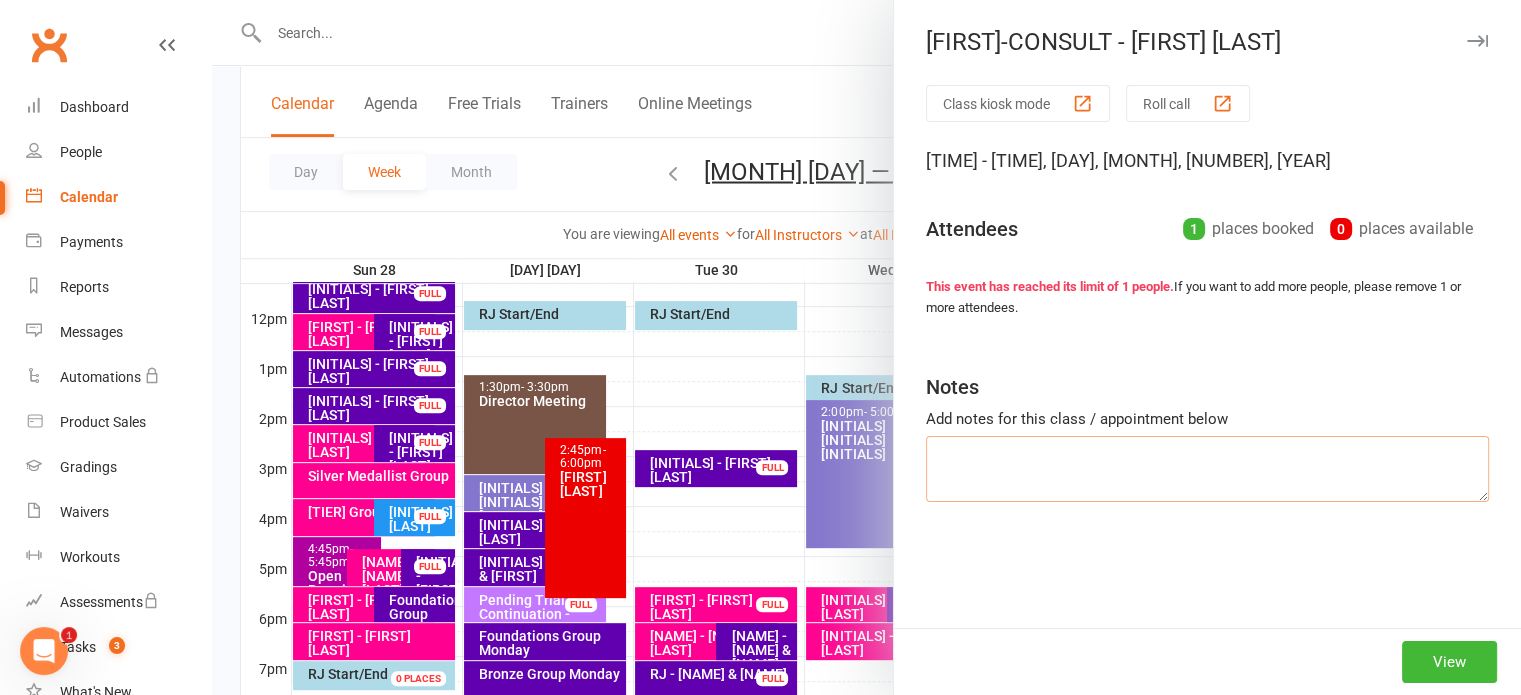 click at bounding box center (1207, 469) 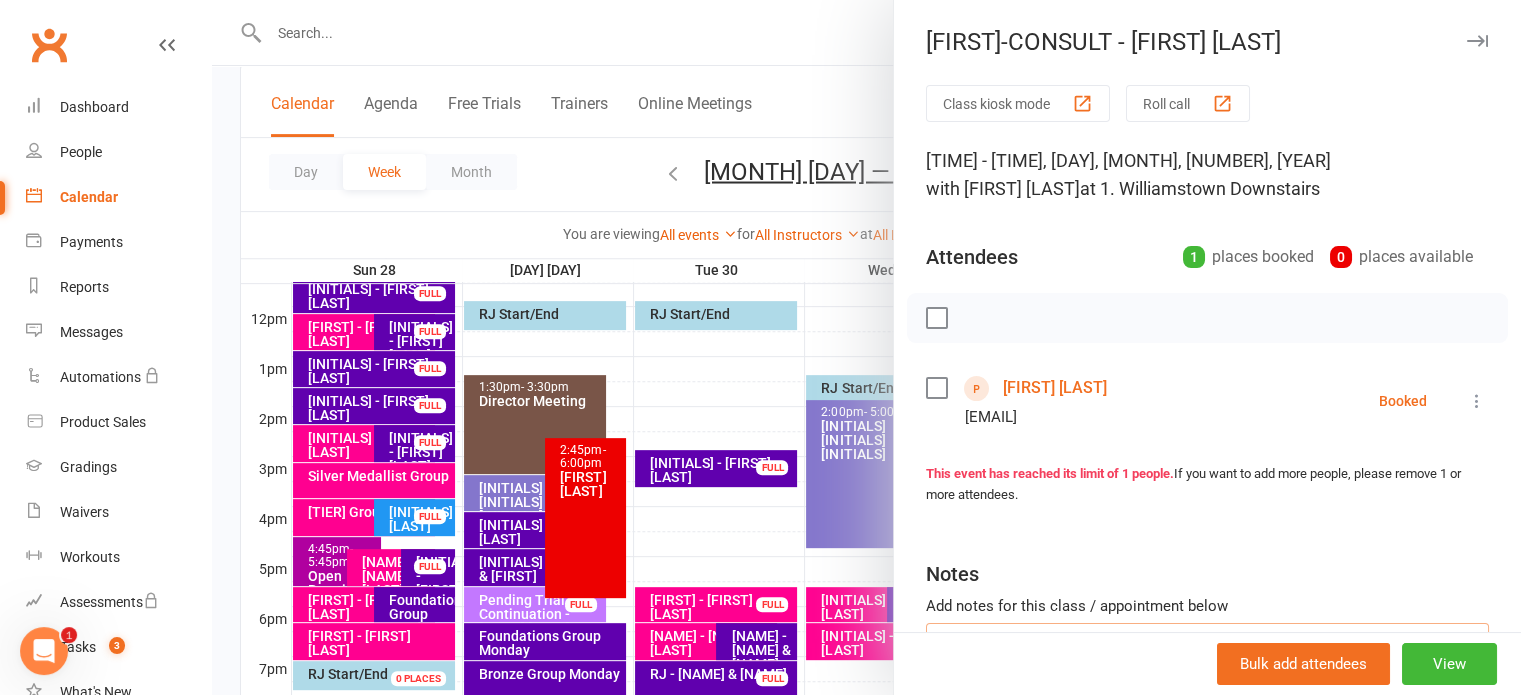 paste on "[FIRST] [LAST] hetting married on december 5th. Still deciding on a song - maybe ed sheeran. Getting married at The Convent in Daylsford. Getting a musician to play and sing their song so they were told that they need to choose their song by the first lessons." 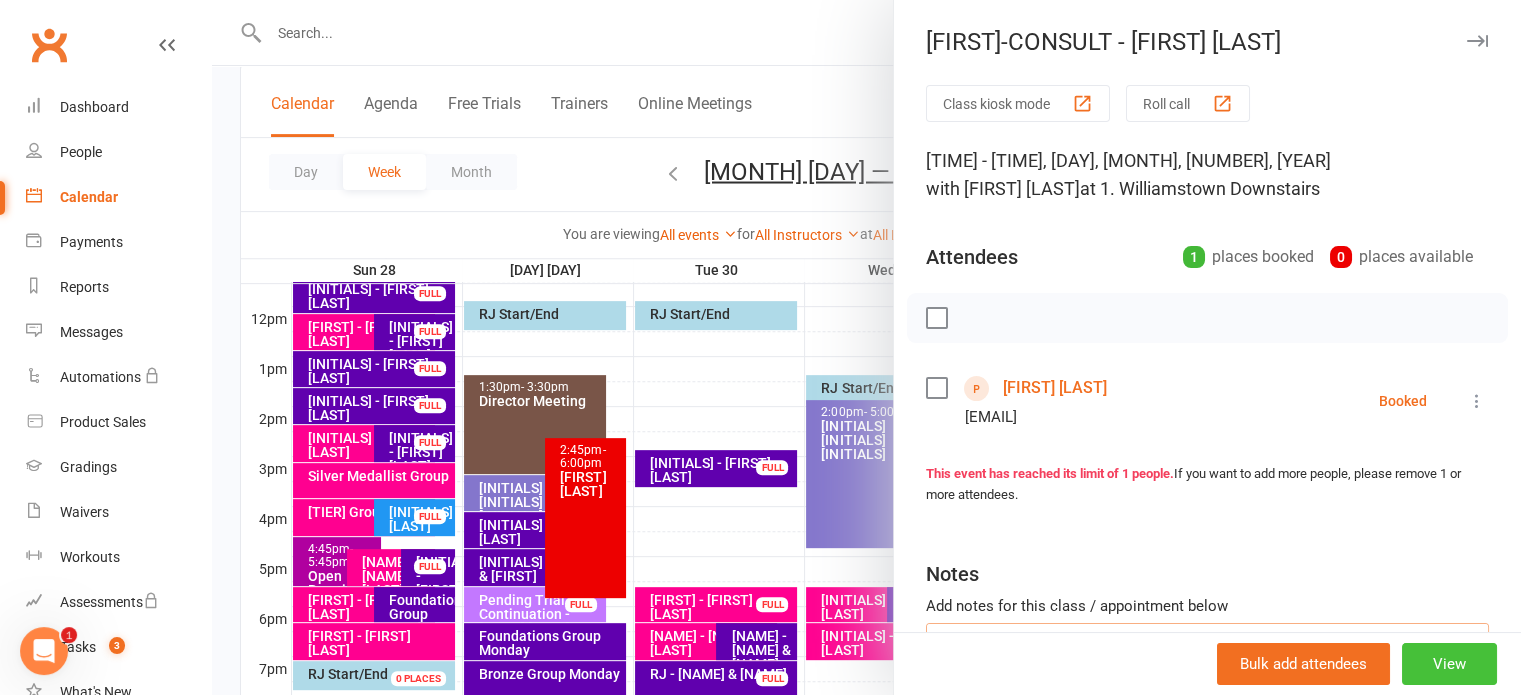 scroll, scrollTop: 36, scrollLeft: 0, axis: vertical 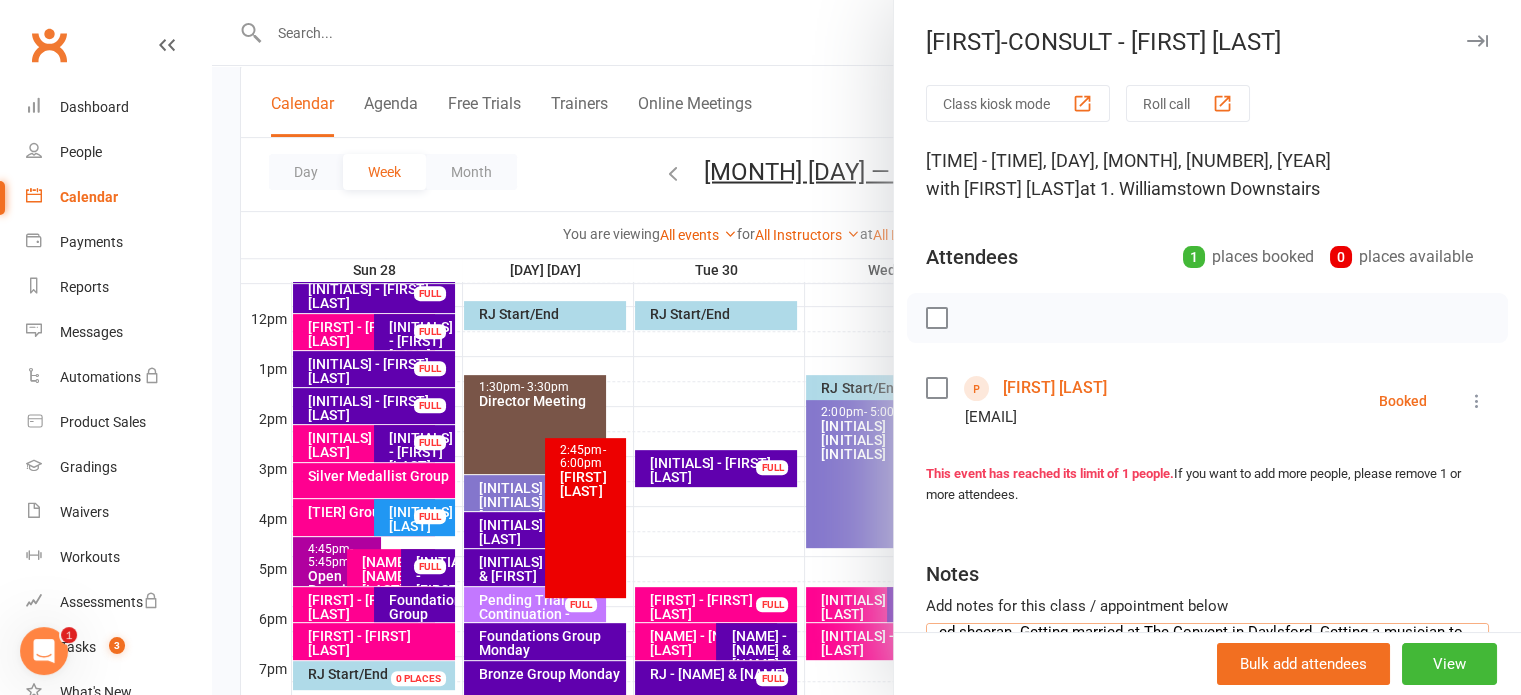 type on "[FIRST] [LAST] hetting married on december 5th. Still deciding on a song - maybe ed sheeran. Getting married at The Convent in Daylsford. Getting a musician to play and sing their song so they were told that they need to choose their song by the first lessons." 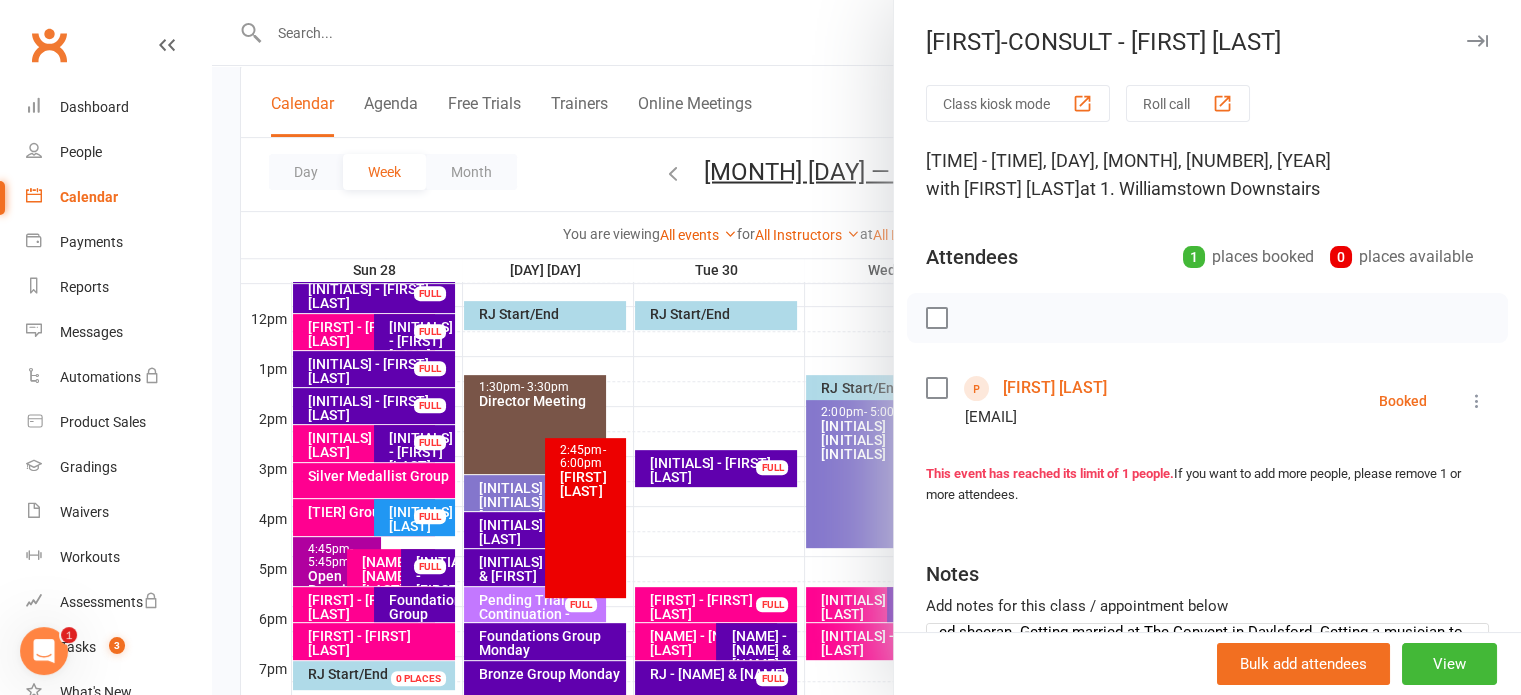 drag, startPoint x: 1131, startPoint y: 421, endPoint x: 955, endPoint y: 424, distance: 176.02557 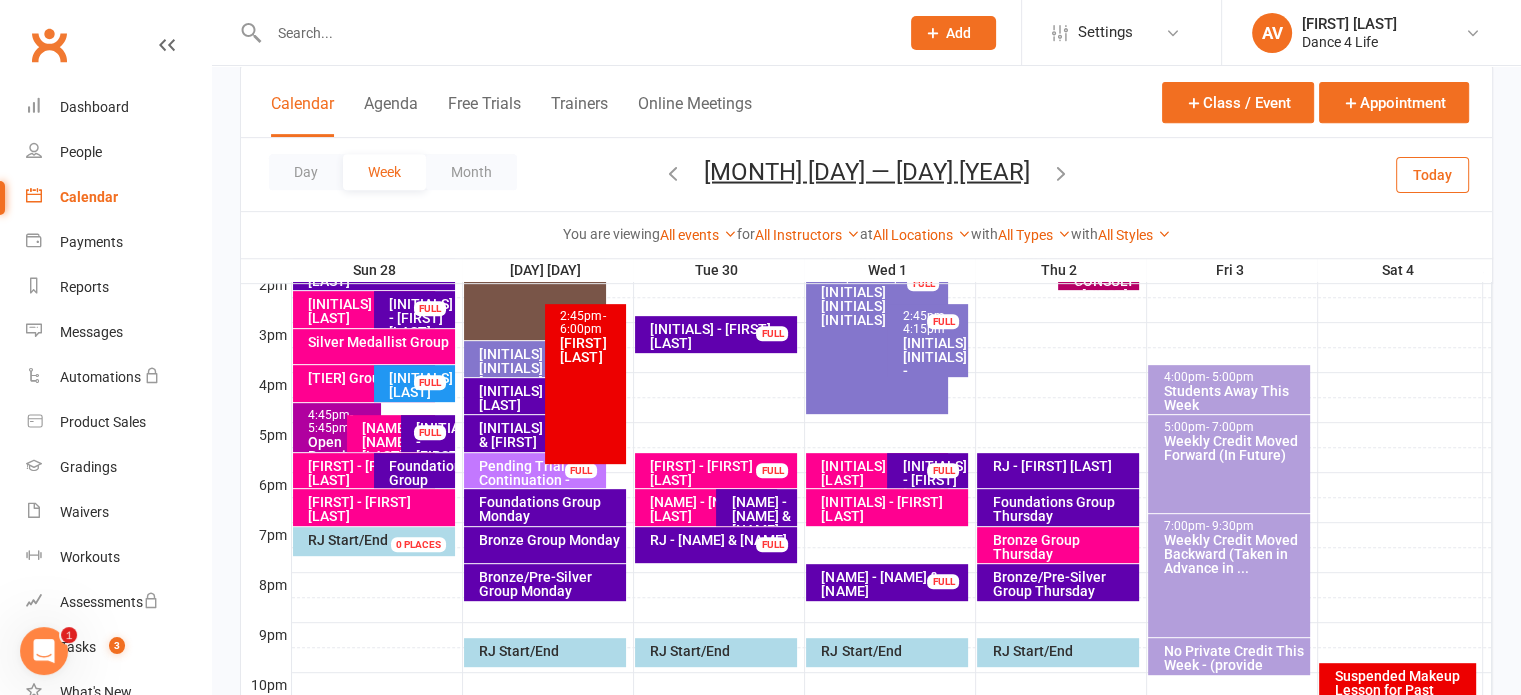 scroll, scrollTop: 800, scrollLeft: 0, axis: vertical 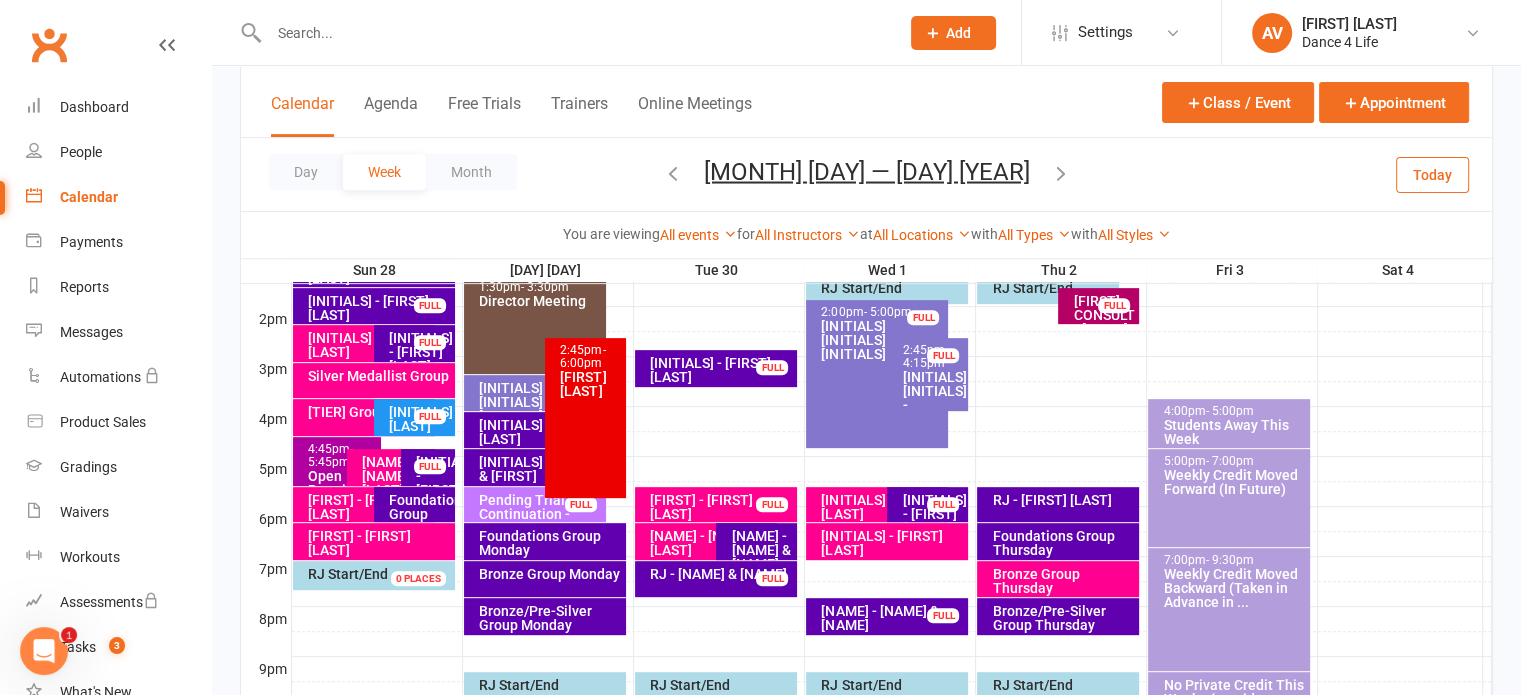 click at bounding box center (673, 172) 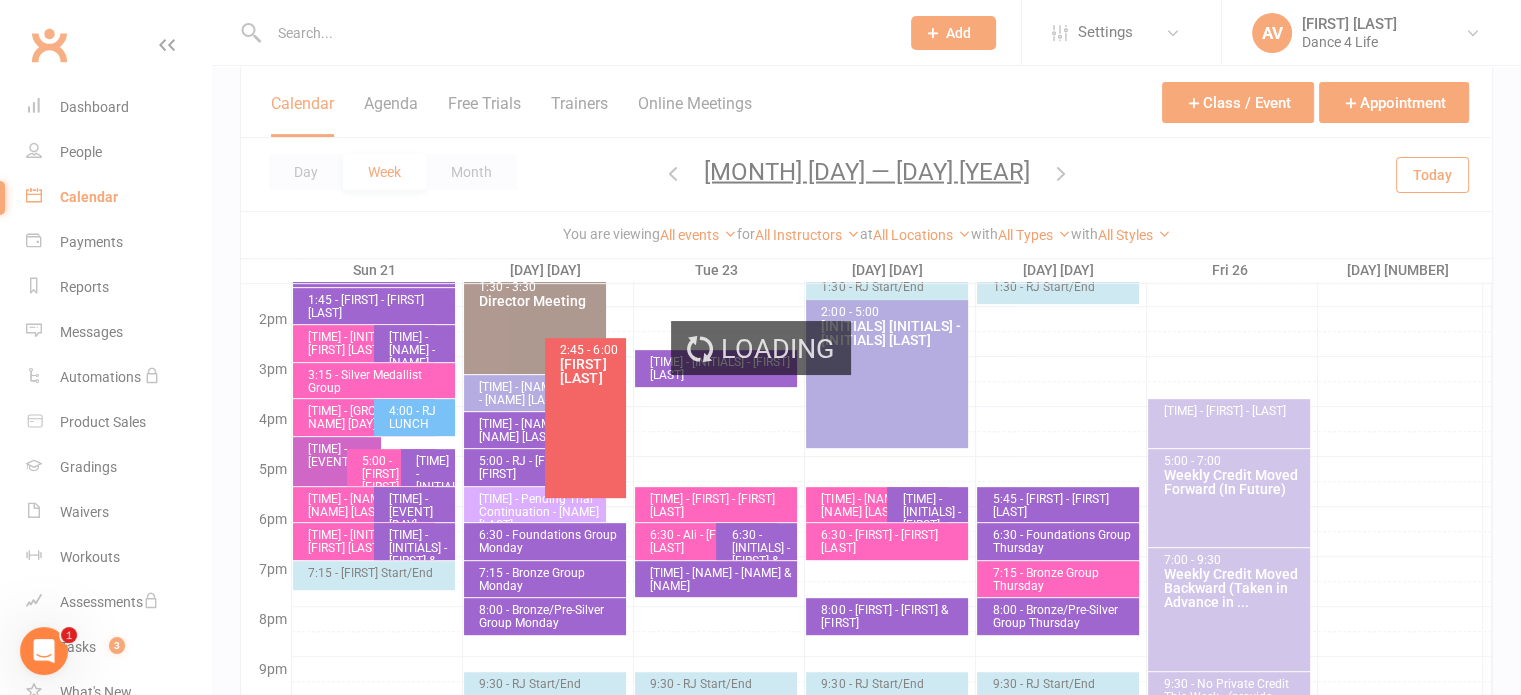 click on "Loading" at bounding box center (760, 347) 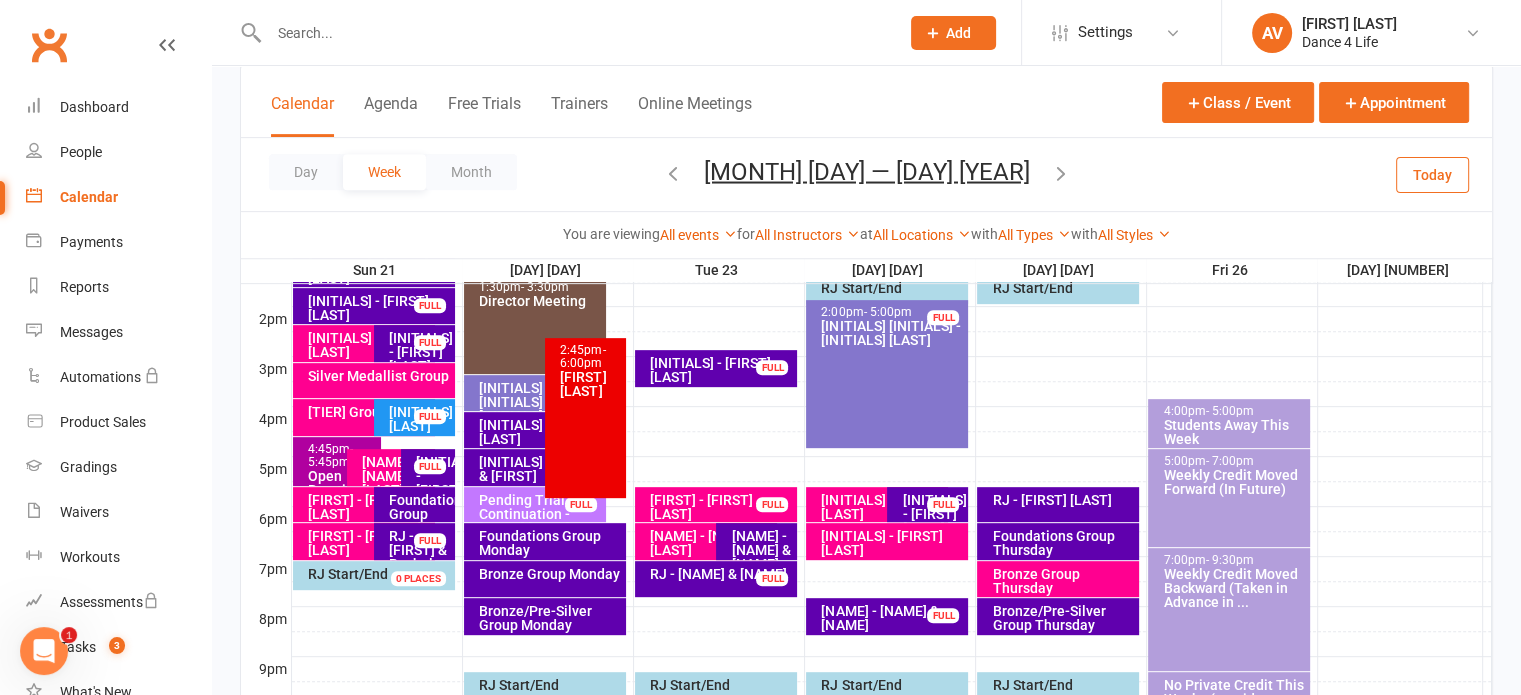 click at bounding box center (673, 172) 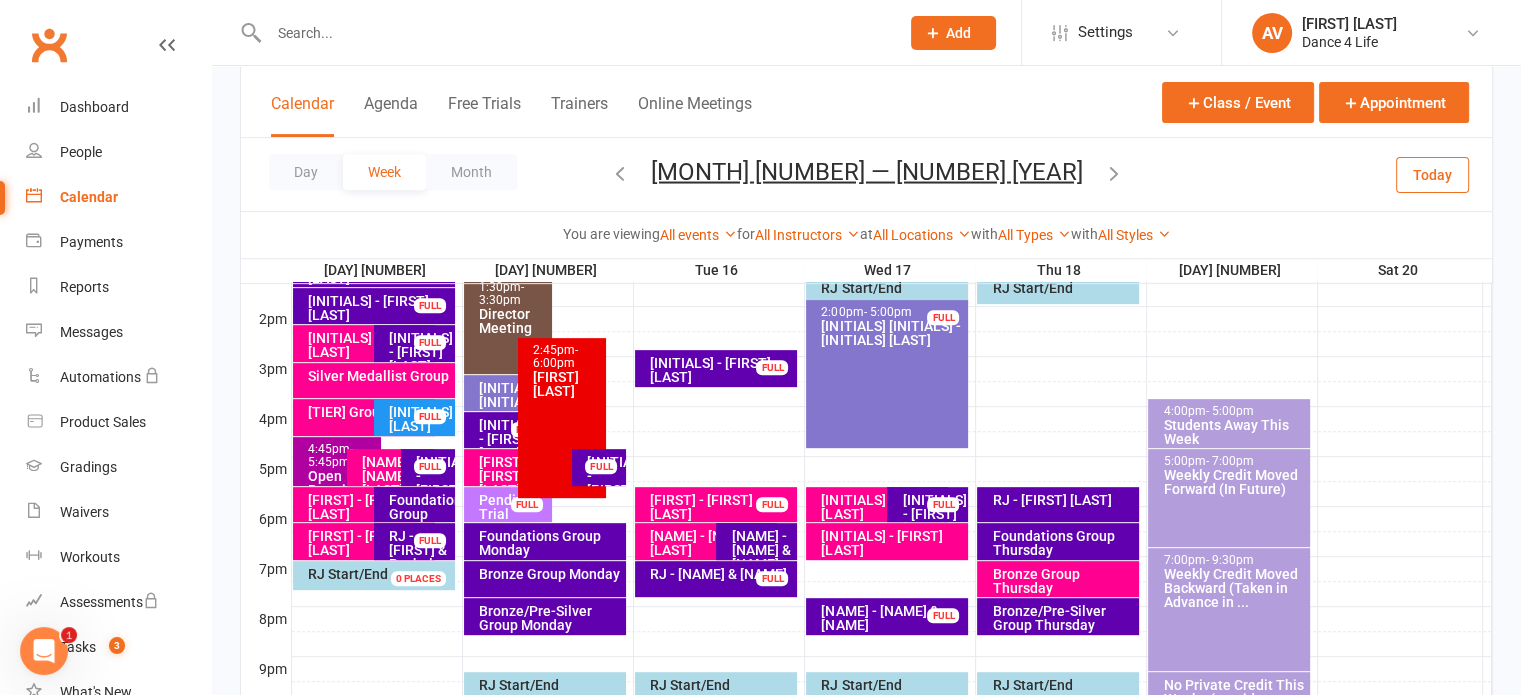 click at bounding box center (620, 172) 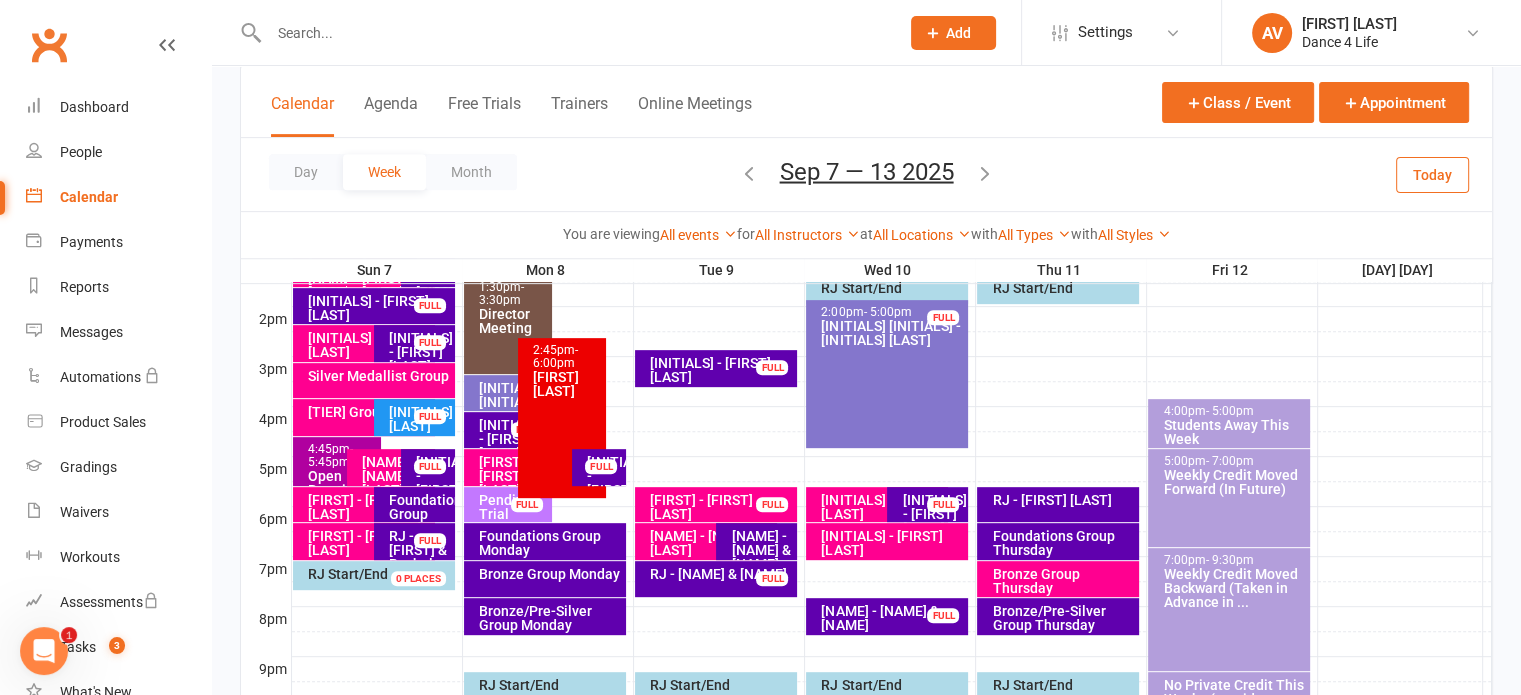 click at bounding box center (749, 172) 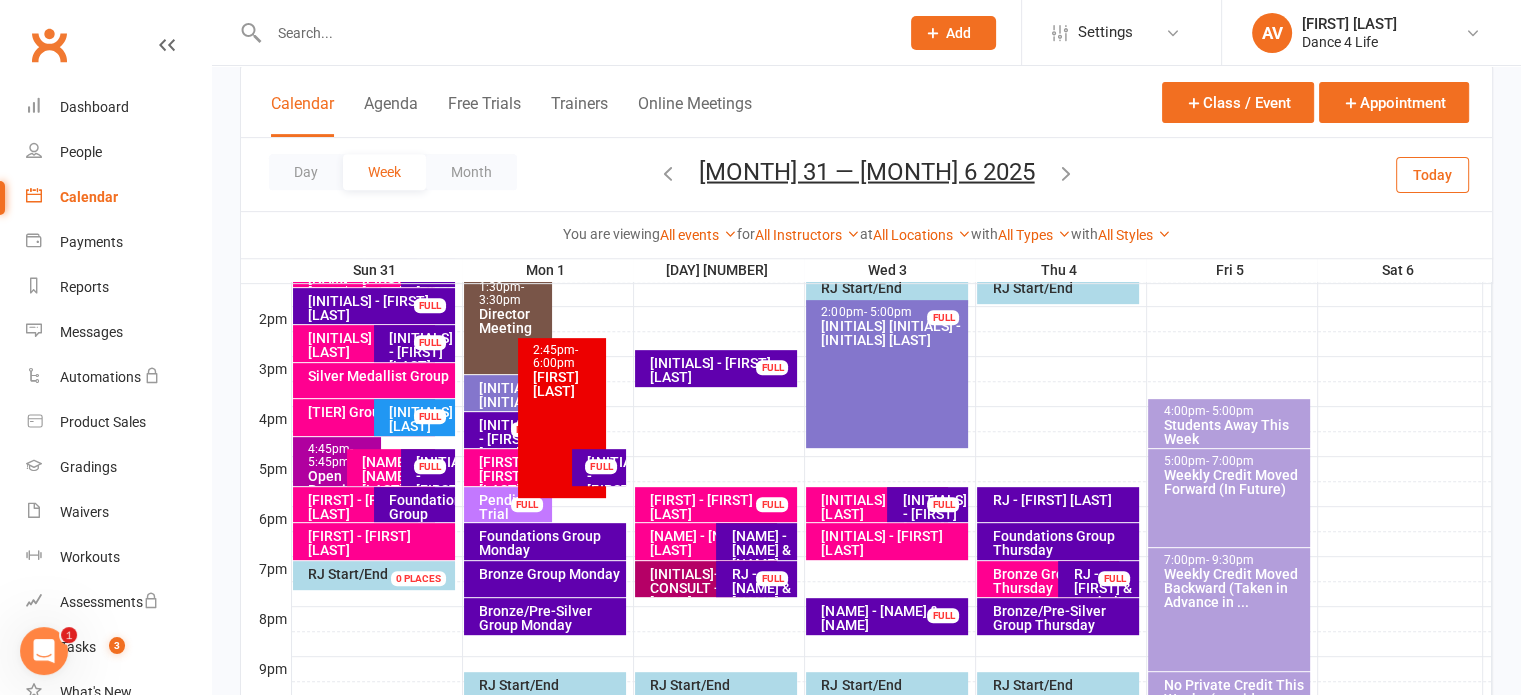 click at bounding box center [668, 172] 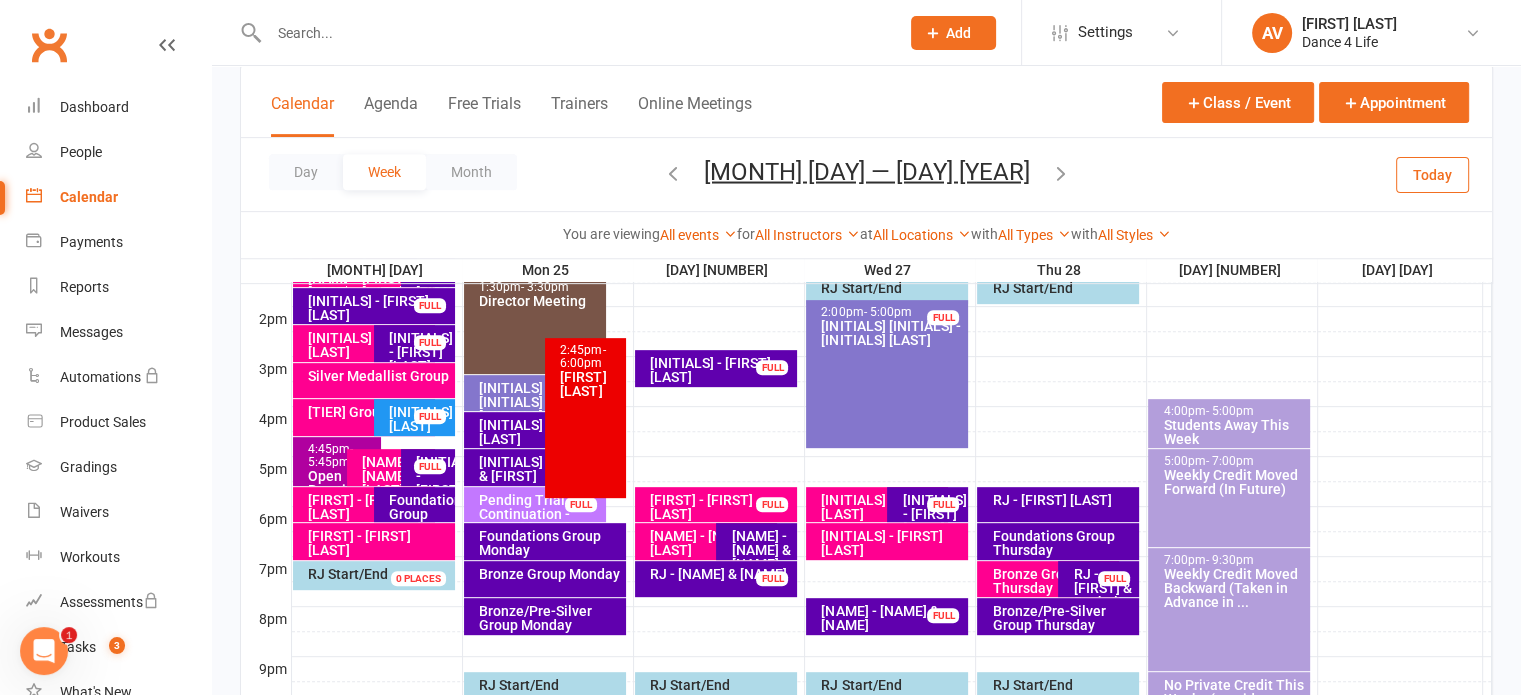 click at bounding box center (673, 172) 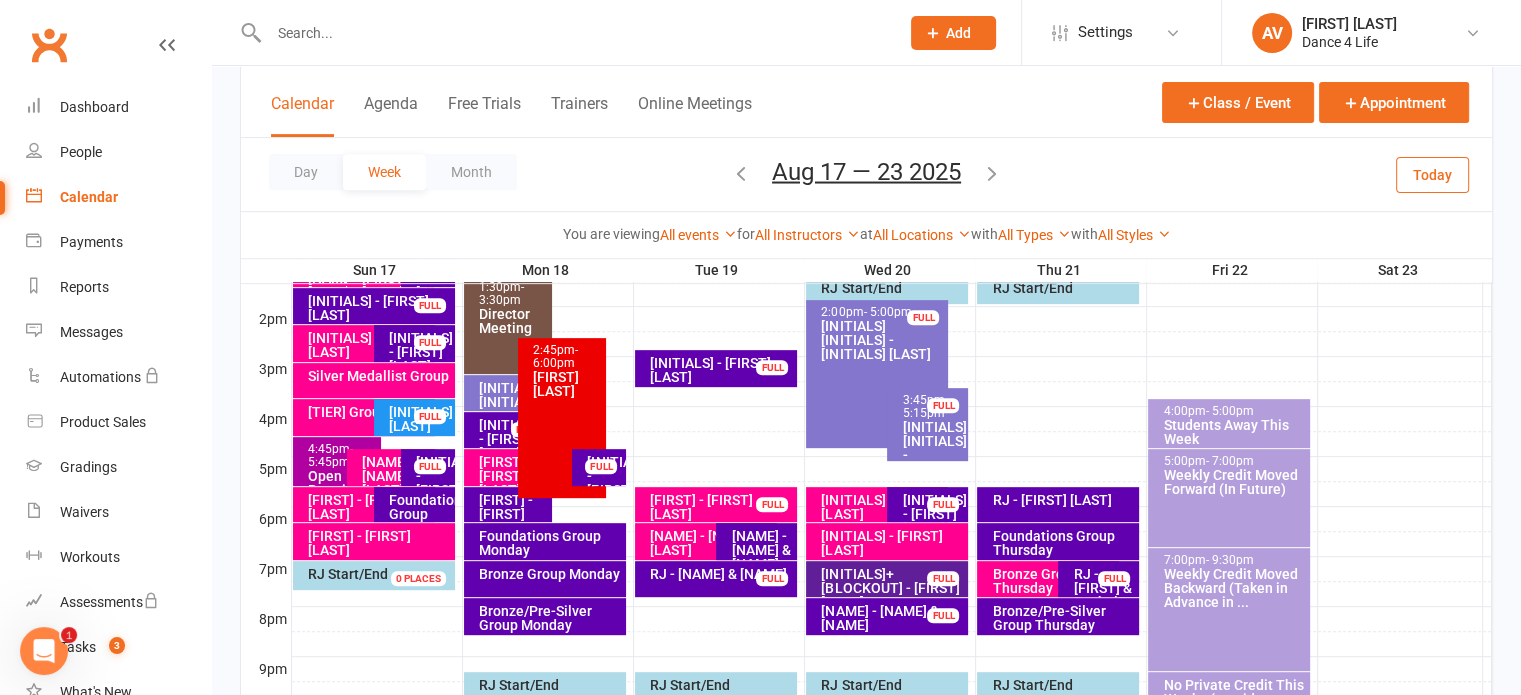 click at bounding box center [741, 172] 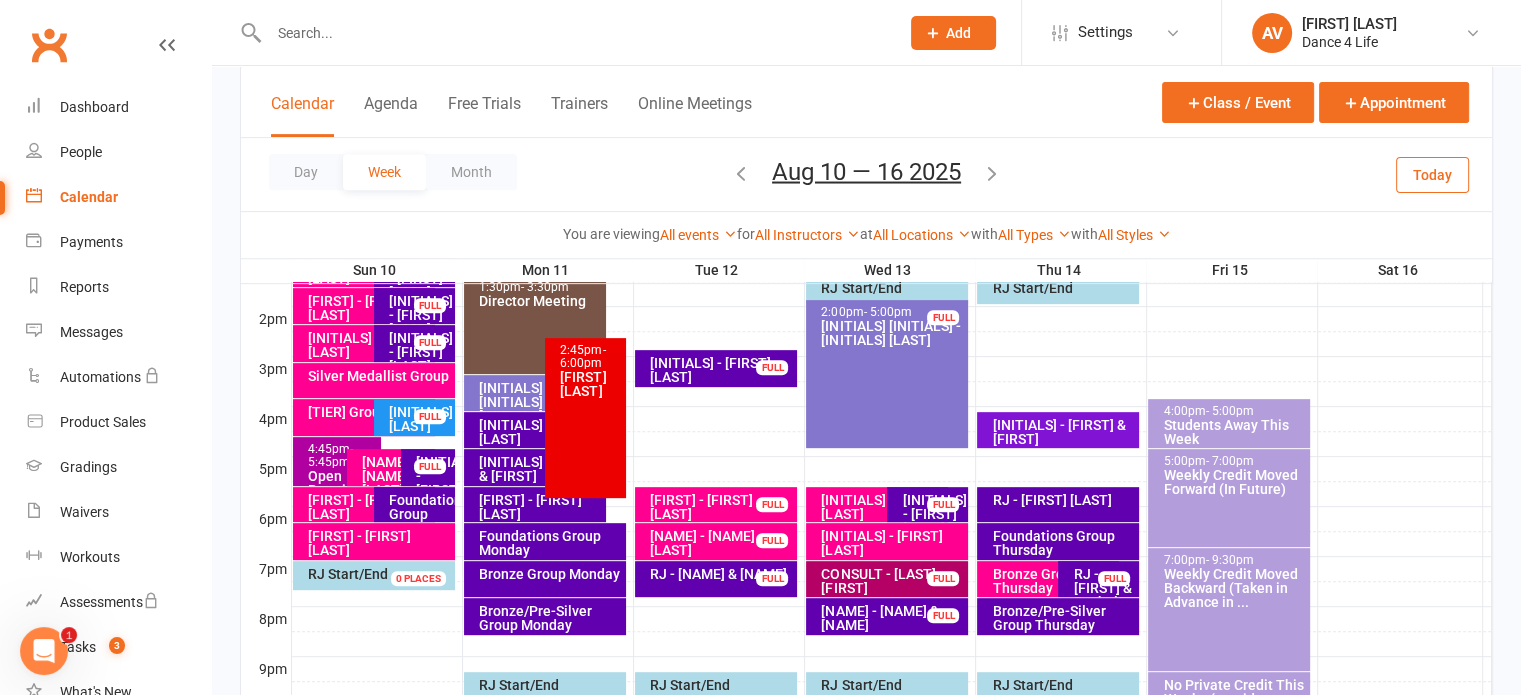 click at bounding box center (741, 172) 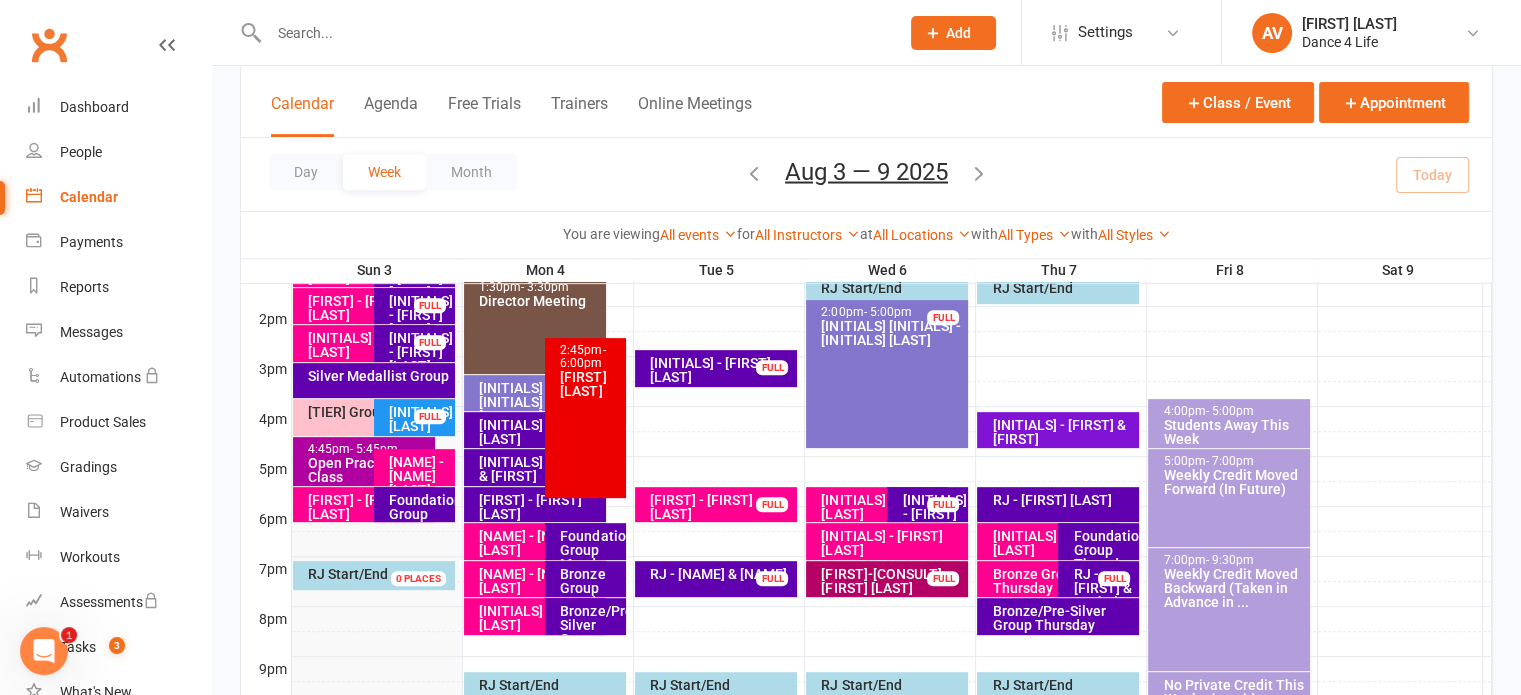 click on "[FIRST] - [FIRST] [LAST]" at bounding box center [540, 507] 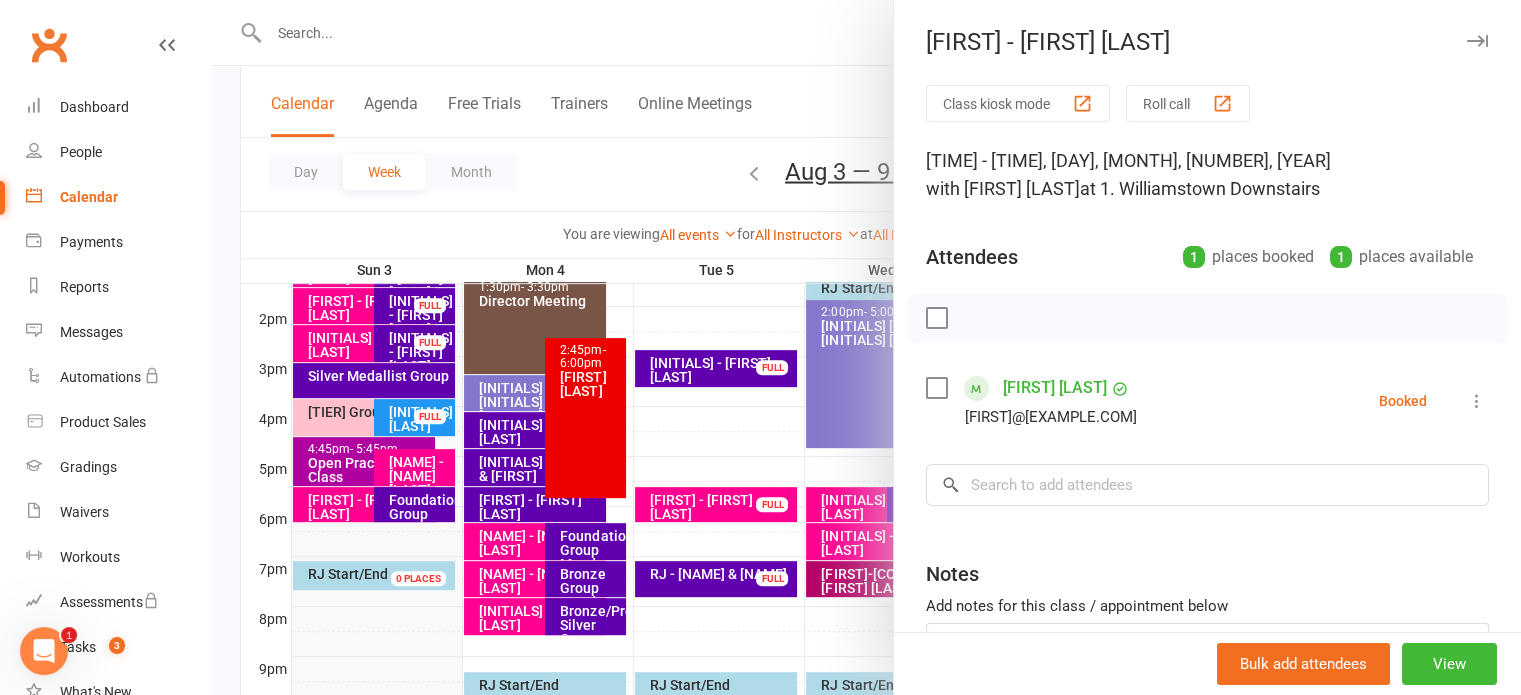 click on "[FIRST] [LAST]" at bounding box center (1055, 388) 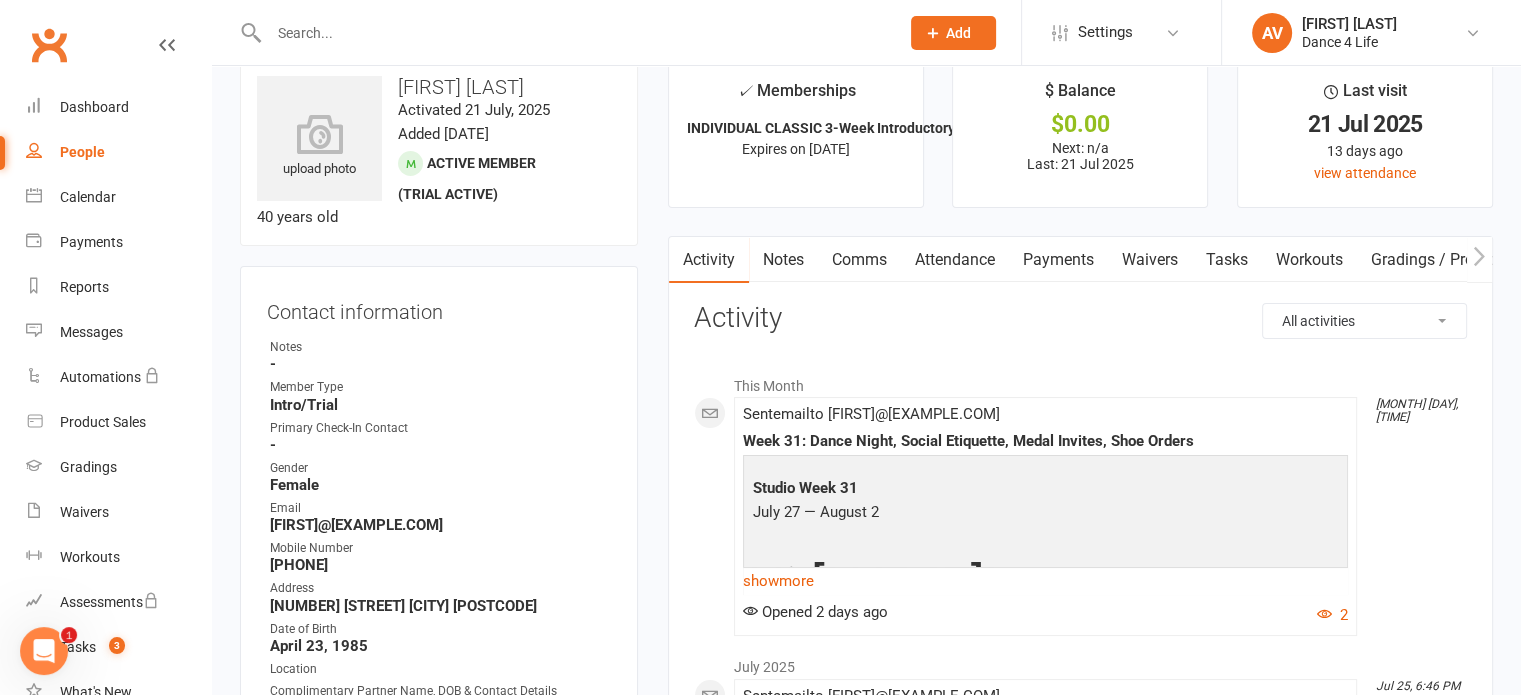scroll, scrollTop: 0, scrollLeft: 0, axis: both 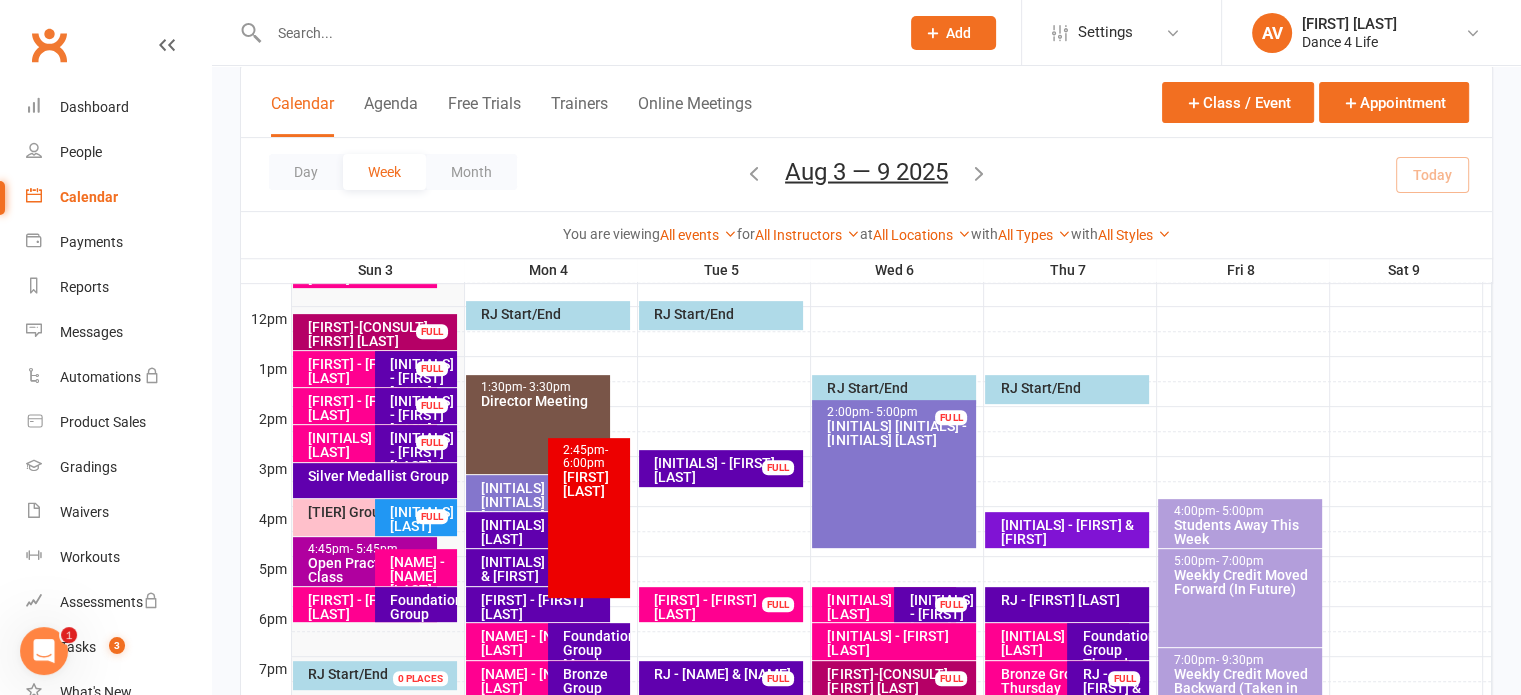 click at bounding box center (979, 172) 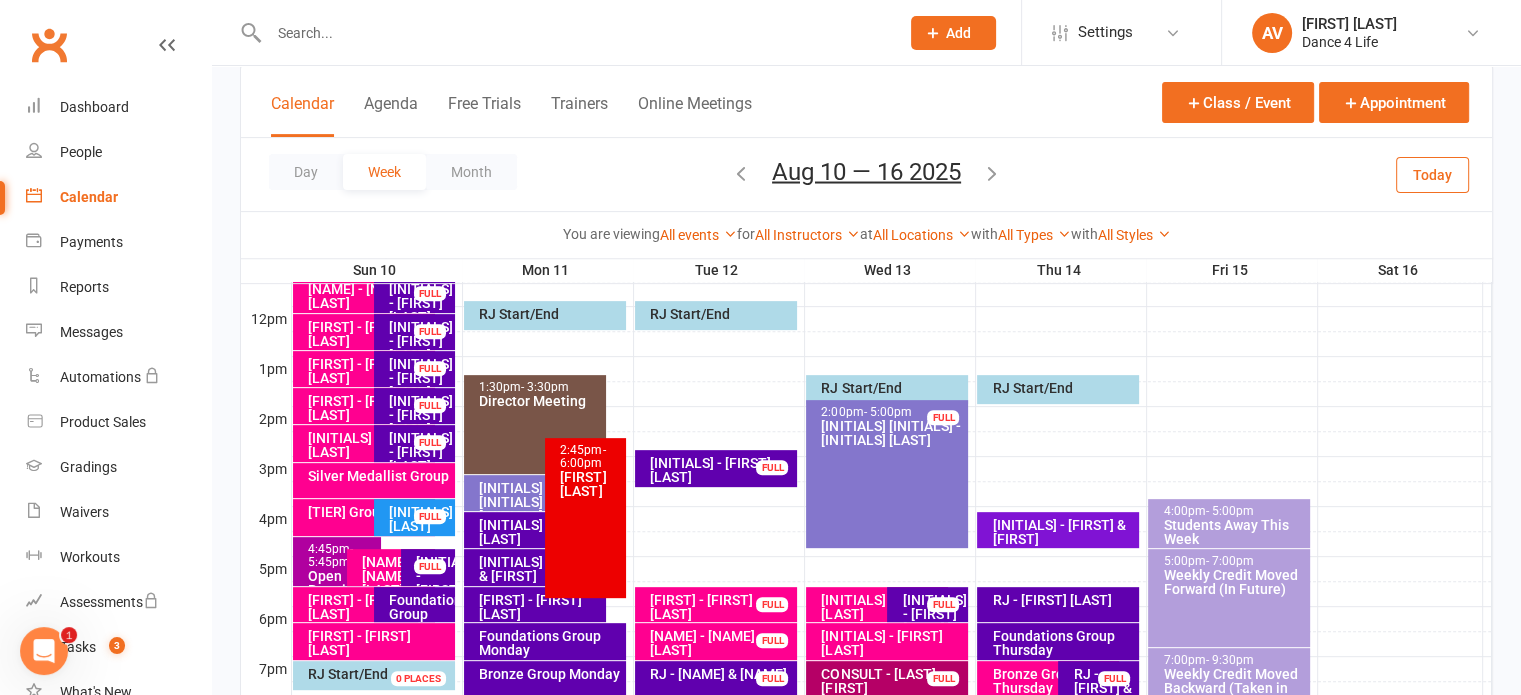 click on "[FIRST] - [FIRST] [LAST]" at bounding box center (535, 604) 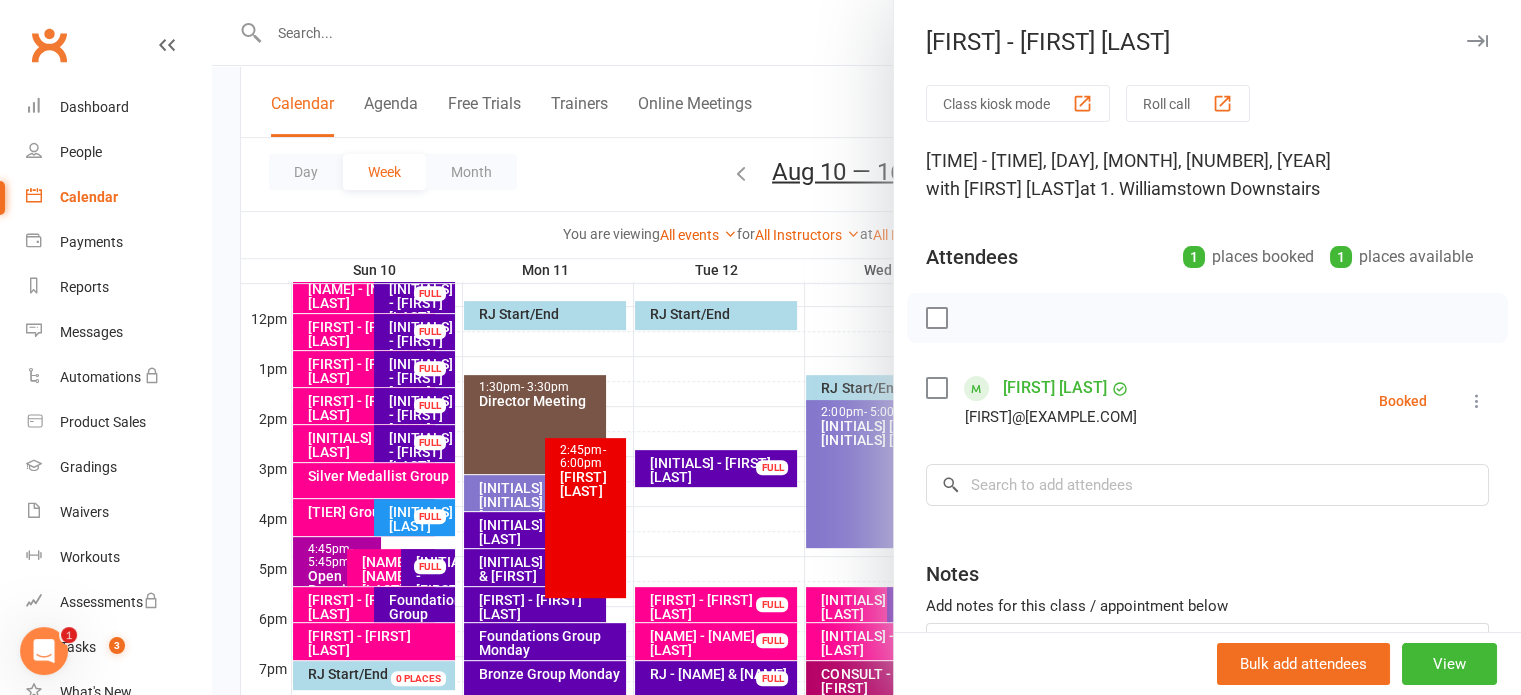 drag, startPoint x: 484, startPoint y: 6, endPoint x: 620, endPoint y: 67, distance: 149.05368 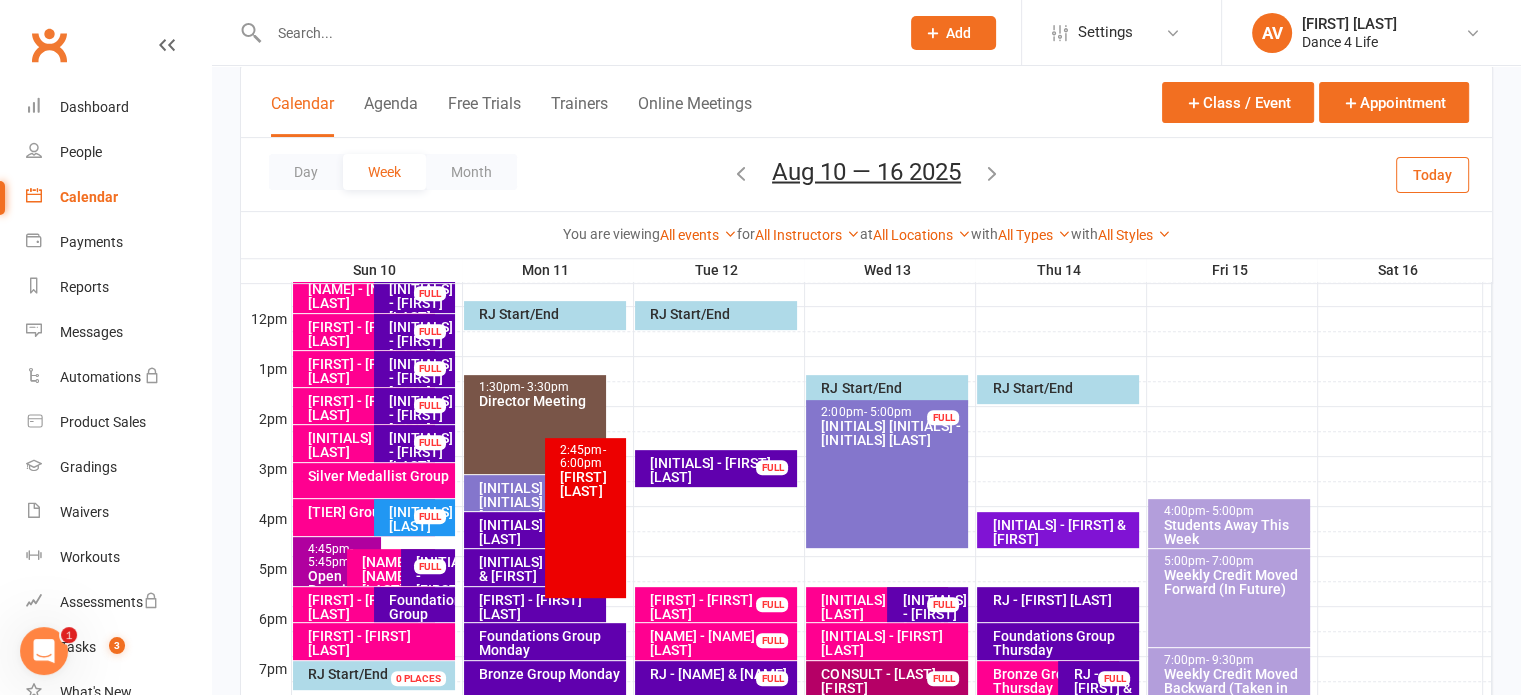 click at bounding box center [741, 172] 